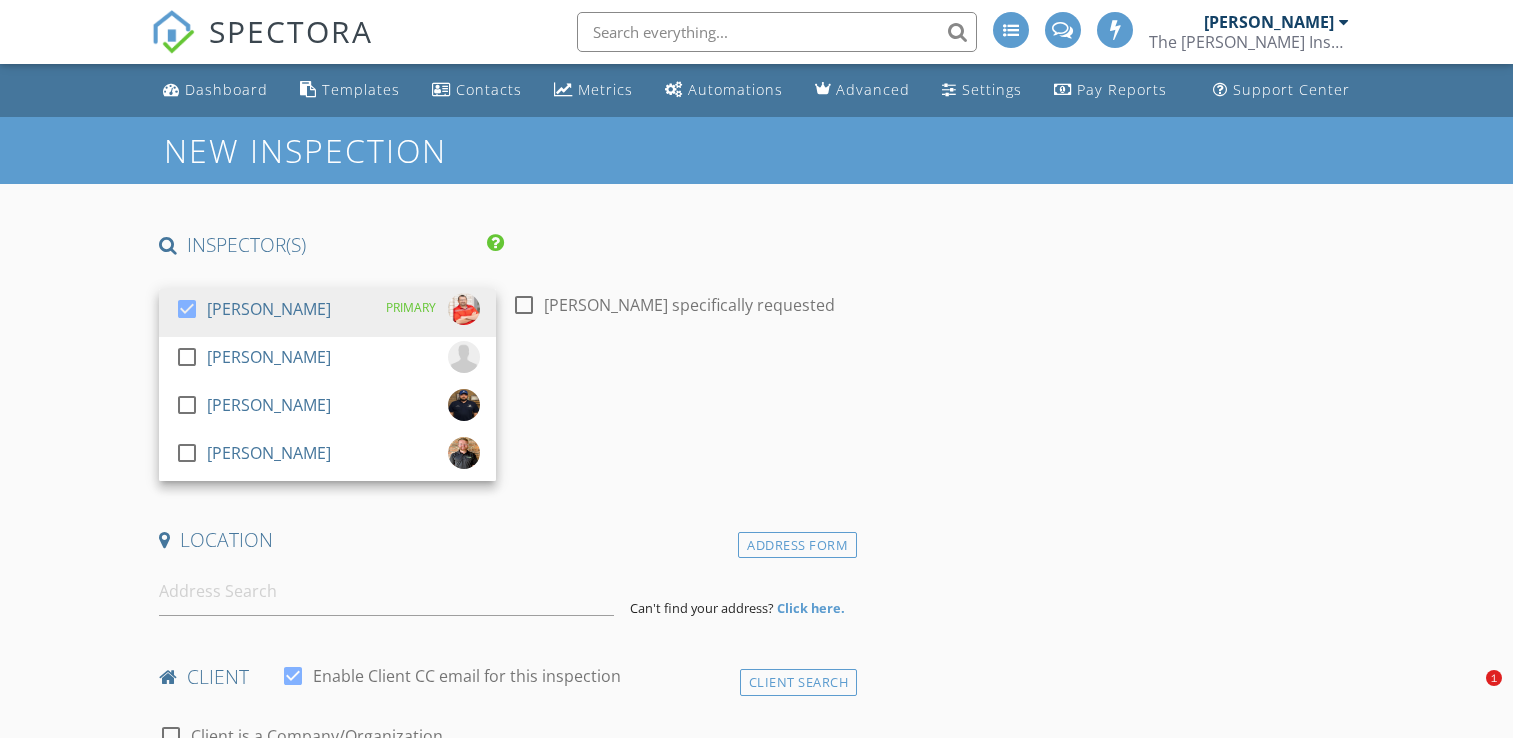 scroll, scrollTop: 0, scrollLeft: 0, axis: both 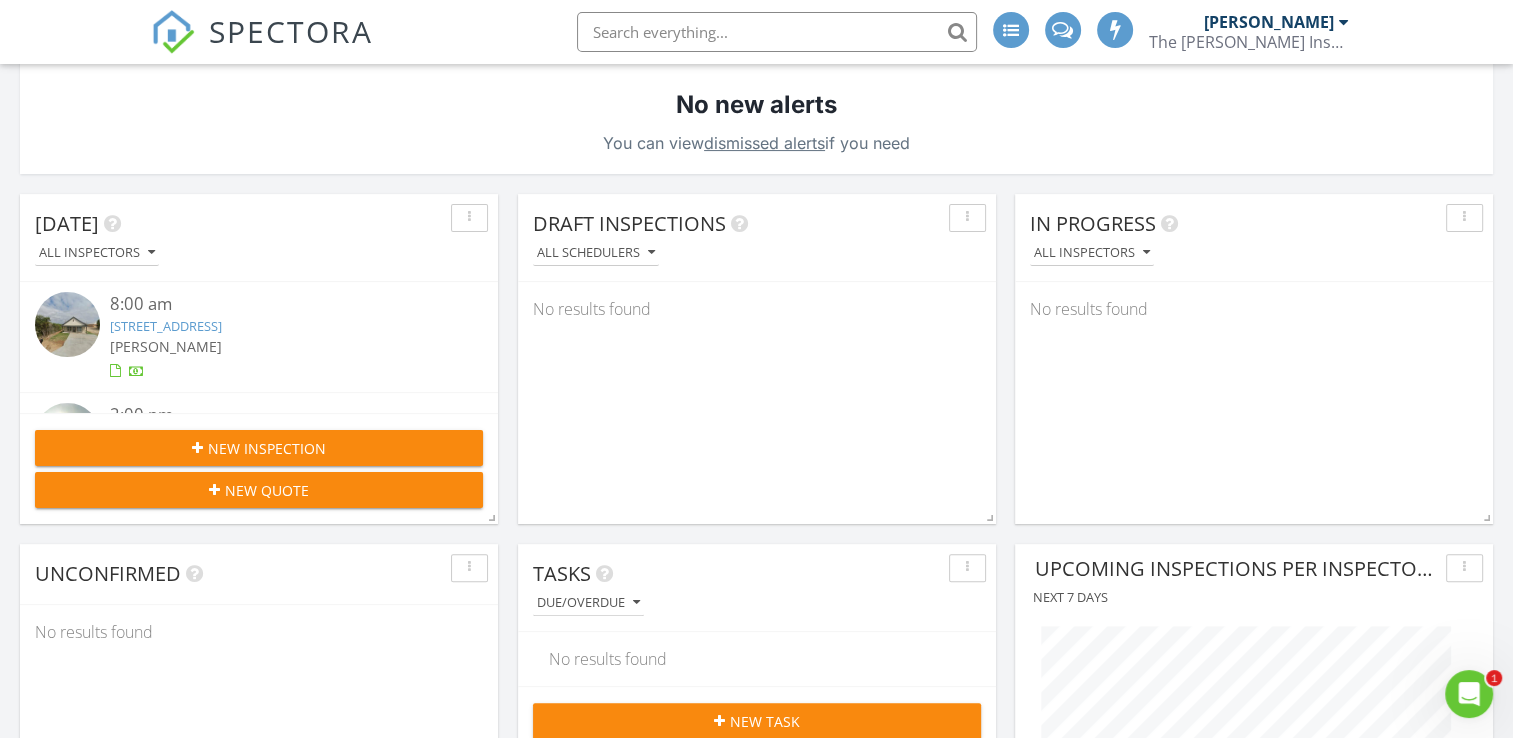 click on "New Quote" at bounding box center [259, 490] 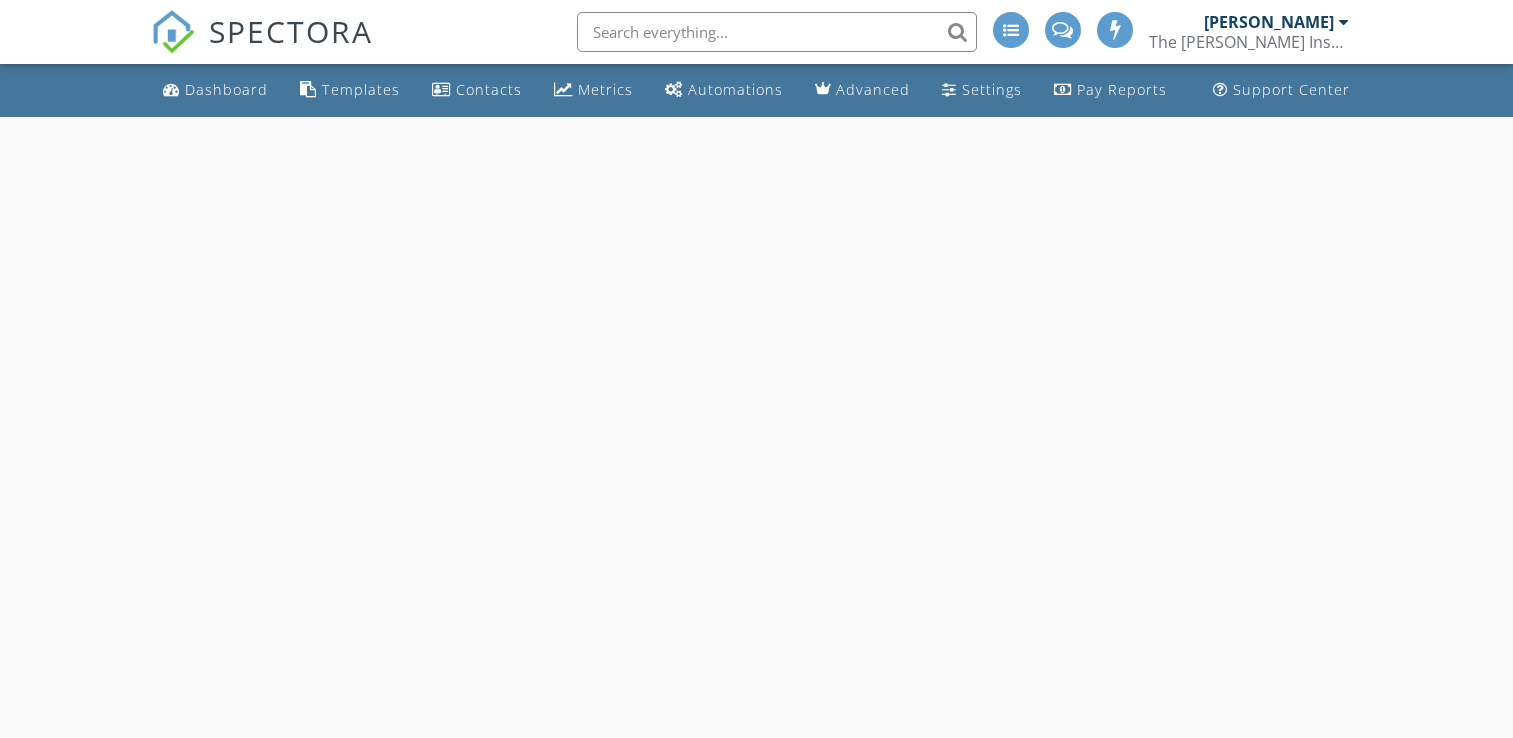 scroll, scrollTop: 0, scrollLeft: 0, axis: both 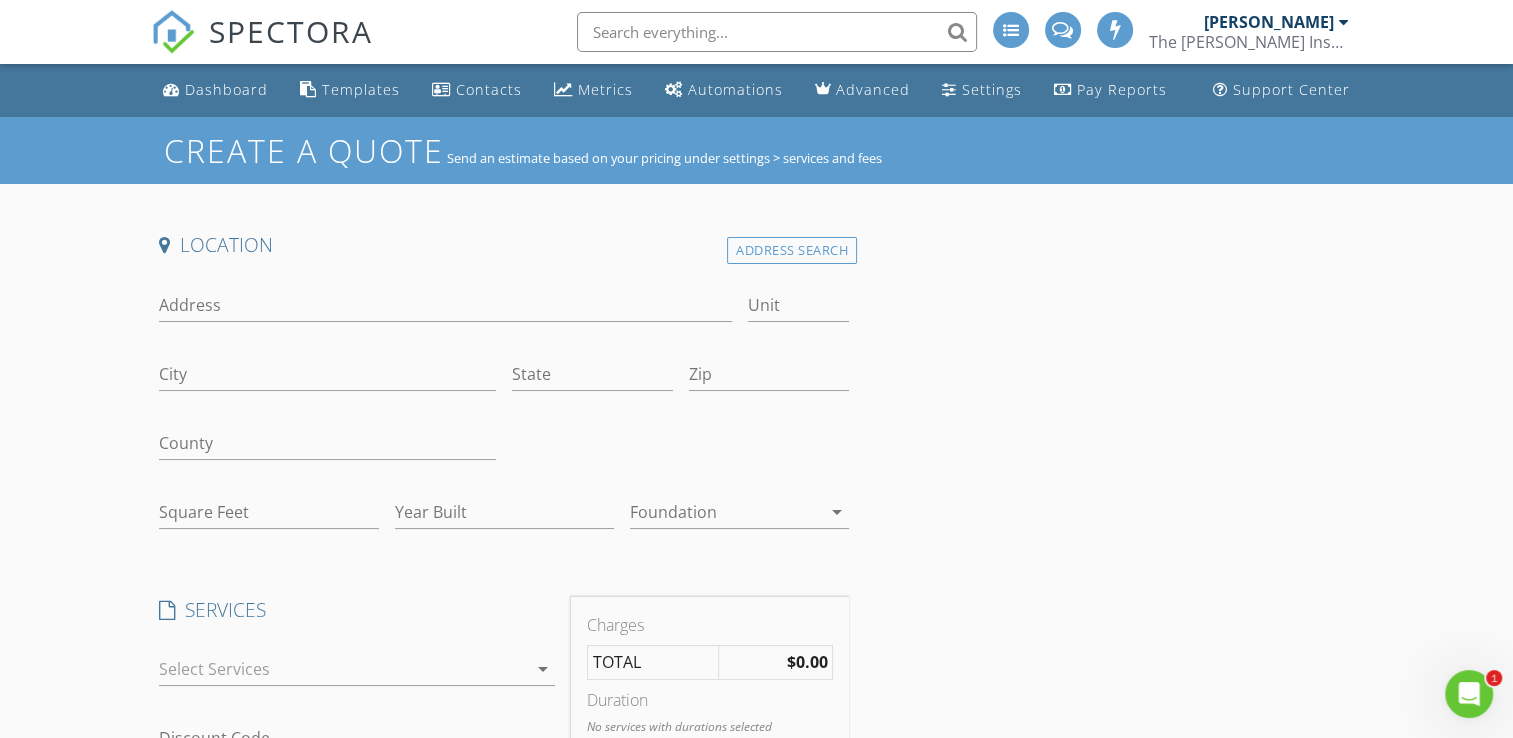 click on "Location
Address Search       Address   Unit   City   State   Zip   County     Square Feet   Year Built   Foundation arrow_drop_down
SERVICES
check_box_outline_blank   Comprehensive Home Inspection   General Home inspection Structure Electrical HVAC Plumbing Appliances Other systems check_box_outline_blank   11 Month Warranty Inspection   General Home inspection Structure Electrical HVAC Plumbing Appliances Other systems check_box_outline_blank   New Construction   check_box_outline_blank   Sprinkler / Irrigation System   Sprinkler / Irrigation System check_box_outline_blank   Re-inspection - Utility   Re-inspection due to a utility off at original inspection check_box_outline_blank   Phase 1 - Pre Pour   Inspections of conditions of new contruction before concrete is poured check_box_outline_blank   Phase 2 - Pre Drywall   Inspection of conditions after roof, HVAC, plumbing and electrical has been roughed in check_box_outline_blank               WDI" at bounding box center (756, 802) 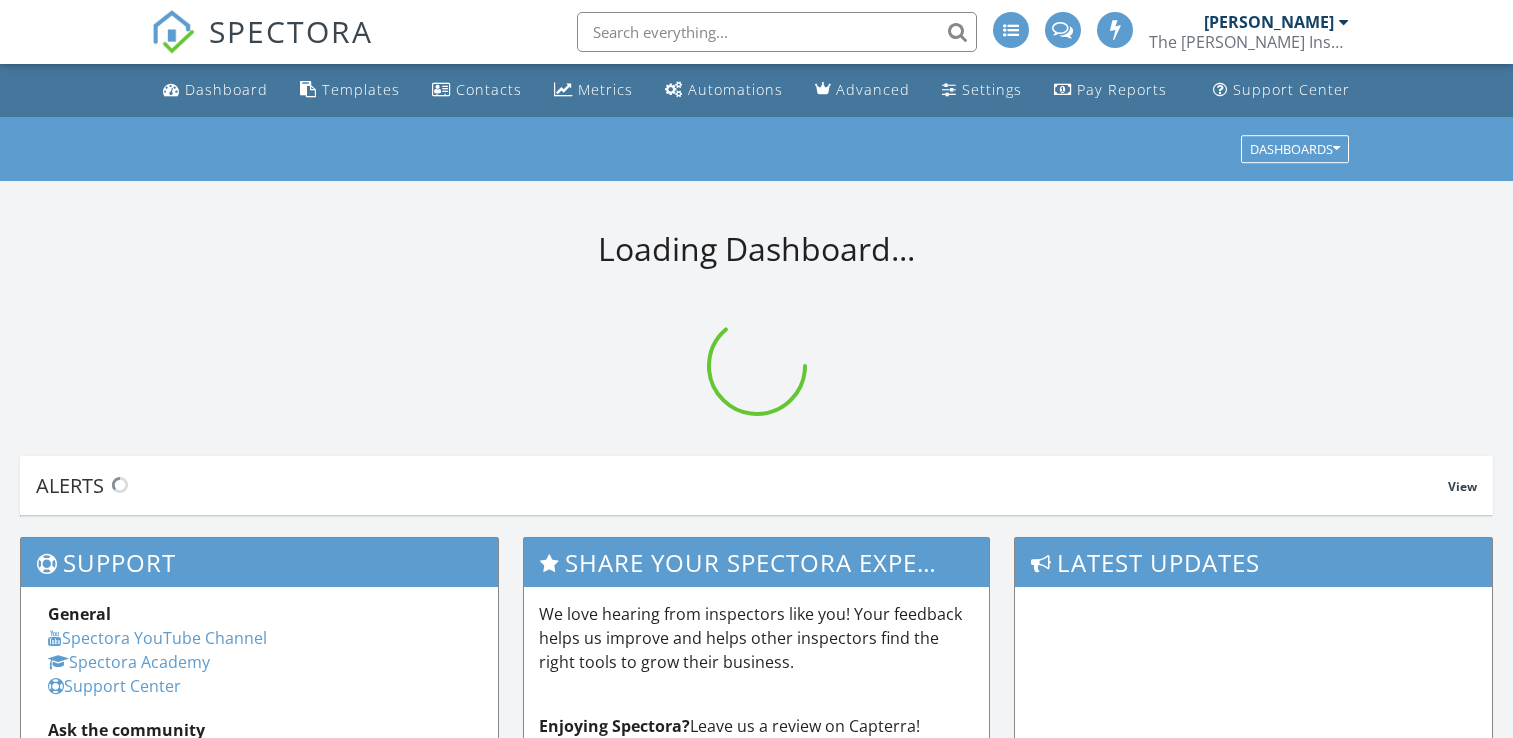 scroll, scrollTop: 0, scrollLeft: 0, axis: both 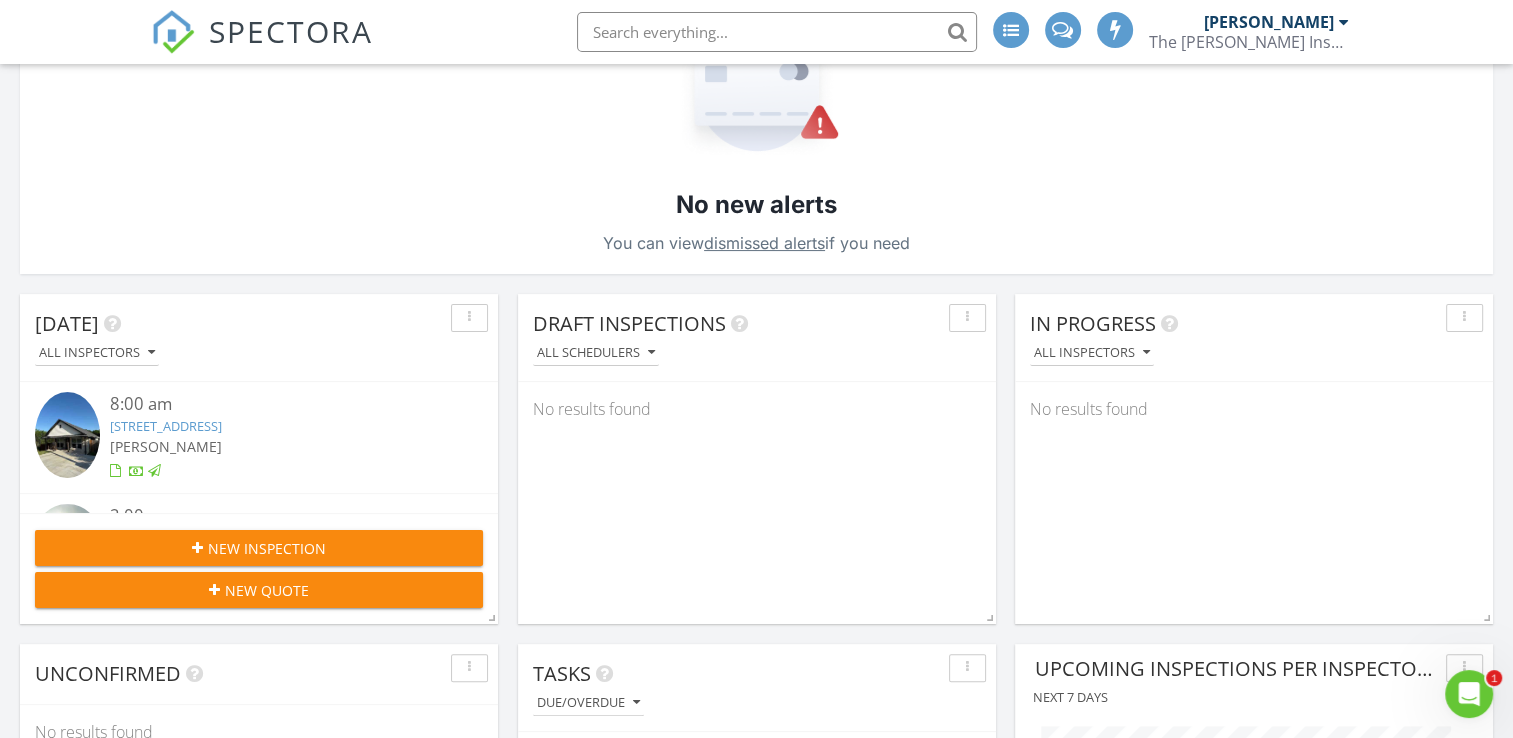 click on "New Inspection" at bounding box center [267, 548] 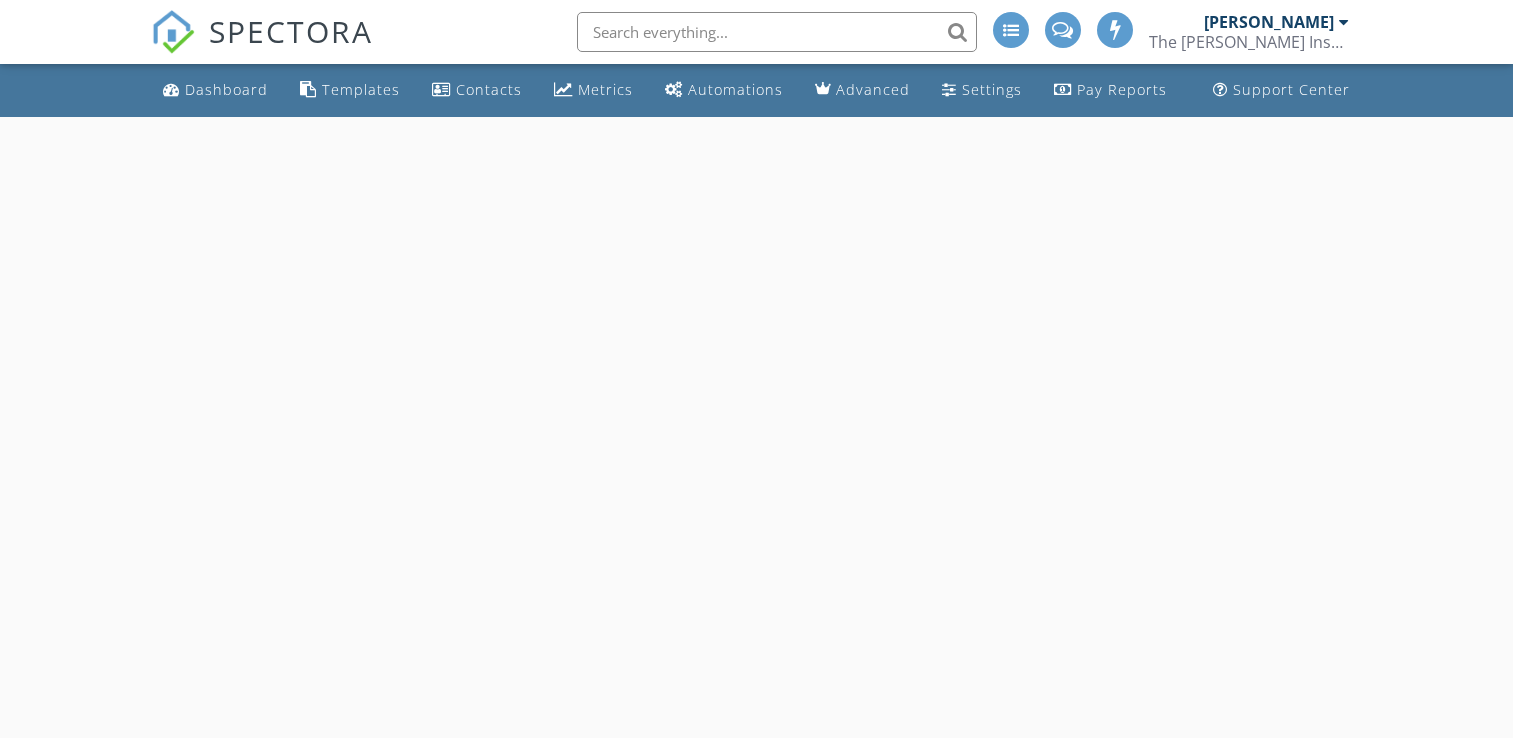 scroll, scrollTop: 0, scrollLeft: 0, axis: both 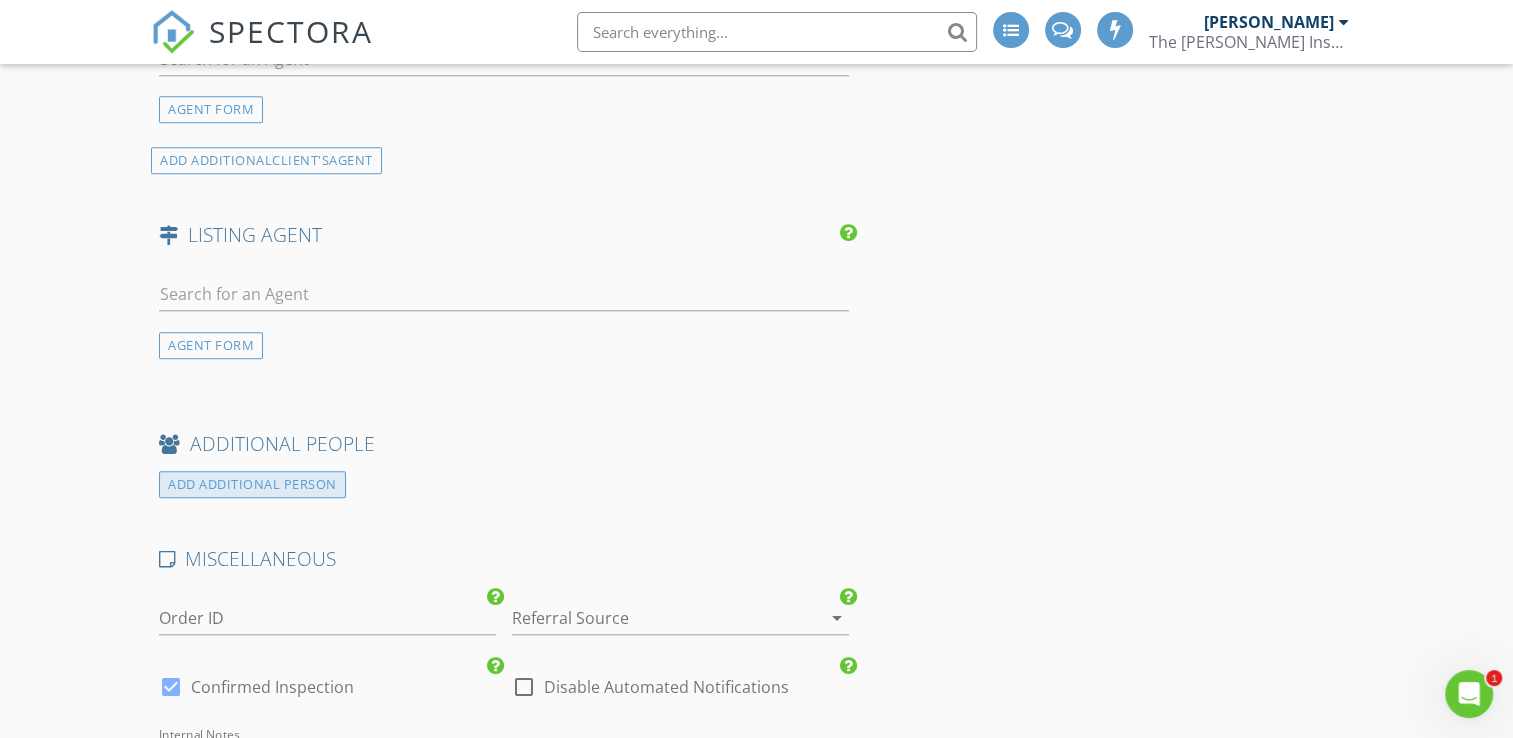click on "ADD ADDITIONAL PERSON" at bounding box center [252, 484] 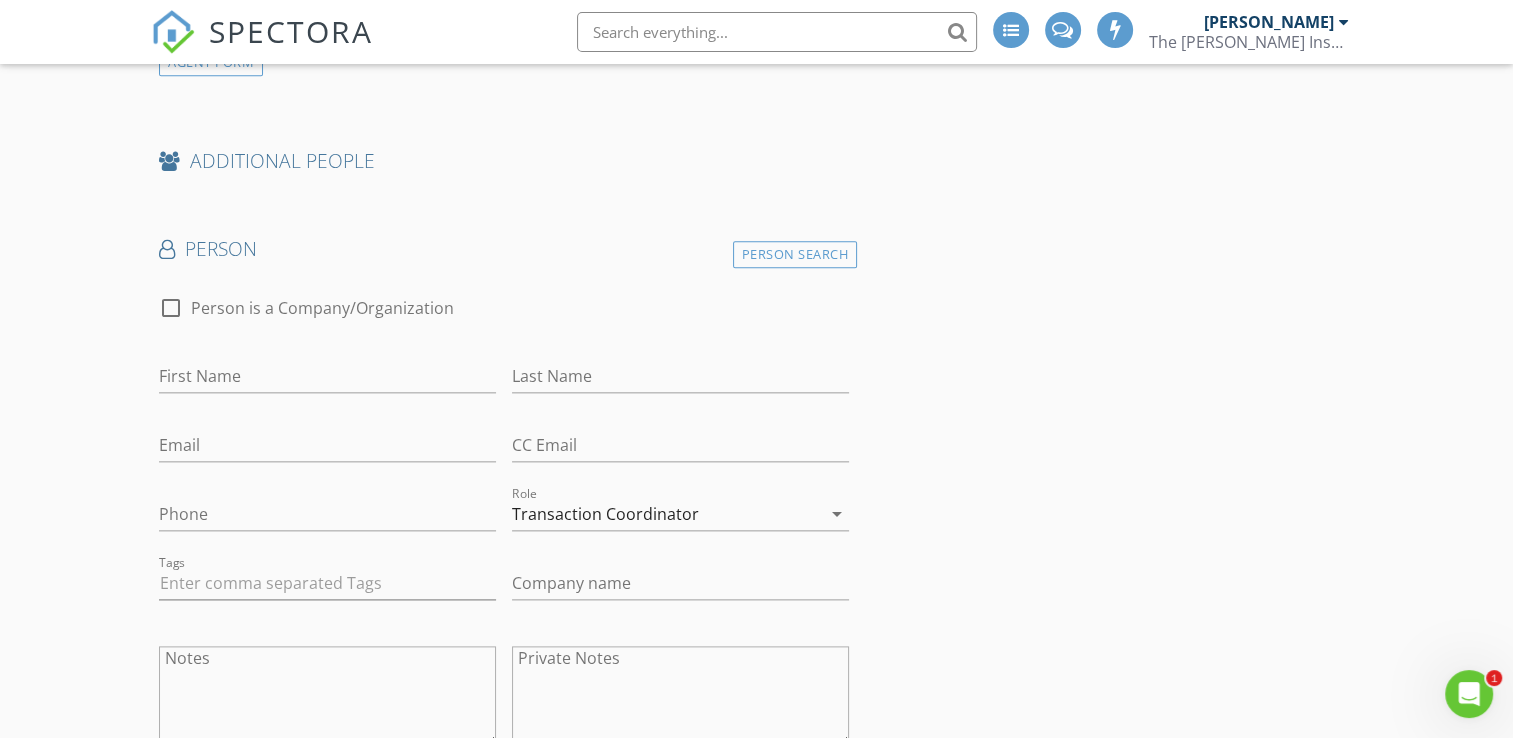 scroll, scrollTop: 2300, scrollLeft: 0, axis: vertical 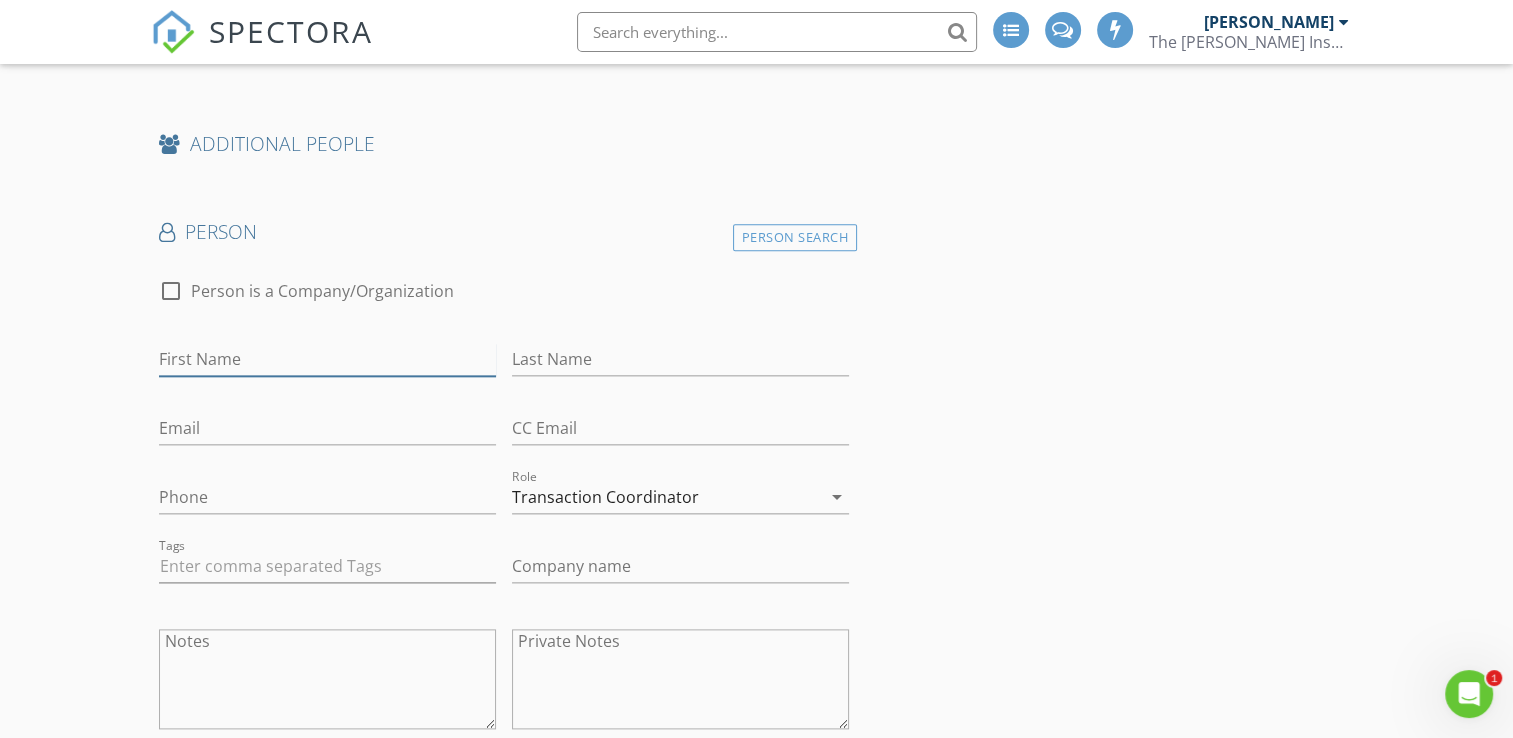 click on "First Name" at bounding box center [327, 359] 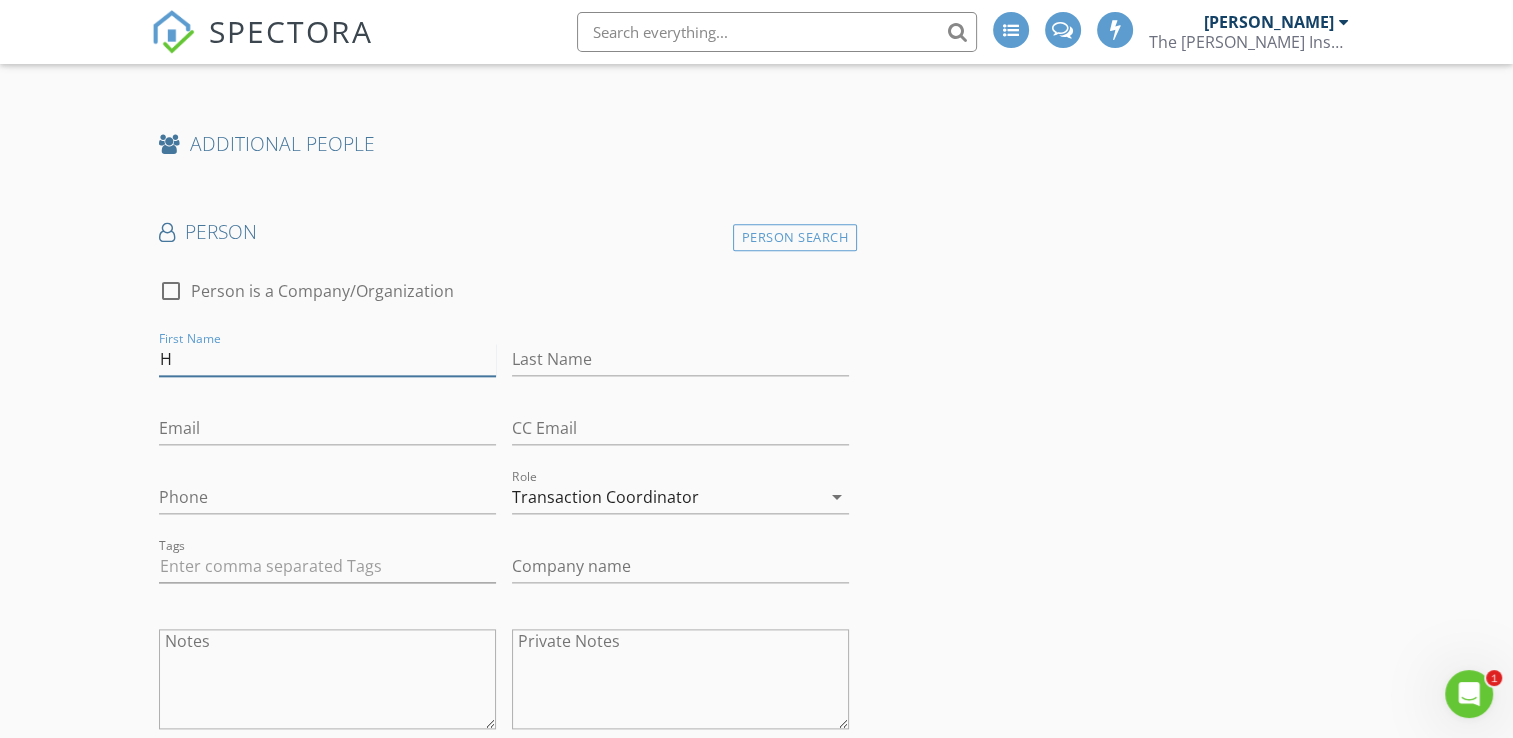 type on "Heather" 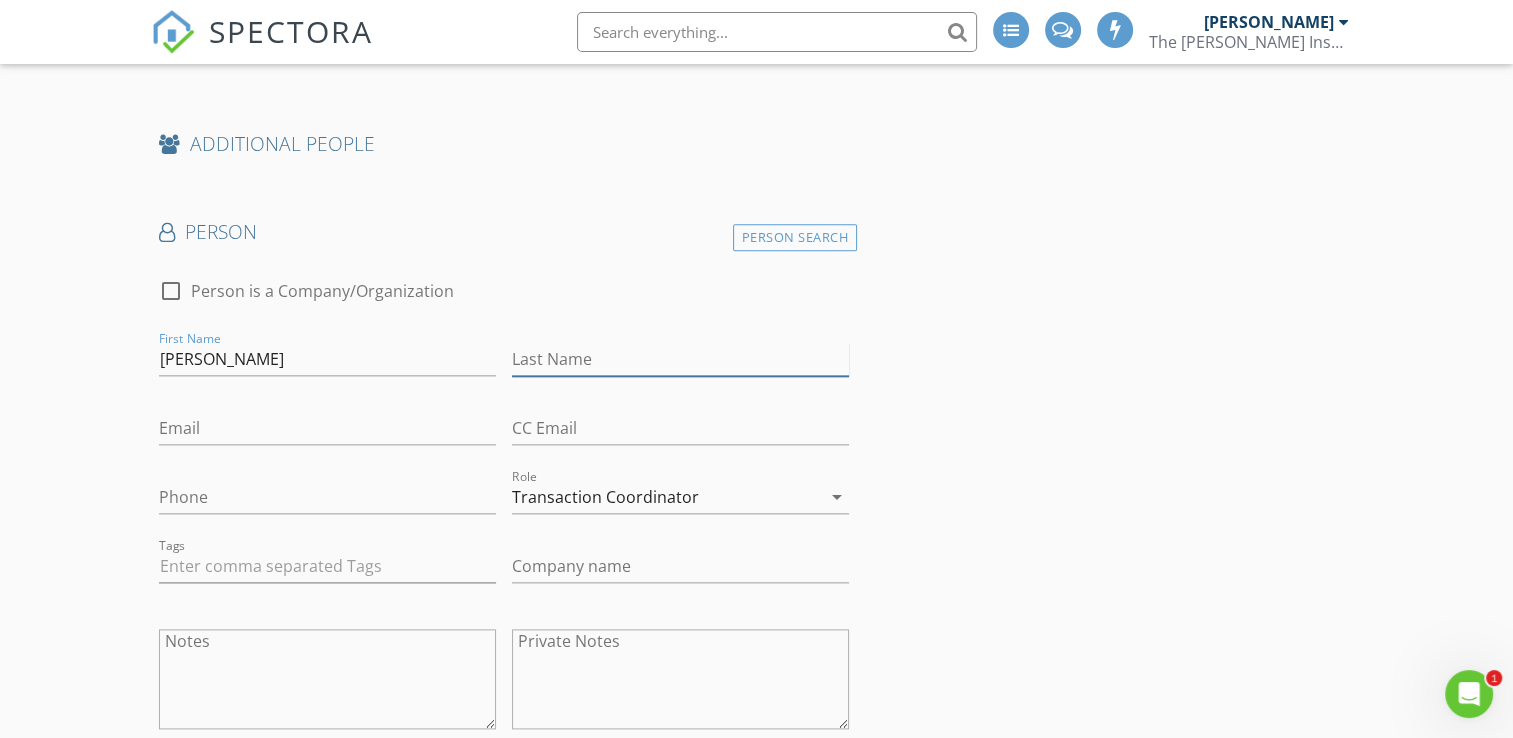 type on "Mannering" 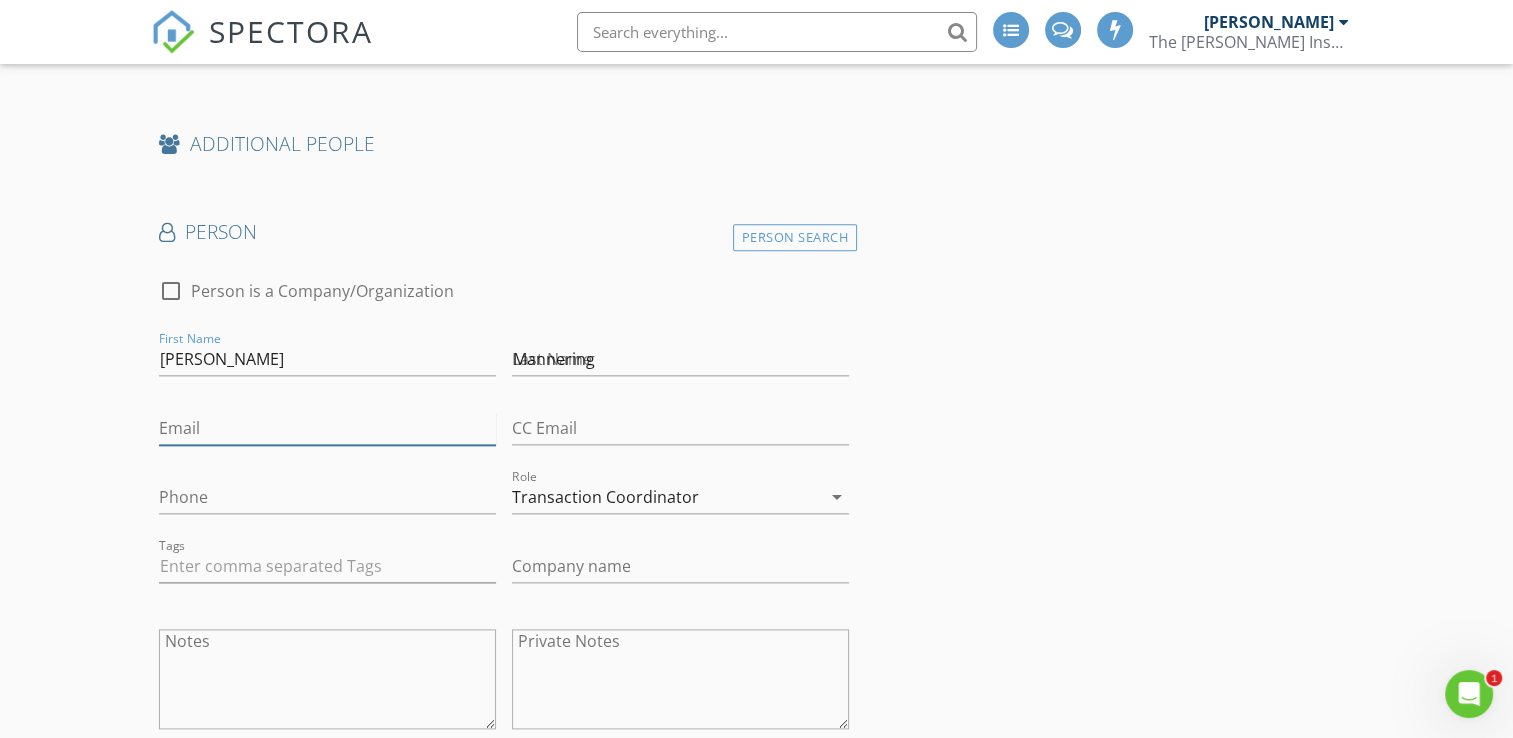 type on "heather.mannering@lenar.com" 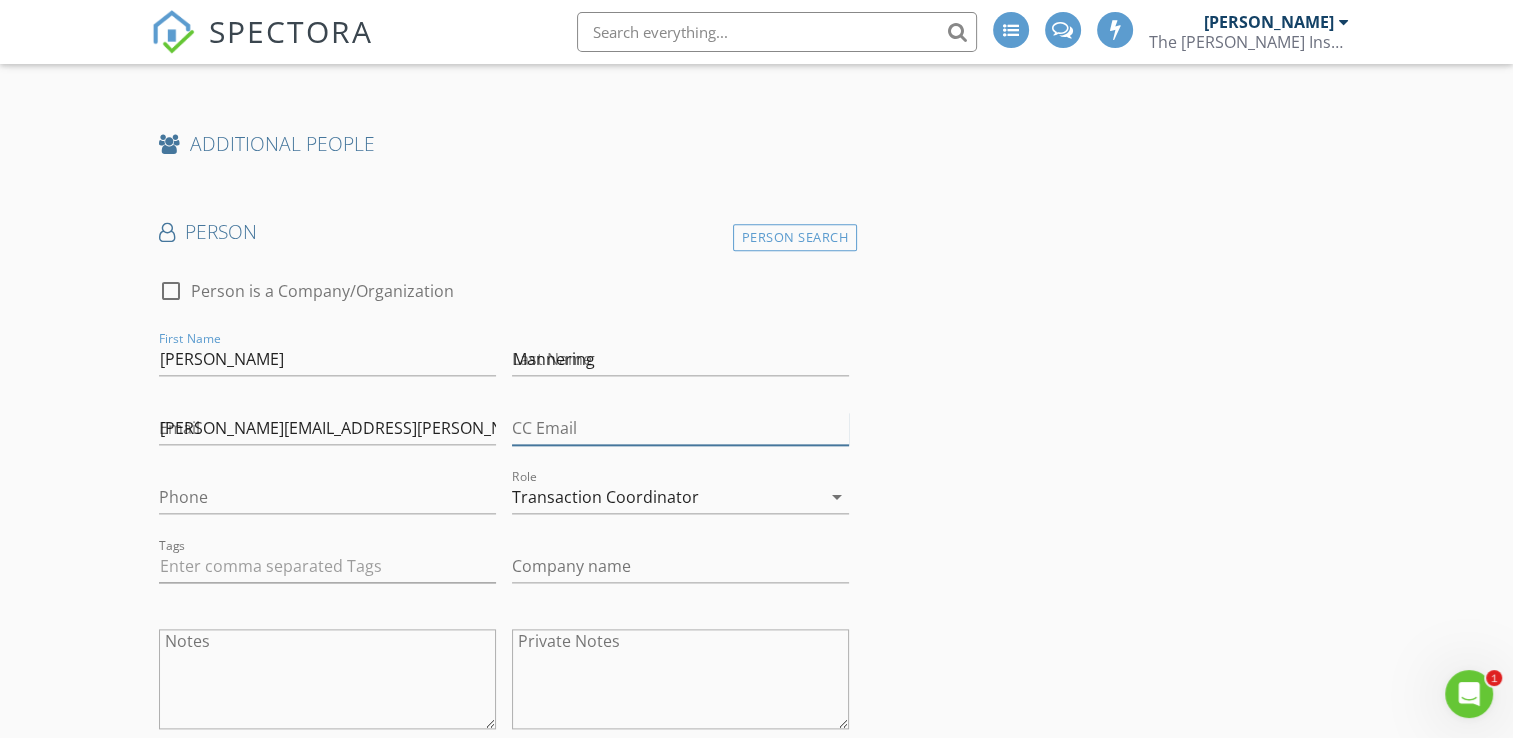 type on "heather.mannering@lenar.com" 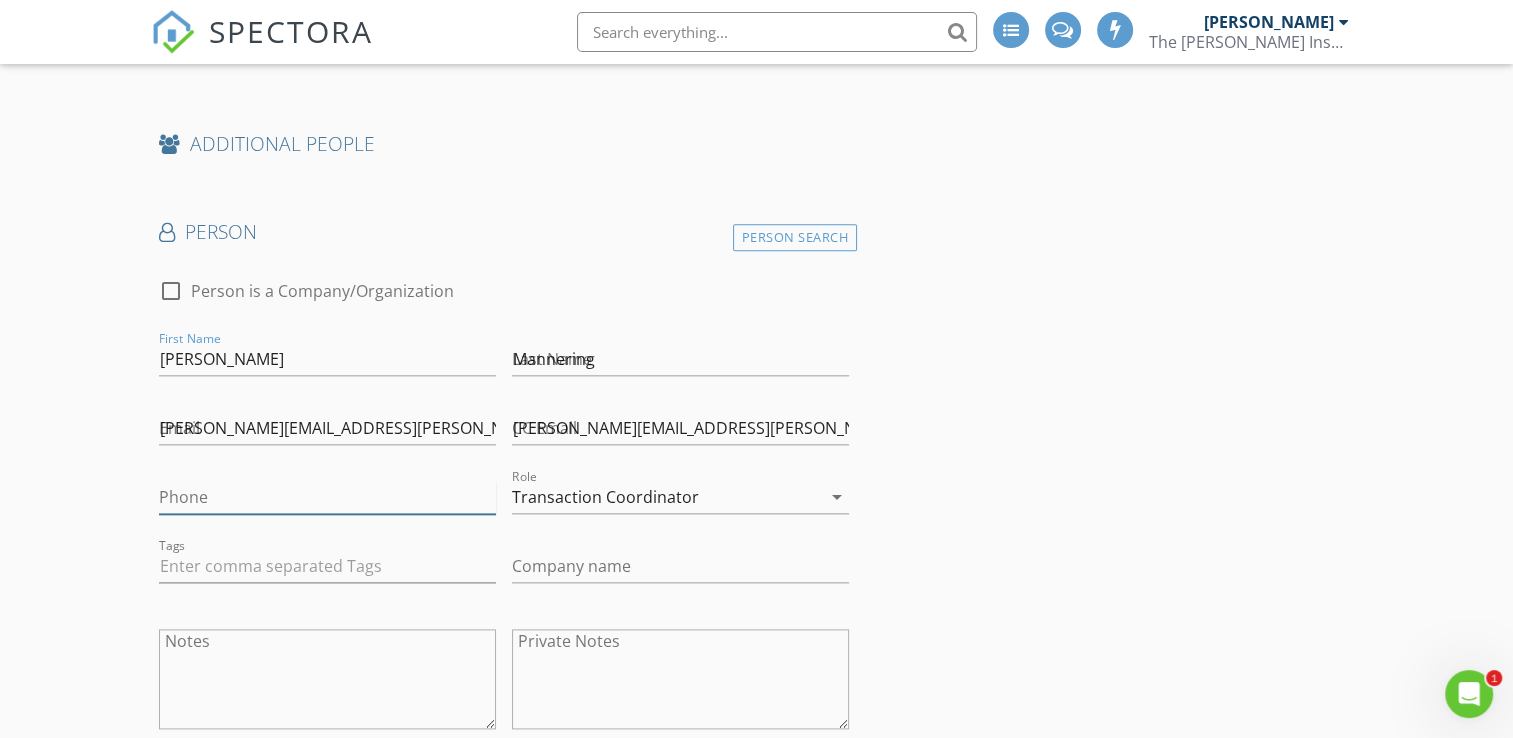 type on "8174548408" 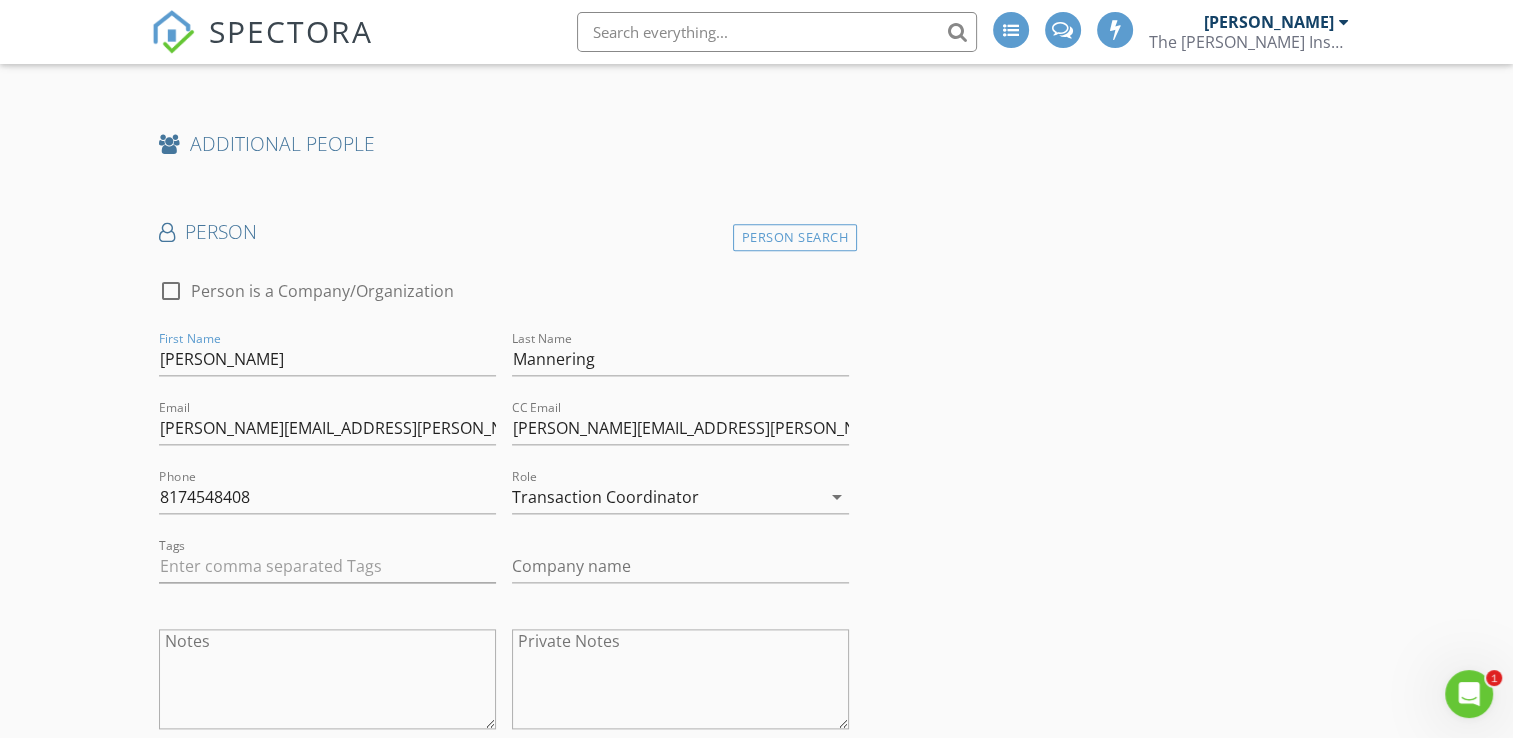 click on "Transaction Coordinator" at bounding box center (666, 497) 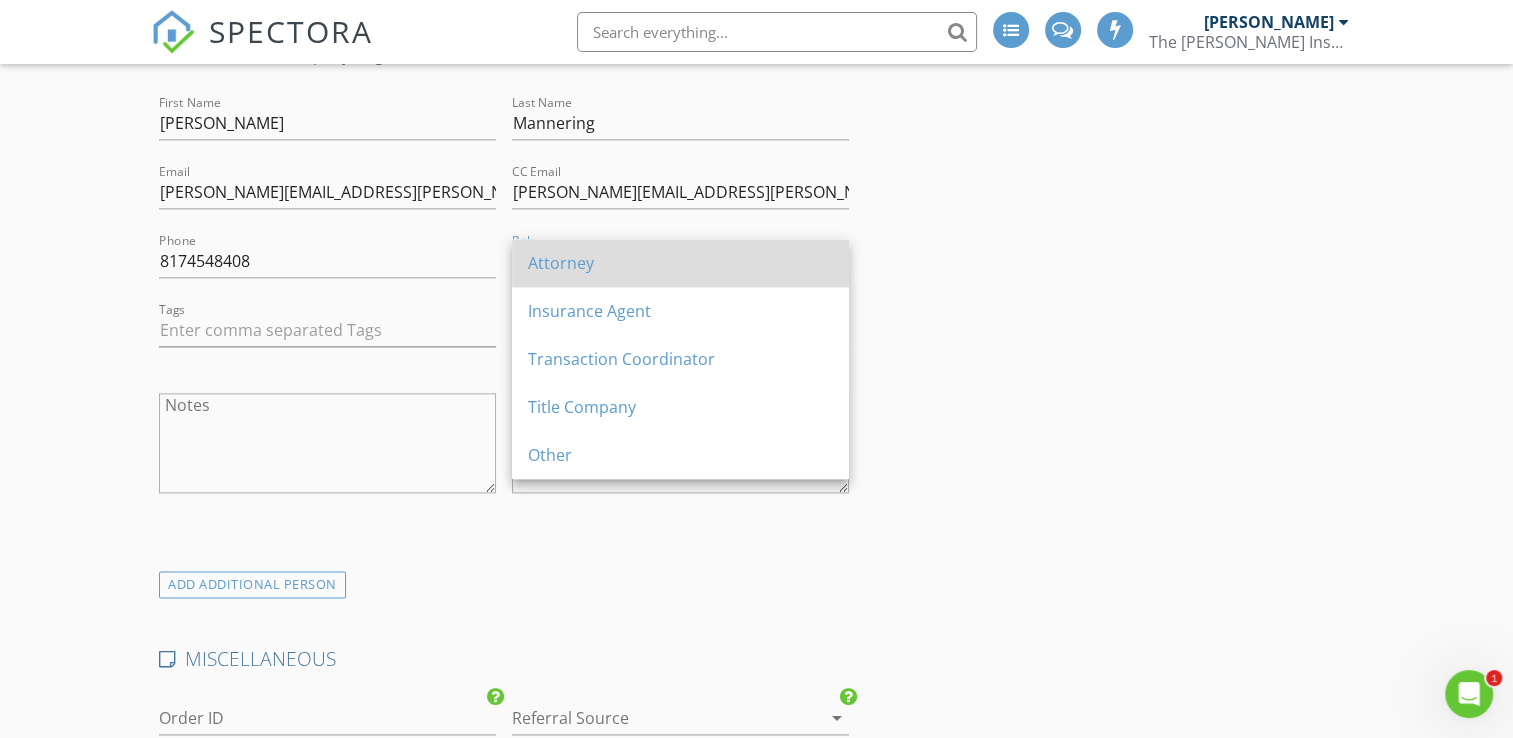scroll, scrollTop: 2600, scrollLeft: 0, axis: vertical 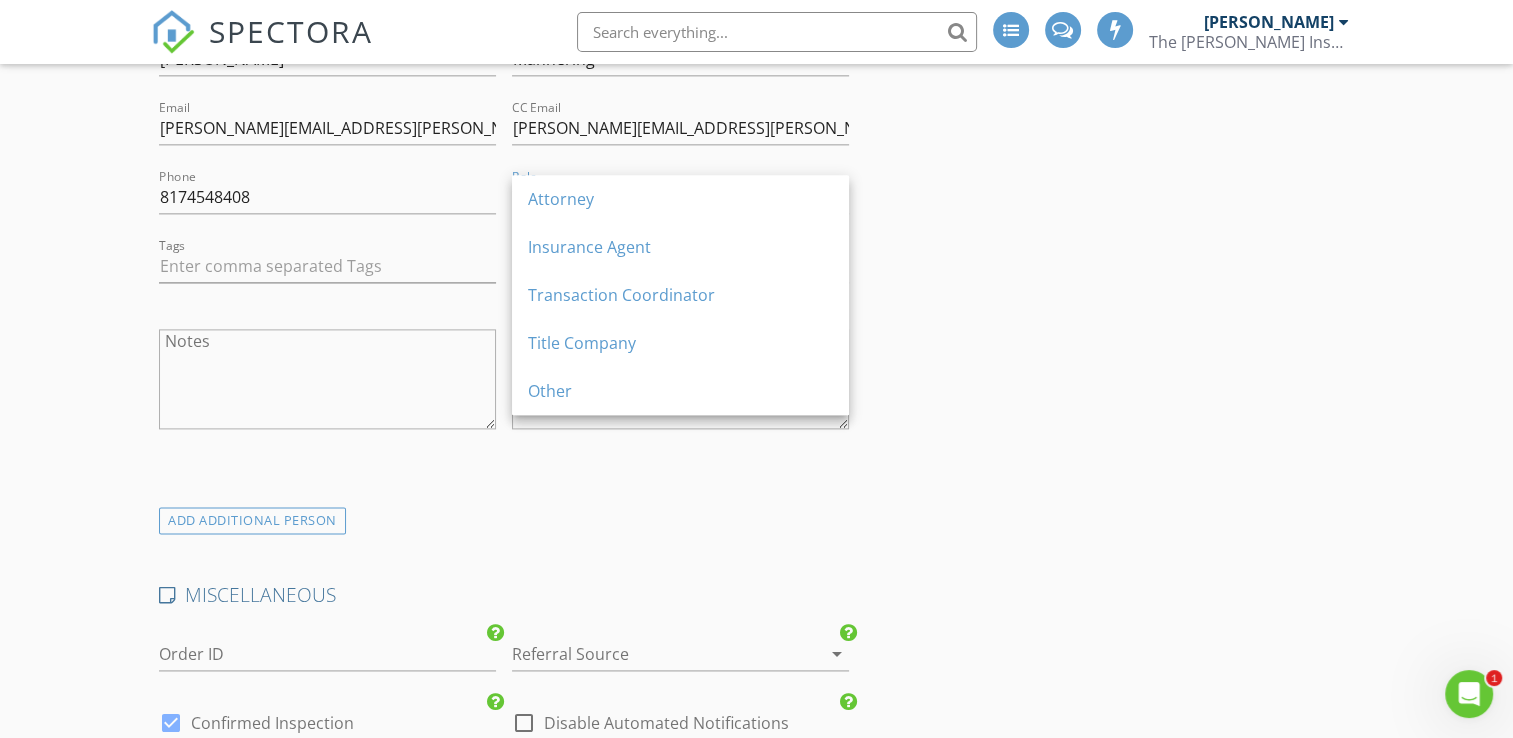 click on "INSPECTOR(S)
check_box   Jonnie Wells   PRIMARY   check_box_outline_blank   Mark Welch     check_box_outline_blank   Christopher Strickland     check_box_outline_blank   Brian Prater     Jonnie Wells arrow_drop_down   check_box_outline_blank Jonnie Wells specifically requested
Date/Time
07/11/2025 8:00 AM
Location
Address Form       Can't find your address?   Click here.
client
check_box Enable Client CC email for this inspection   Client Search     check_box_outline_blank Client is a Company/Organization     First Name   Last Name   Email   CC Email   Phone         Tags         Notes   Private Notes
ADD ADDITIONAL client
SERVICES
check_box_outline_blank   Comprehensive Home Inspection   General Home inspection Structure Electrical HVAC Plumbing Appliances Other systems" at bounding box center [756, -512] 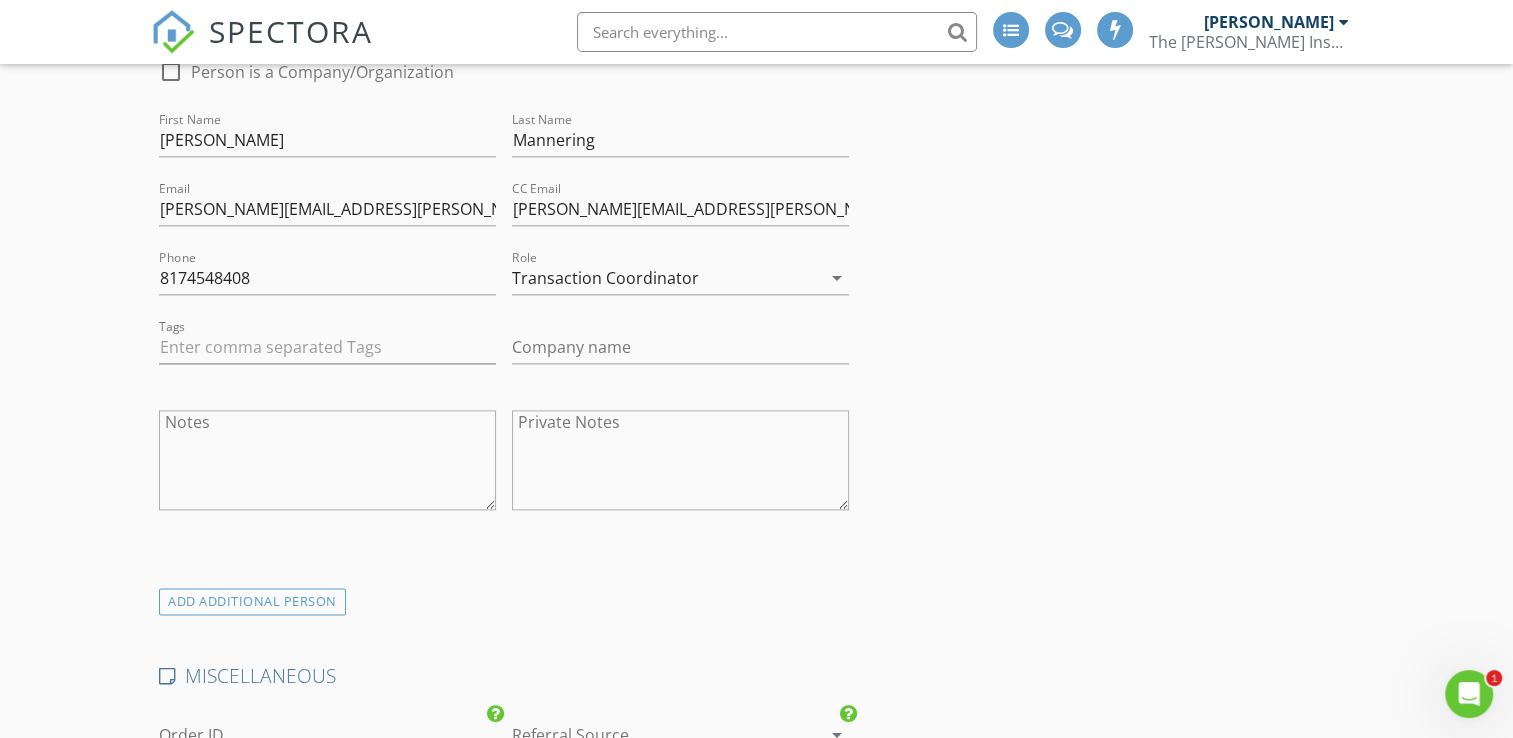 scroll, scrollTop: 2400, scrollLeft: 0, axis: vertical 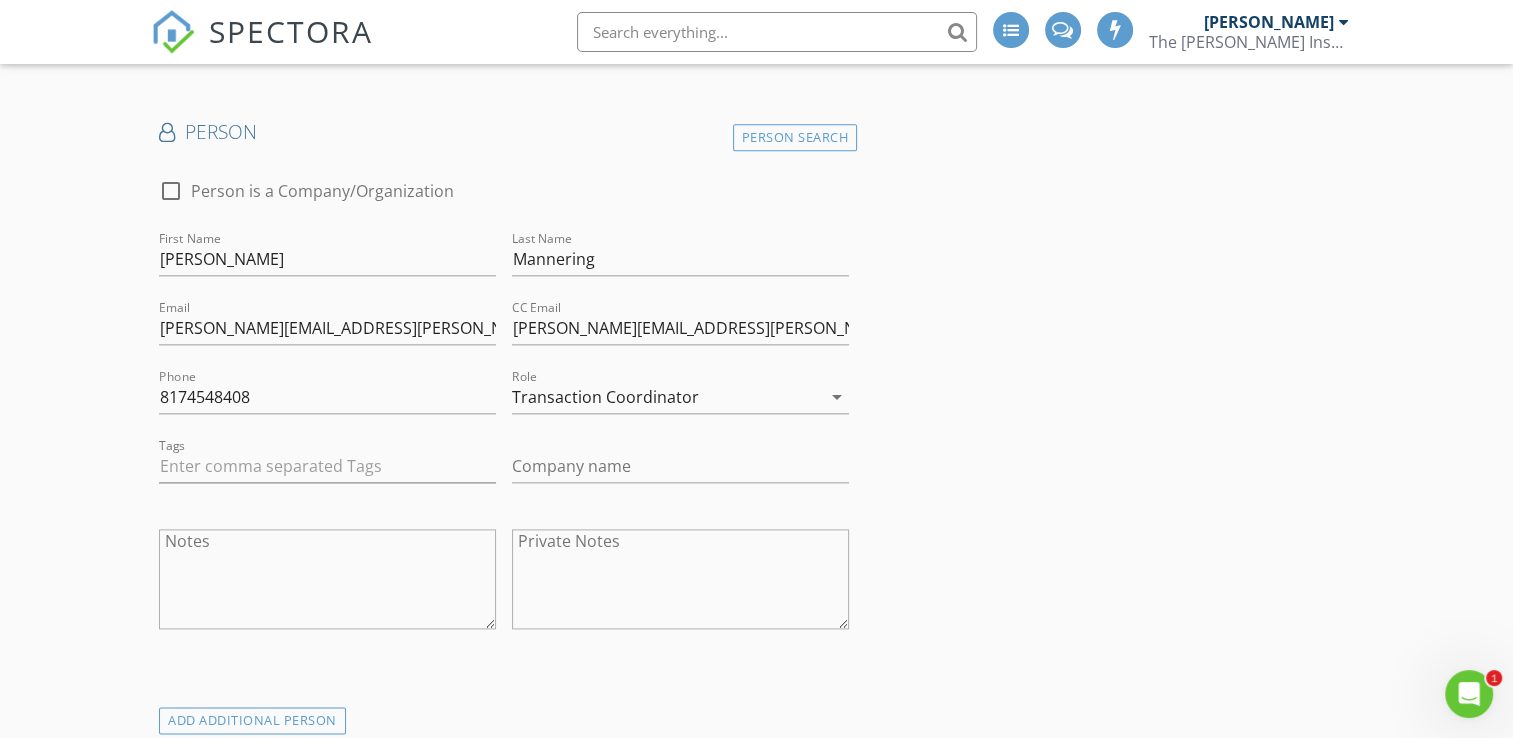 drag, startPoint x: 1326, startPoint y: 585, endPoint x: 1035, endPoint y: 450, distance: 320.78964 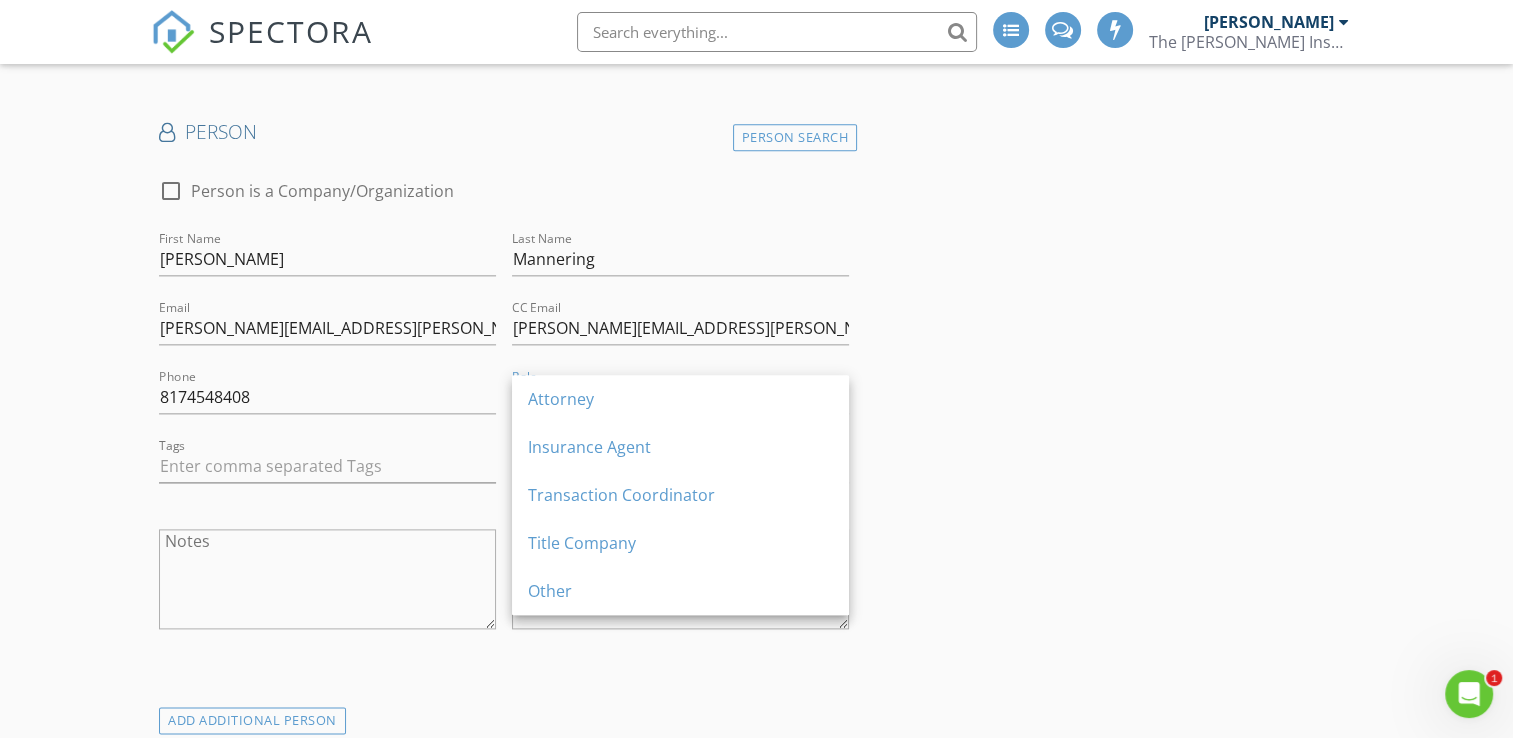 click on "INSPECTOR(S)
check_box   Jonnie Wells   PRIMARY   check_box_outline_blank   Mark Welch     check_box_outline_blank   Christopher Strickland     check_box_outline_blank   Brian Prater     Jonnie Wells arrow_drop_down   check_box_outline_blank Jonnie Wells specifically requested
Date/Time
07/11/2025 8:00 AM
Location
Address Form       Can't find your address?   Click here.
client
check_box Enable Client CC email for this inspection   Client Search     check_box_outline_blank Client is a Company/Organization     First Name   Last Name   Email   CC Email   Phone         Tags         Notes   Private Notes
ADD ADDITIONAL client
SERVICES
check_box_outline_blank   Comprehensive Home Inspection   General Home inspection Structure Electrical HVAC Plumbing Appliances Other systems" at bounding box center [756, -312] 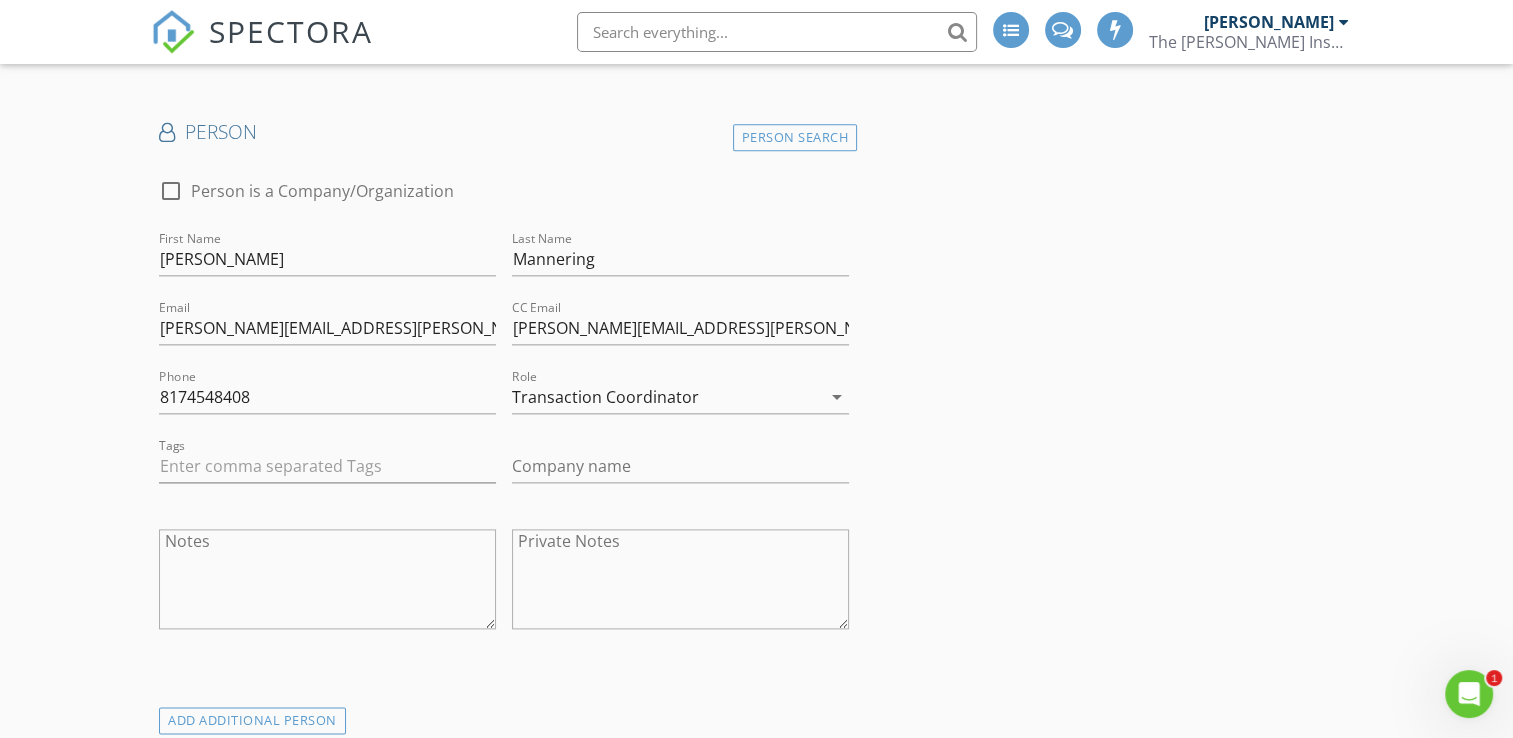 click on "Transaction Coordinator" at bounding box center (605, 397) 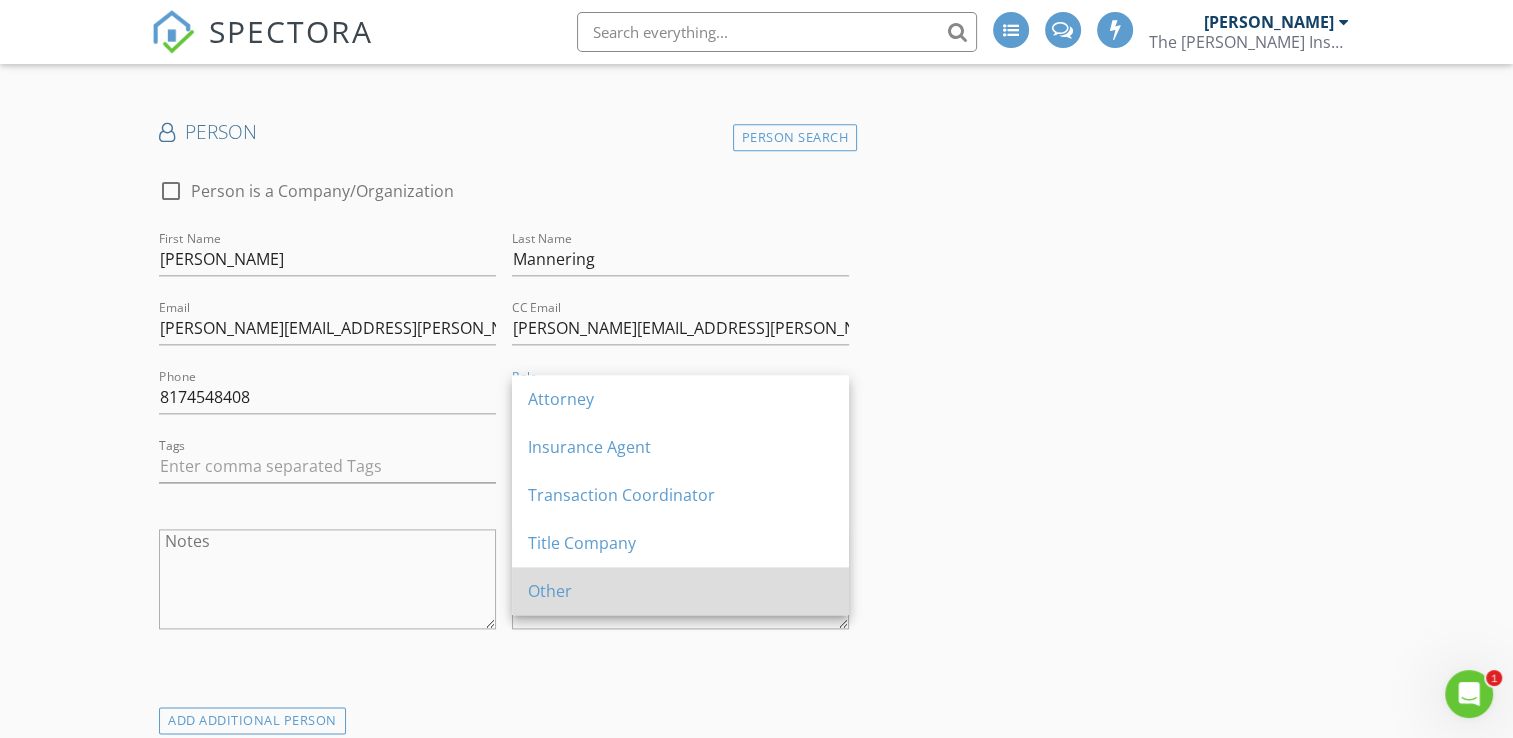 click on "Other" at bounding box center (680, 591) 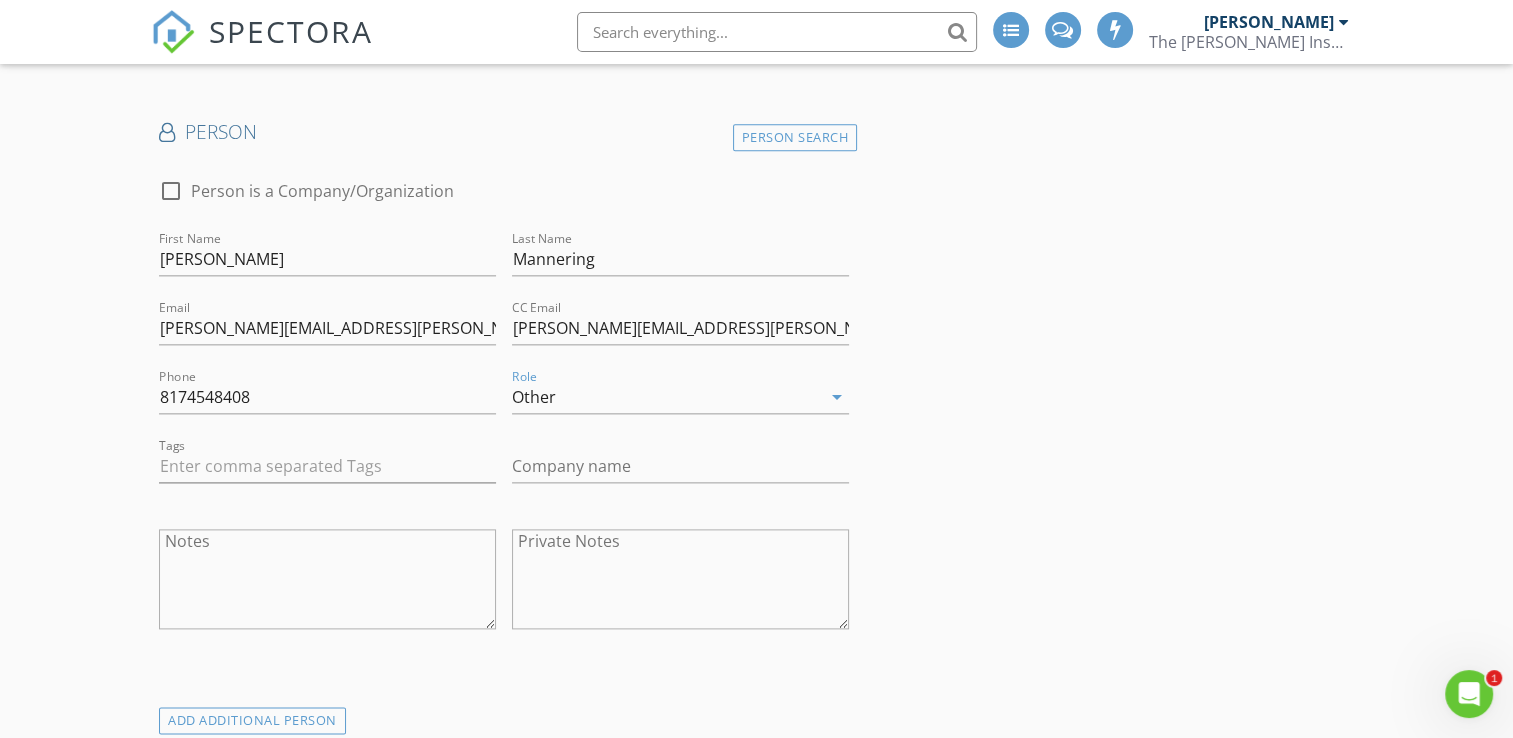 click on "INSPECTOR(S)
check_box   Jonnie Wells   PRIMARY   check_box_outline_blank   Mark Welch     check_box_outline_blank   Christopher Strickland     check_box_outline_blank   Brian Prater     Jonnie Wells arrow_drop_down   check_box_outline_blank Jonnie Wells specifically requested
Date/Time
07/11/2025 8:00 AM
Location
Address Form       Can't find your address?   Click here.
client
check_box Enable Client CC email for this inspection   Client Search     check_box_outline_blank Client is a Company/Organization     First Name   Last Name   Email   CC Email   Phone         Tags         Notes   Private Notes
ADD ADDITIONAL client
SERVICES
check_box_outline_blank   Comprehensive Home Inspection   General Home inspection Structure Electrical HVAC Plumbing Appliances Other systems" at bounding box center [756, -312] 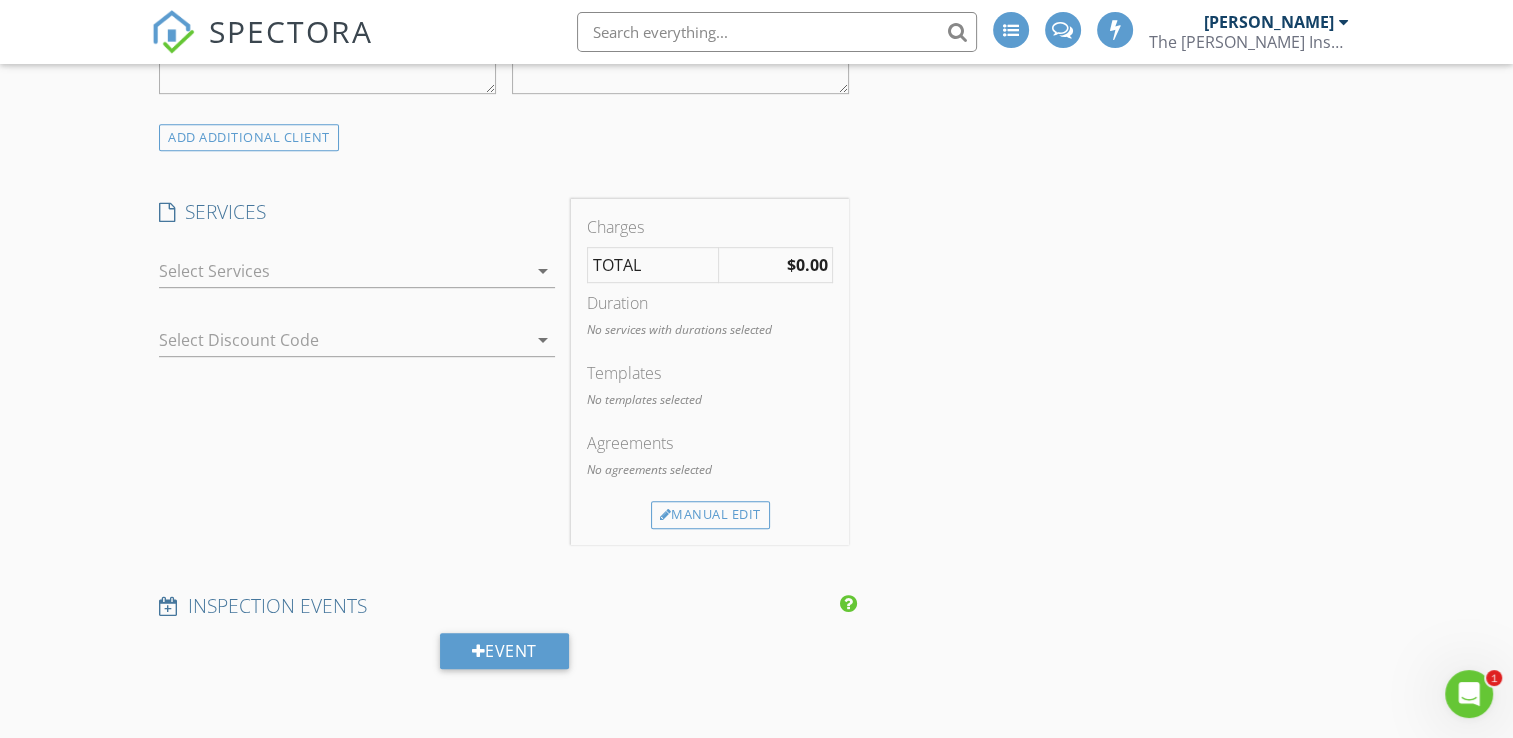 scroll, scrollTop: 1000, scrollLeft: 0, axis: vertical 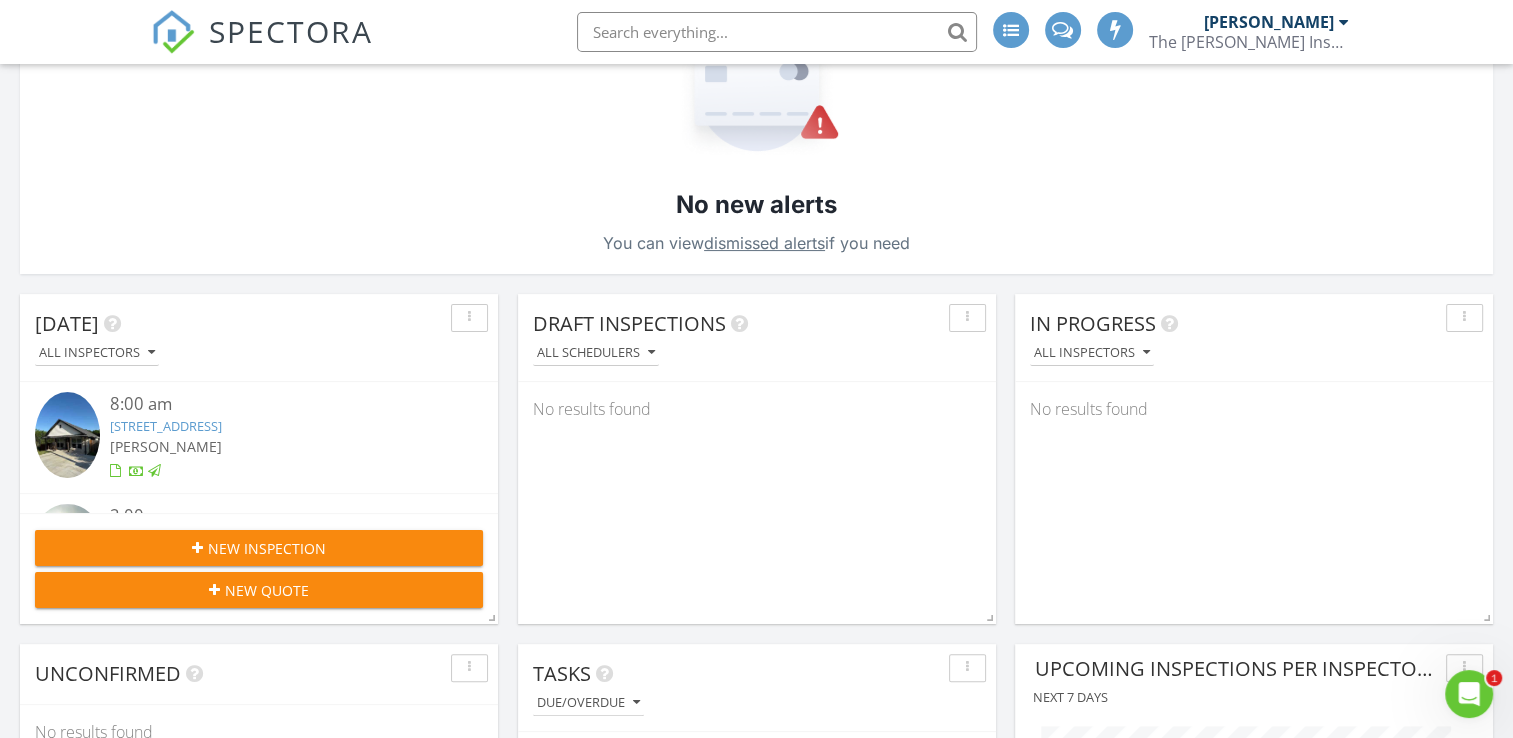 click on "New Quote" at bounding box center (267, 590) 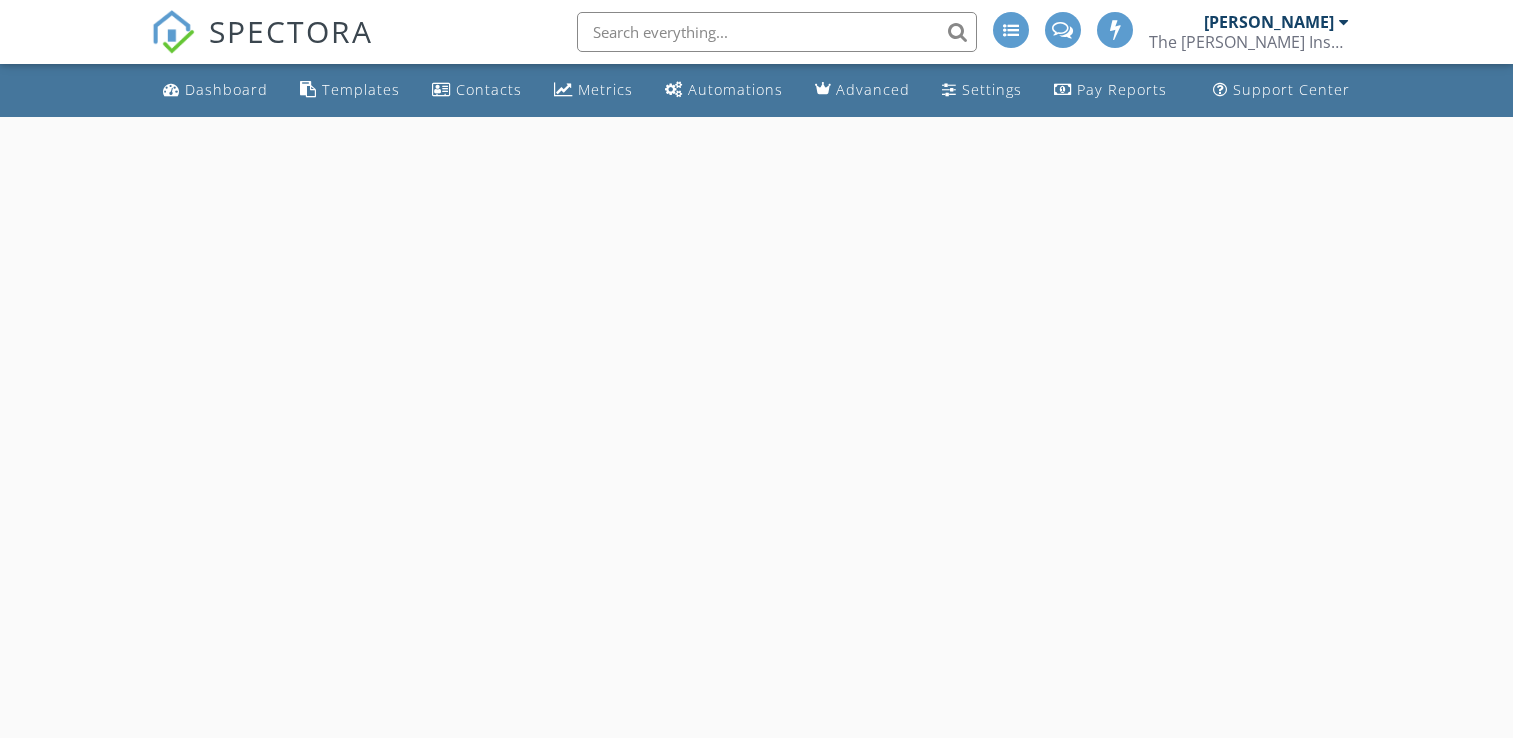scroll, scrollTop: 0, scrollLeft: 0, axis: both 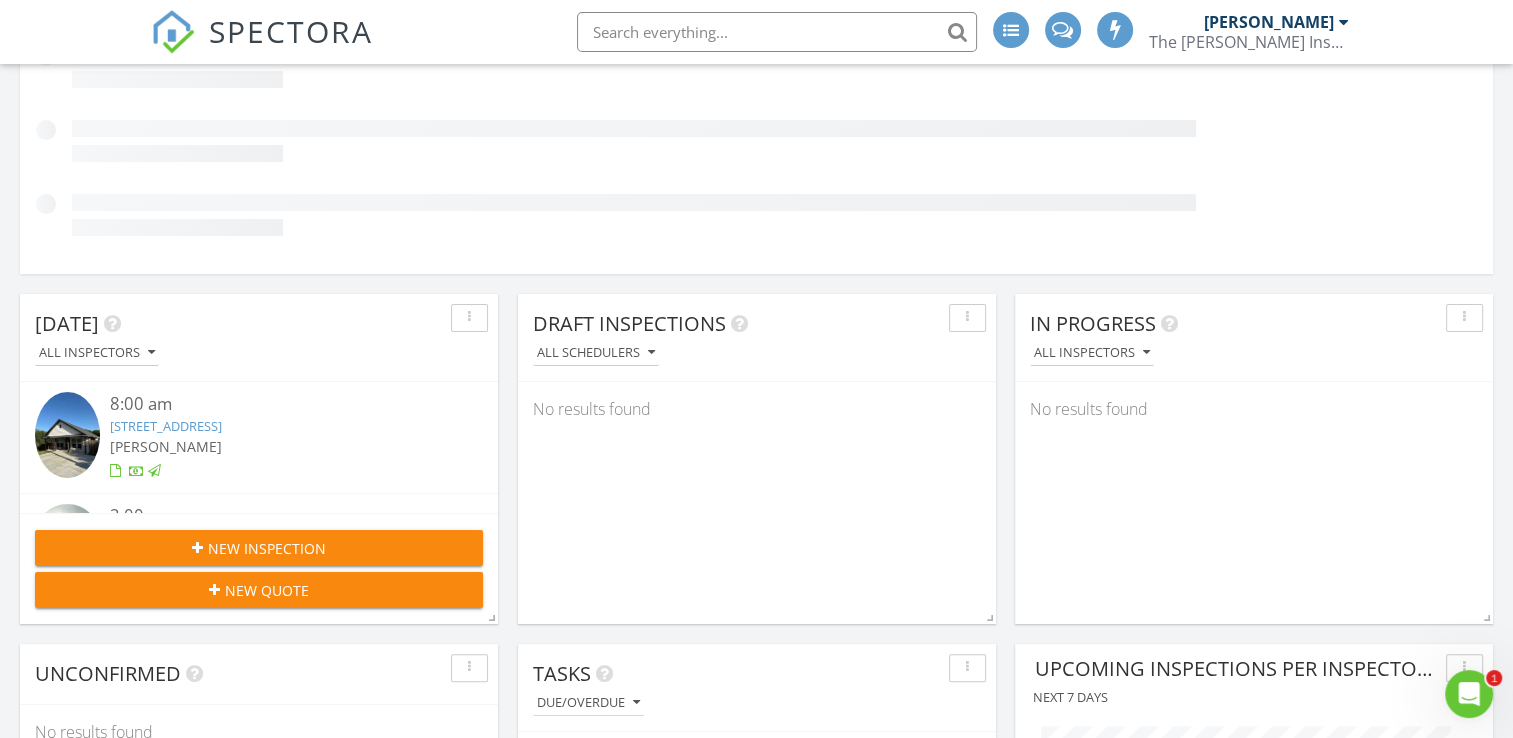 click on "New Inspection" at bounding box center [259, 548] 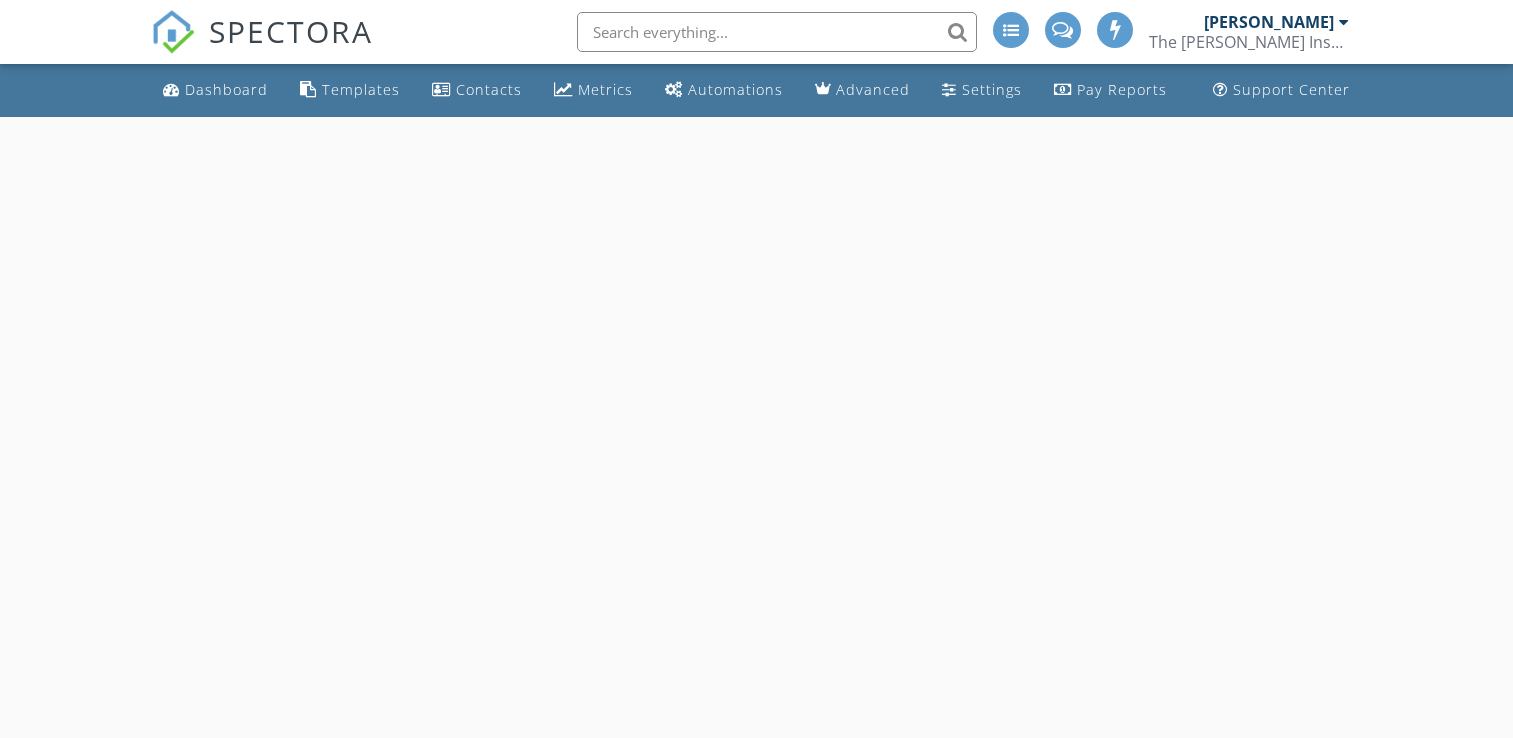 scroll, scrollTop: 0, scrollLeft: 0, axis: both 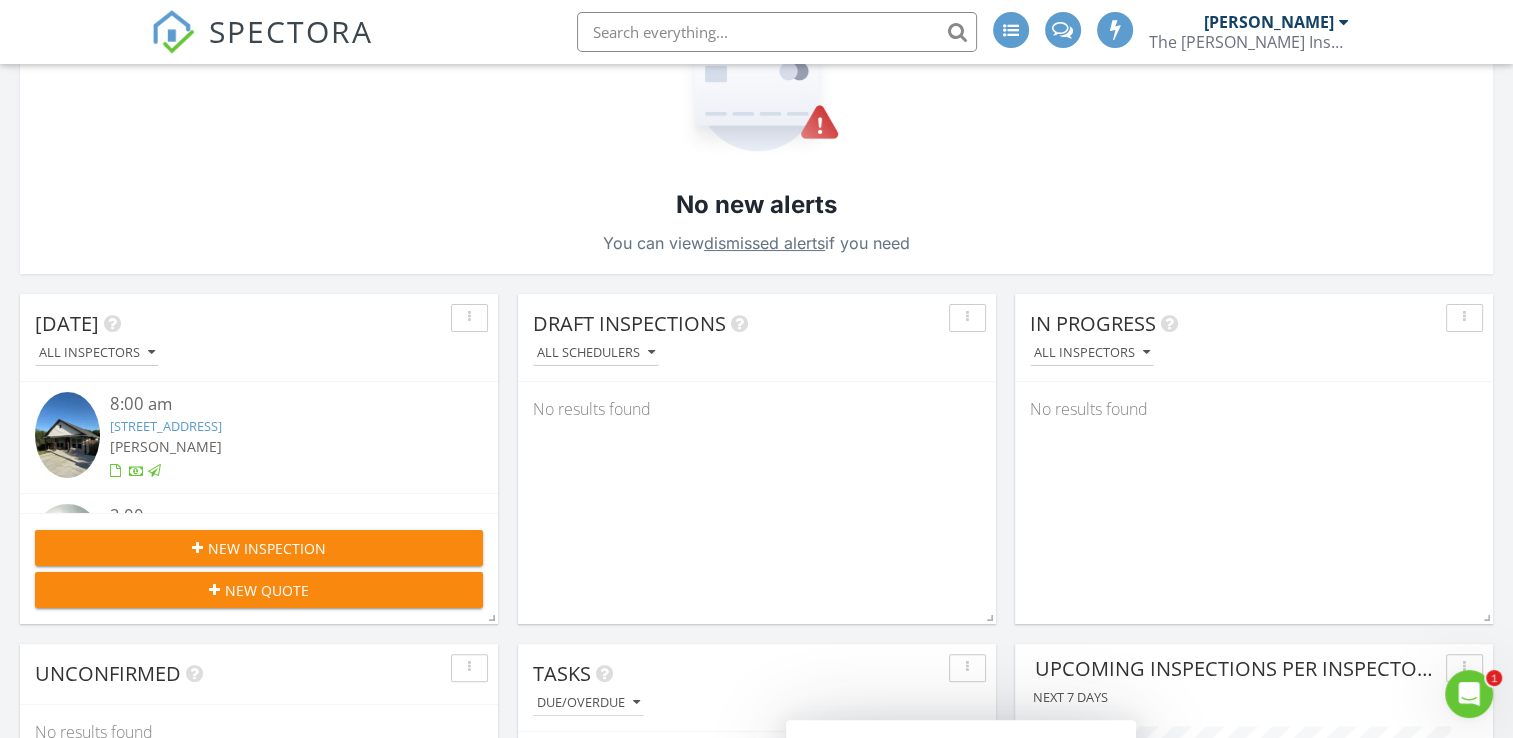 click on "No new alerts
You can view
dismissed alerts
if you need" at bounding box center (756, 144) 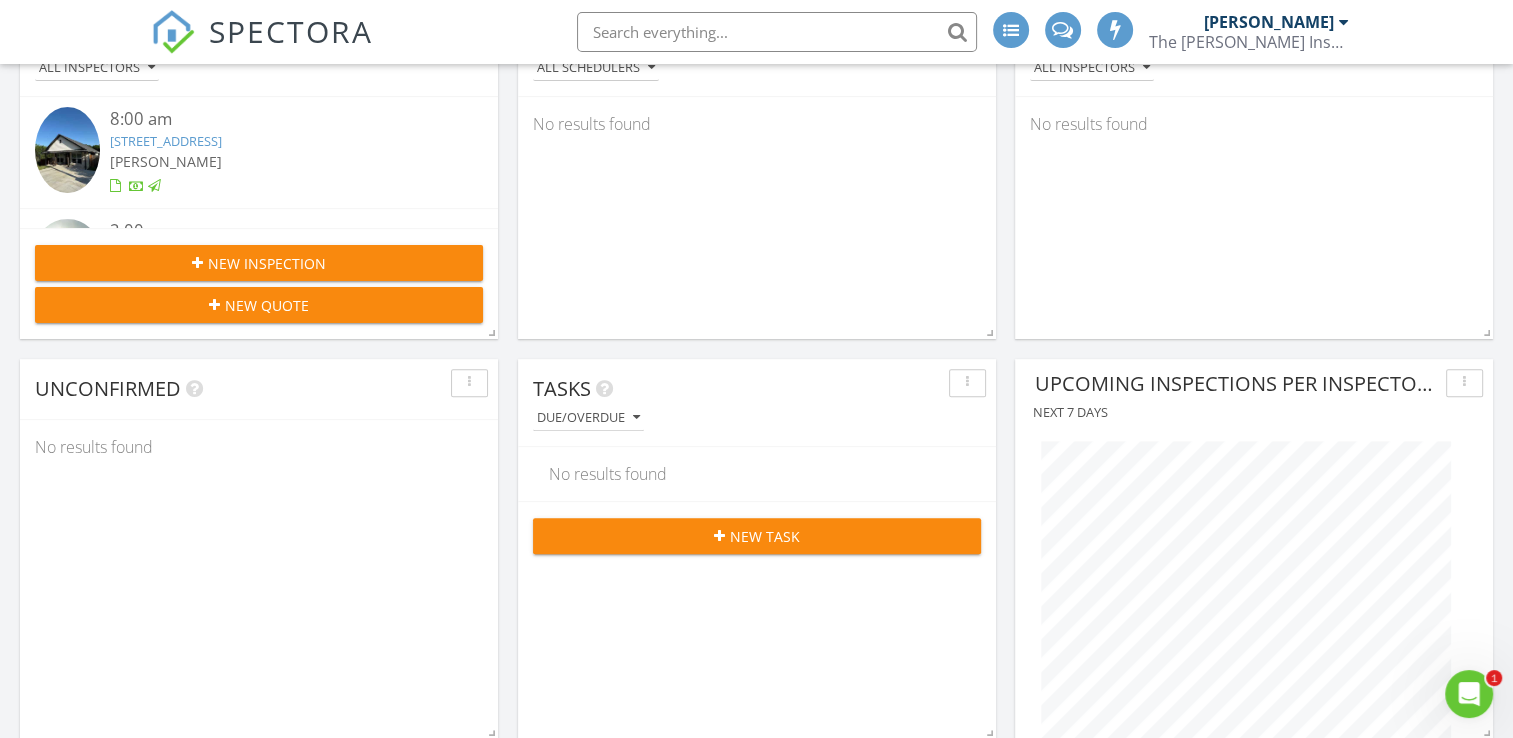 scroll, scrollTop: 400, scrollLeft: 0, axis: vertical 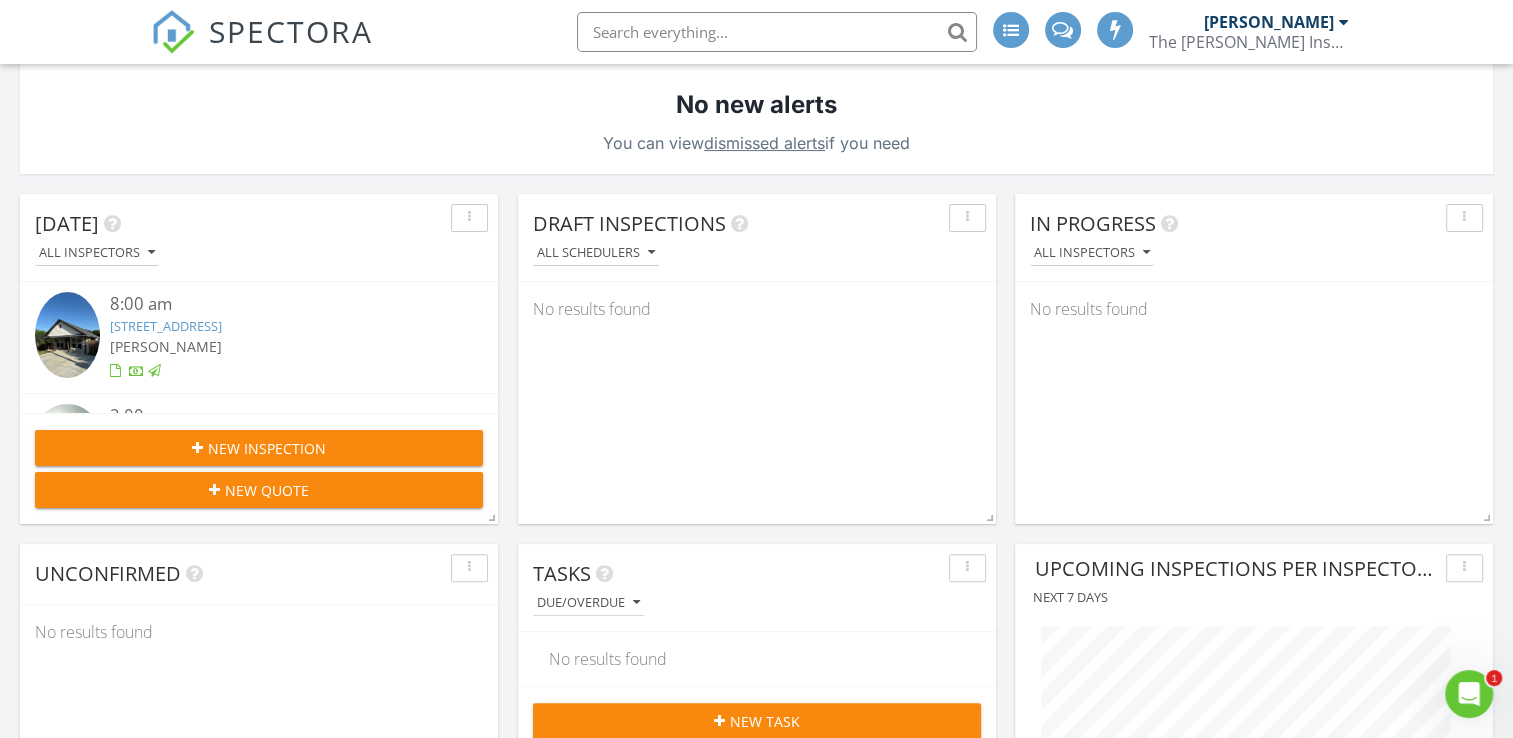 click on "No new alerts
You can view
dismissed alerts
if you need" at bounding box center (756, 44) 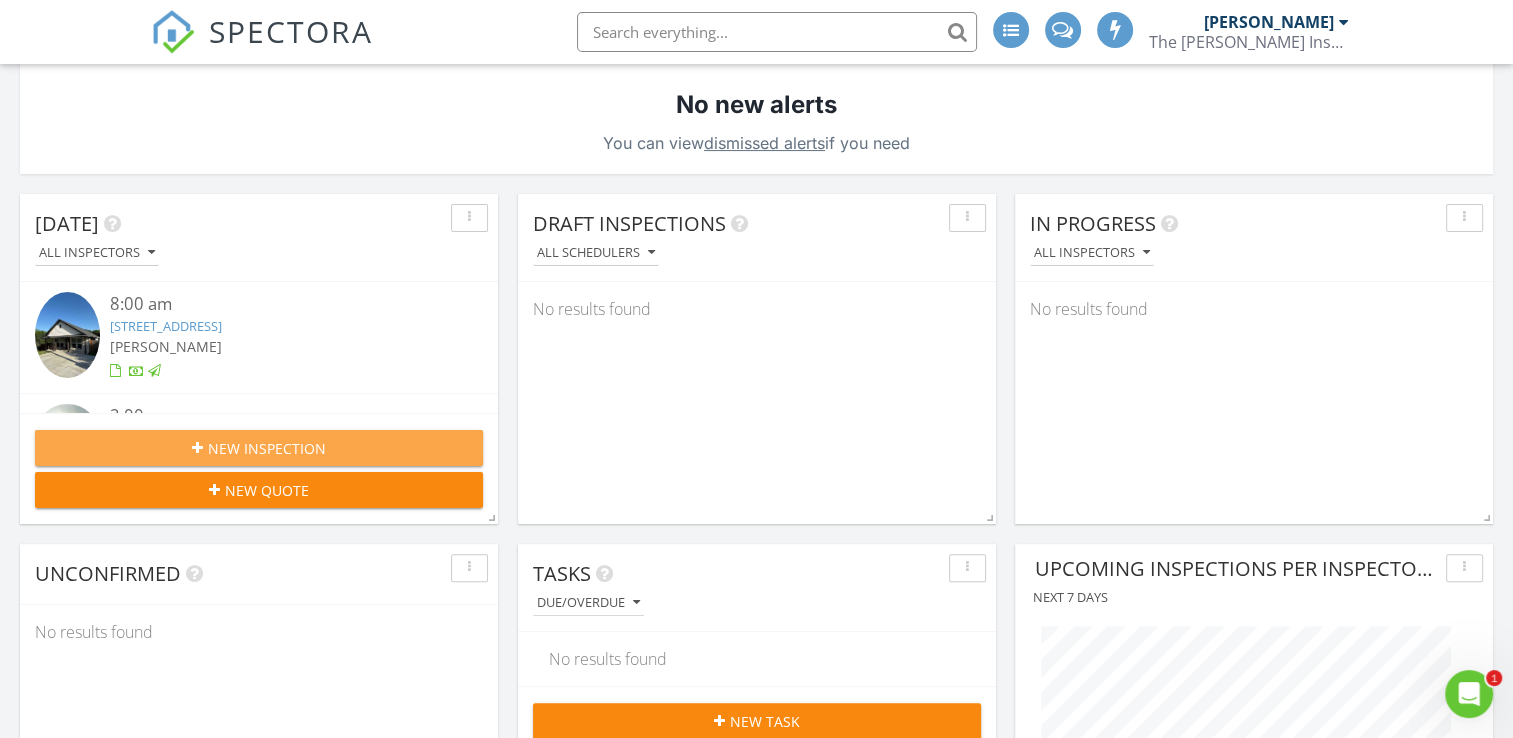 click on "New Inspection" at bounding box center [267, 448] 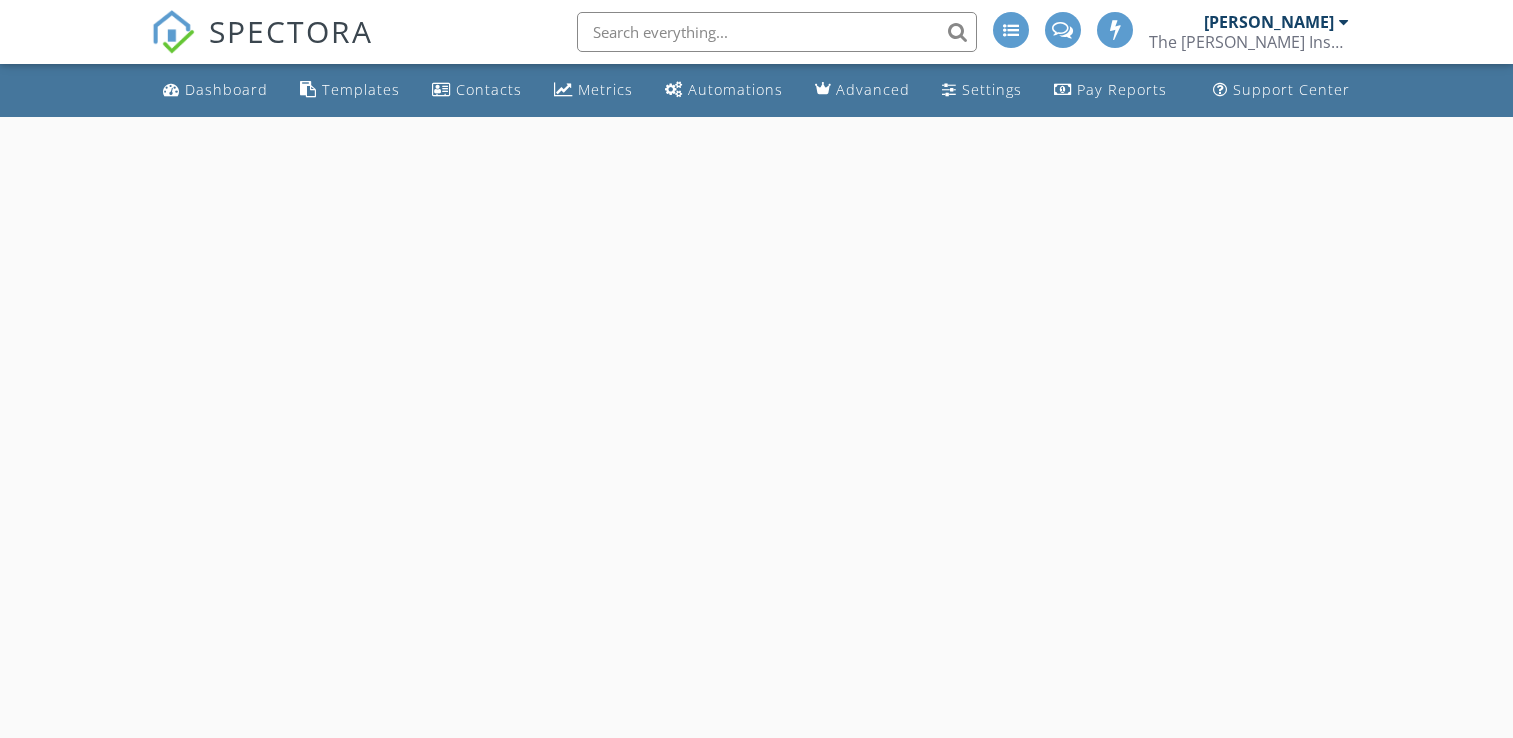 scroll, scrollTop: 0, scrollLeft: 0, axis: both 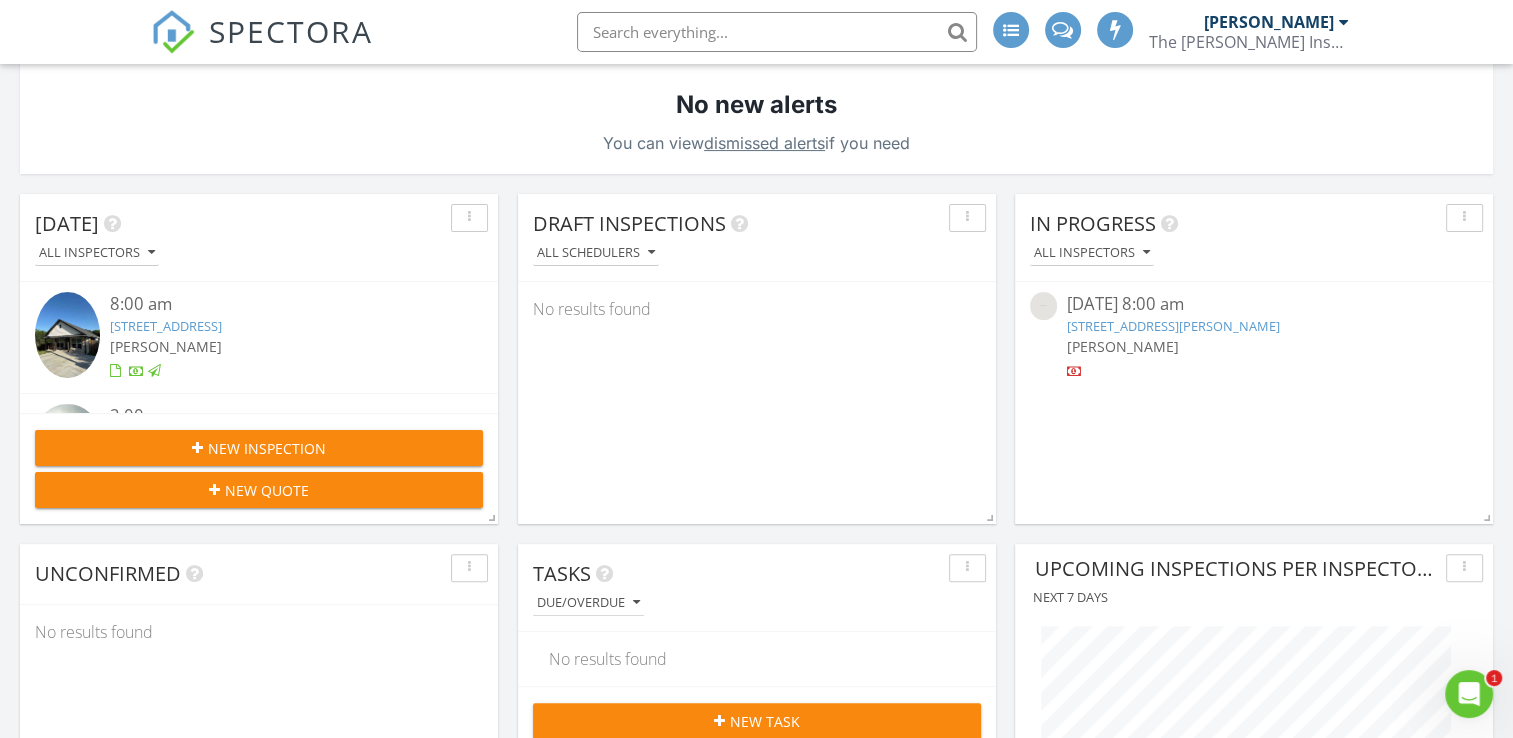 click on "[PERSON_NAME]" at bounding box center [1269, 22] 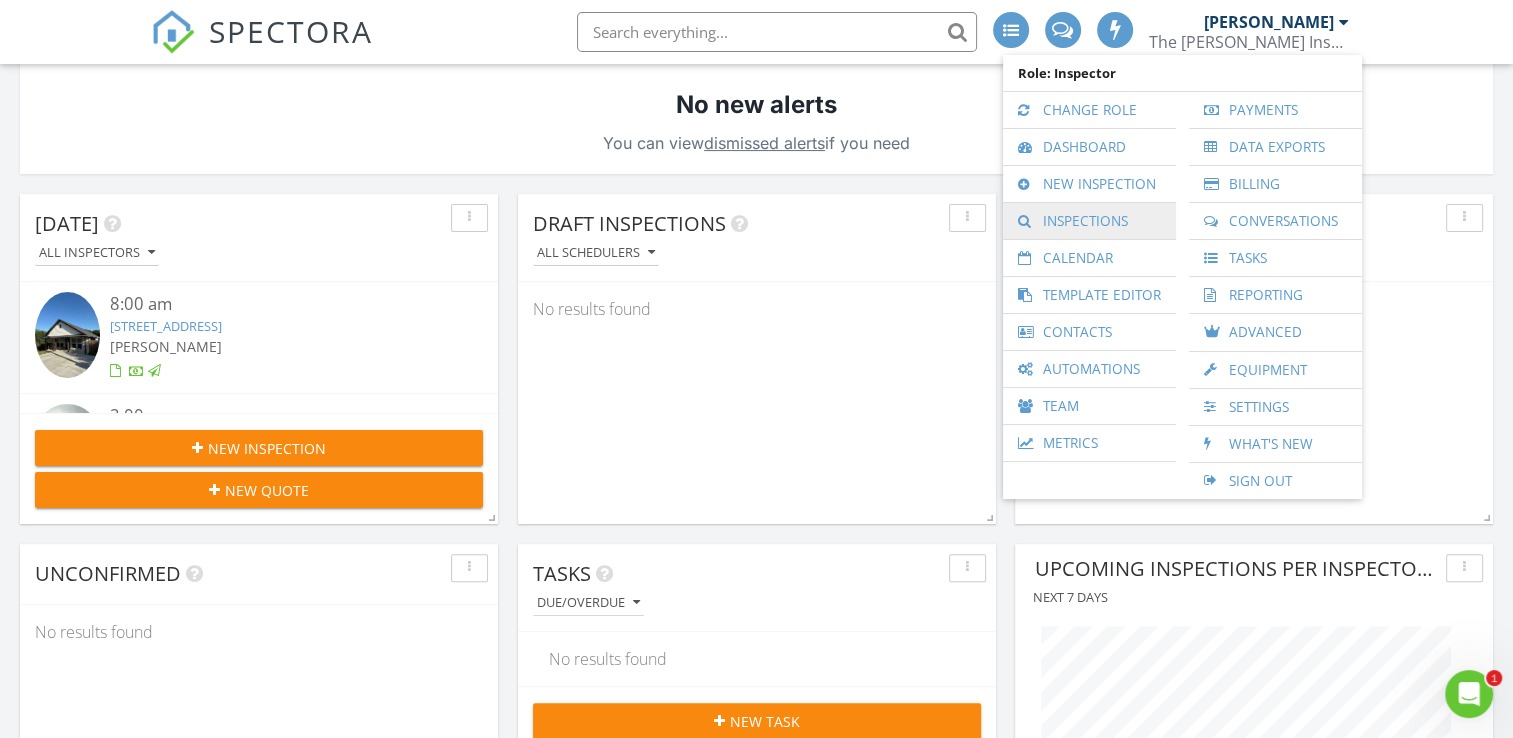 click on "Inspections" at bounding box center [1089, 221] 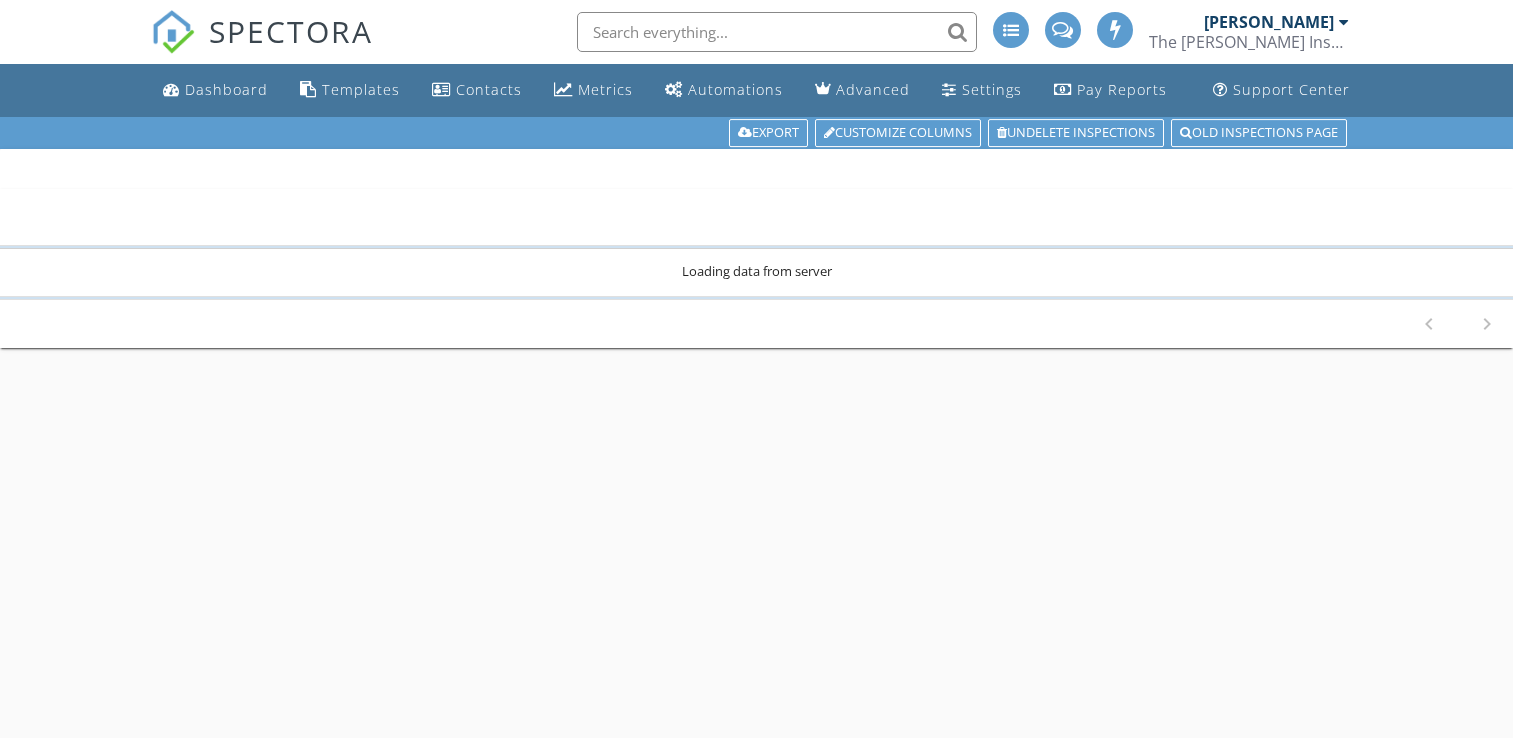 scroll, scrollTop: 0, scrollLeft: 0, axis: both 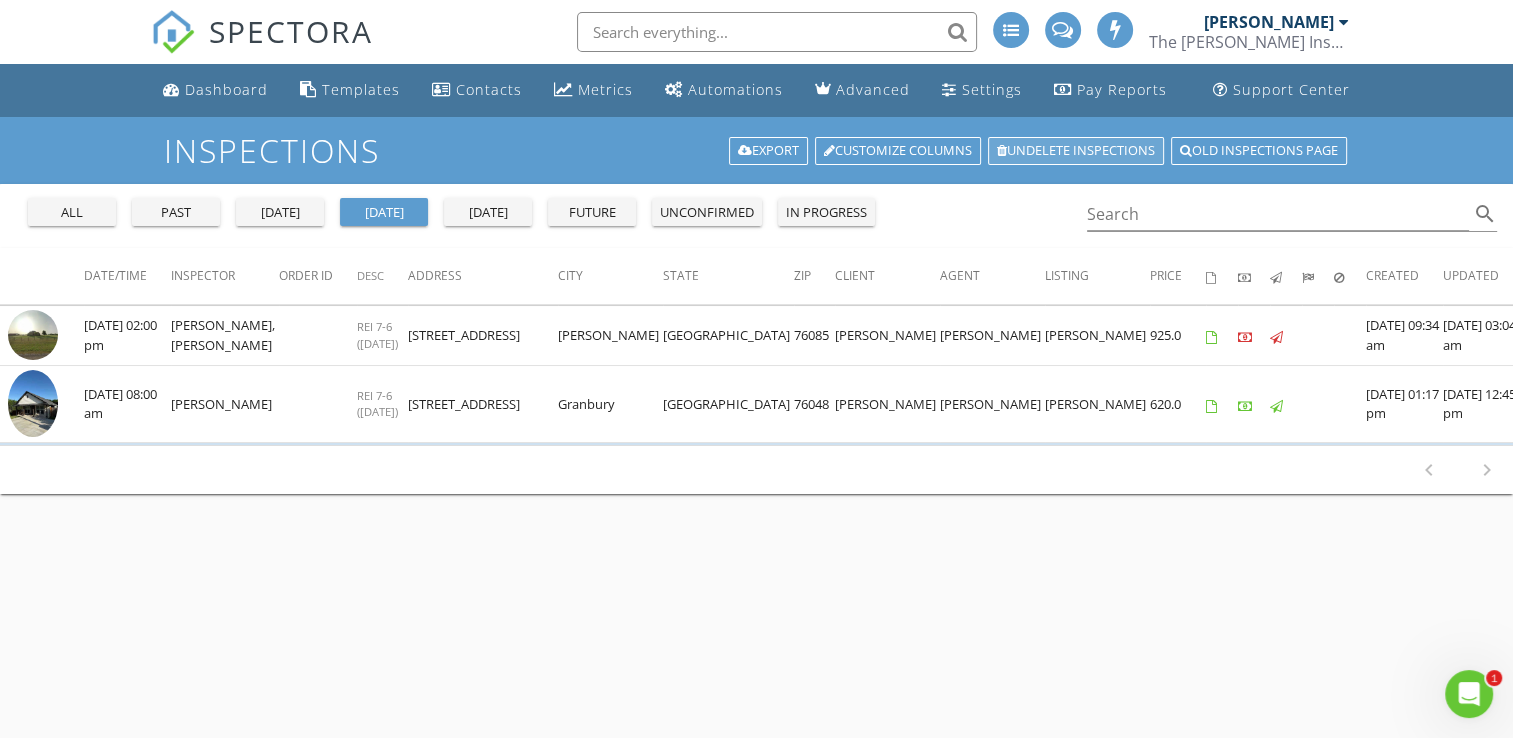 click on "Undelete inspections" at bounding box center (1076, 151) 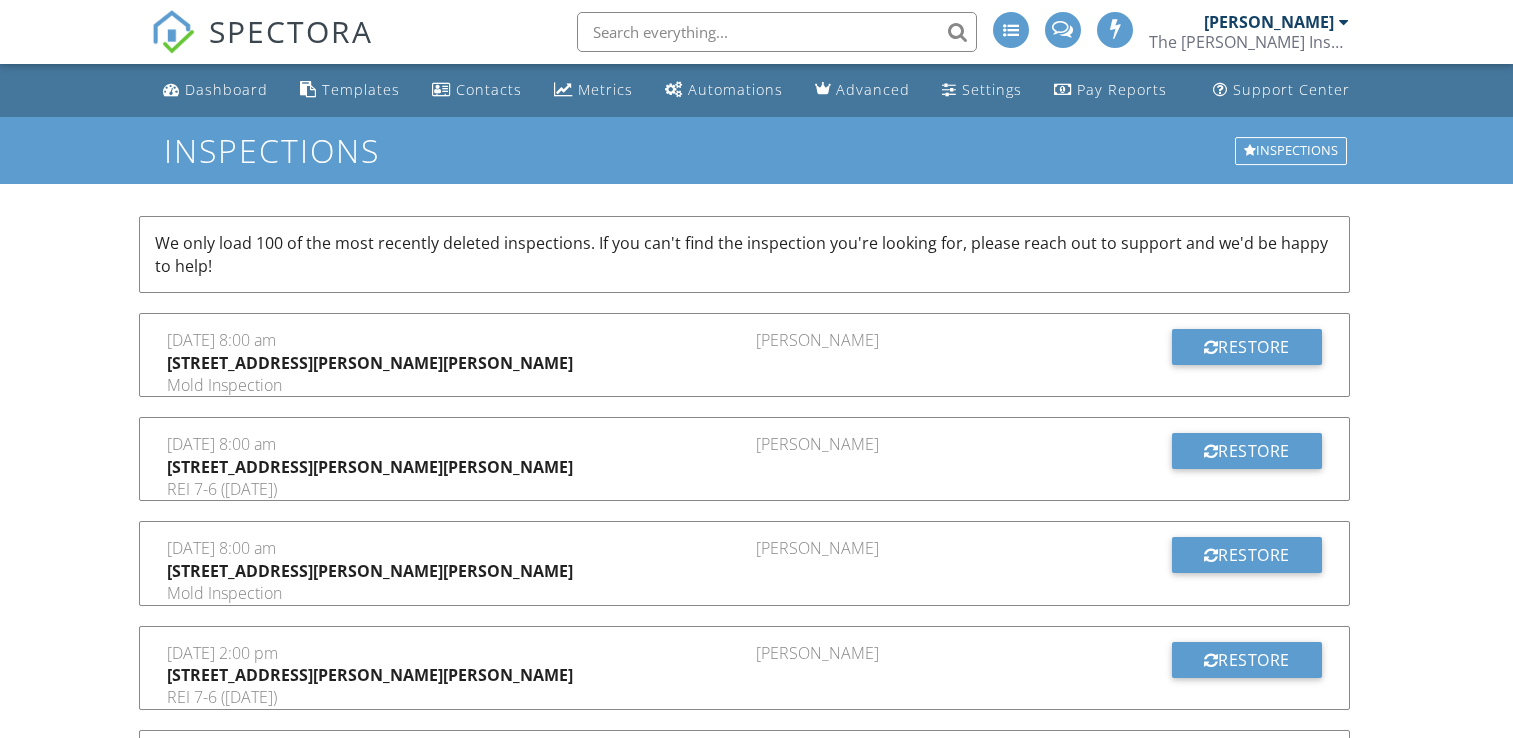 scroll, scrollTop: 0, scrollLeft: 0, axis: both 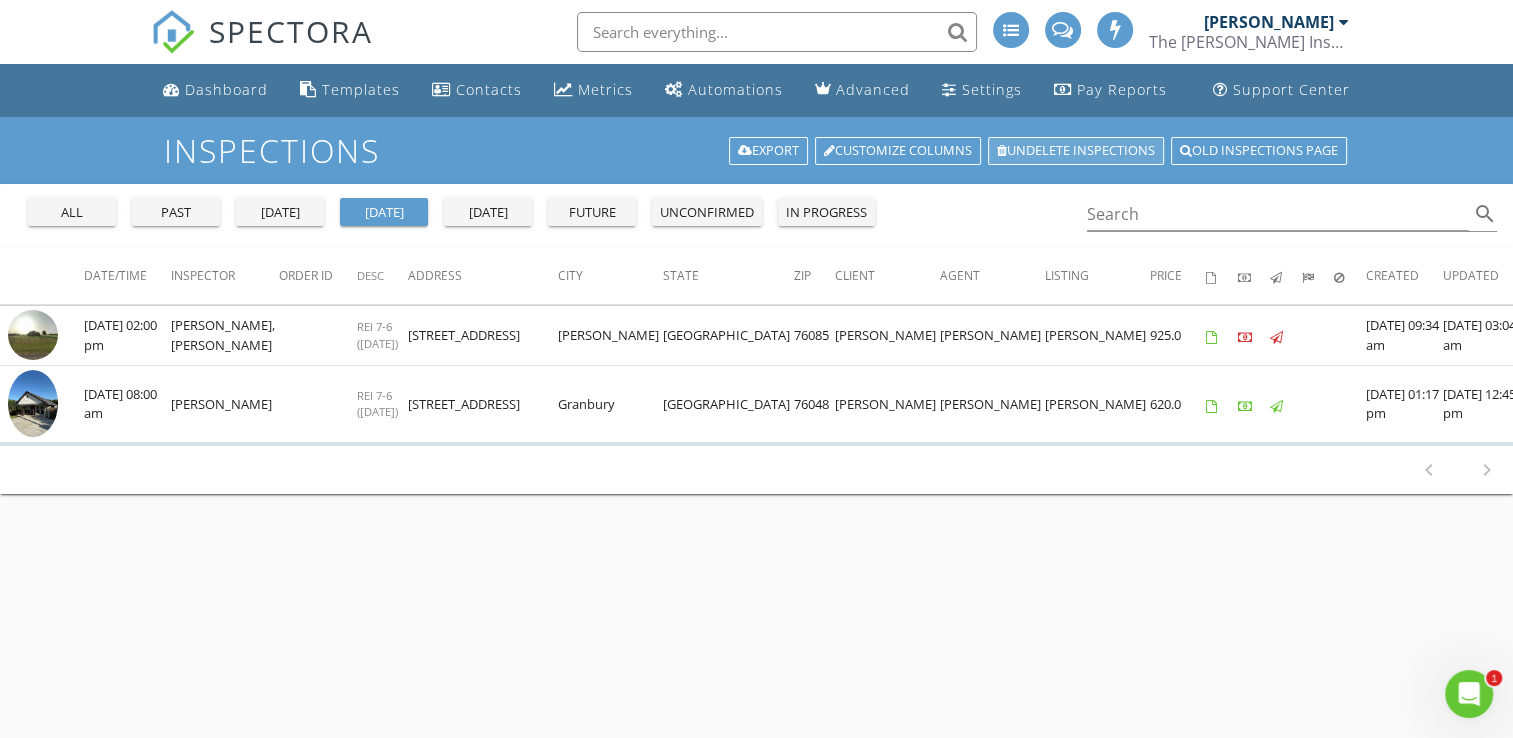 click on "Undelete inspections" at bounding box center [1076, 151] 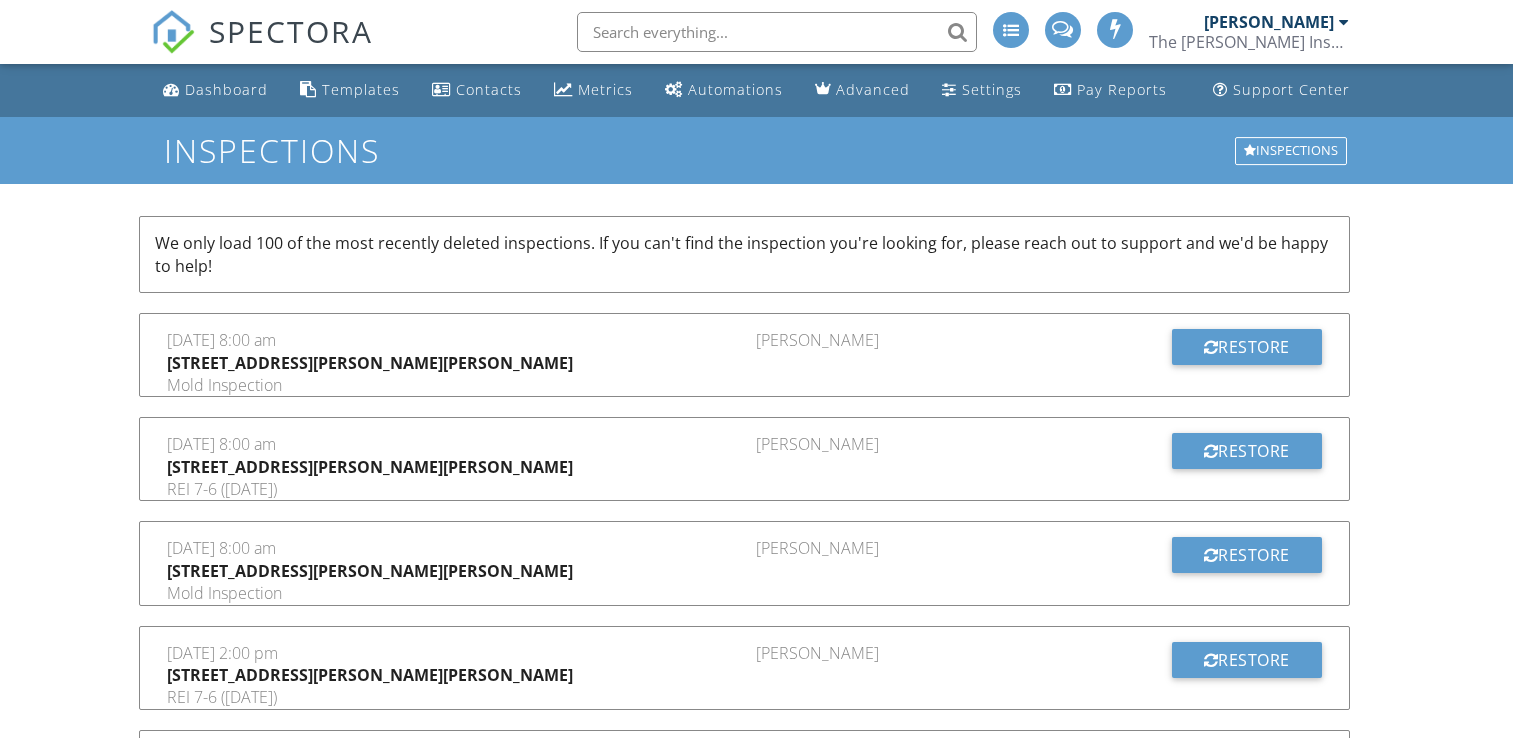 scroll, scrollTop: 0, scrollLeft: 0, axis: both 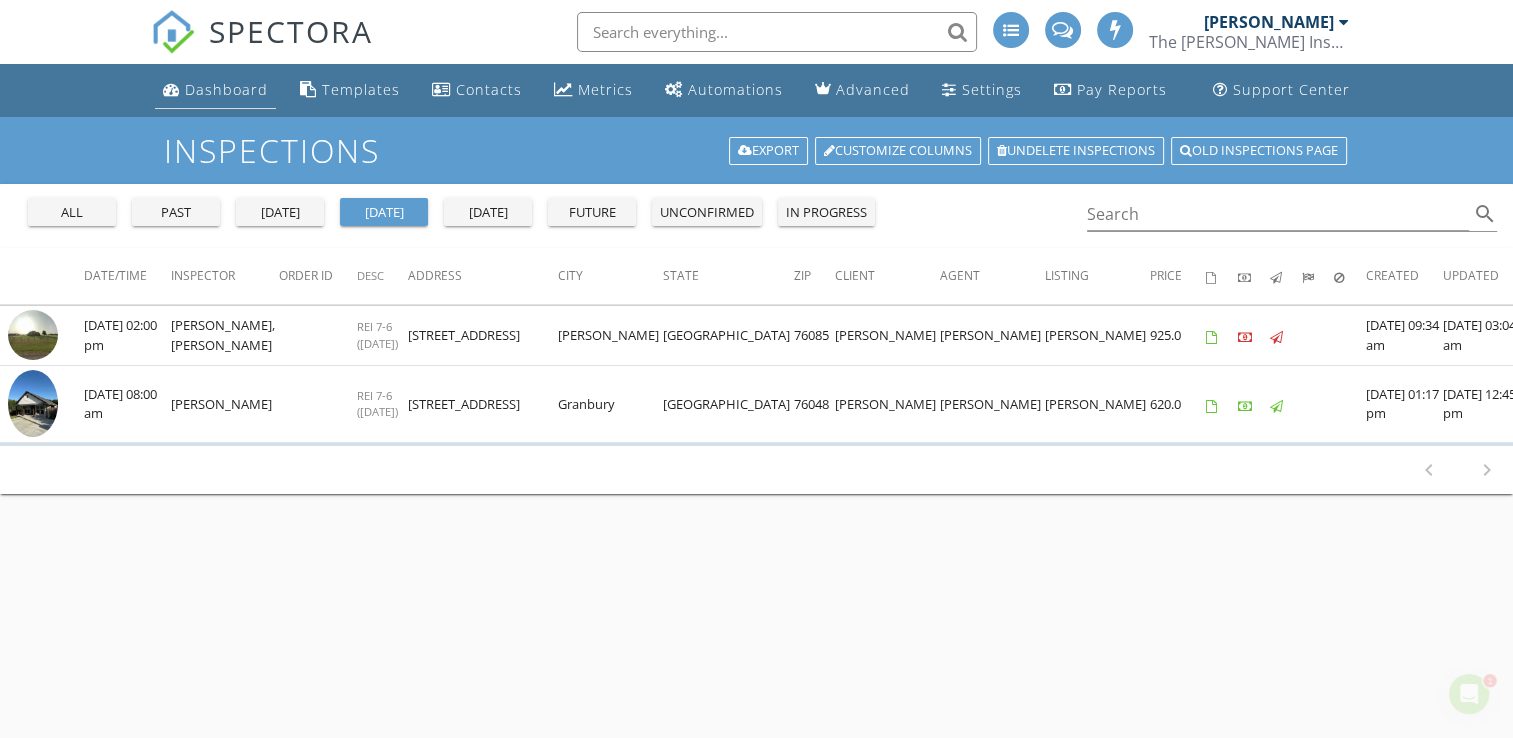 click on "Dashboard" at bounding box center [226, 89] 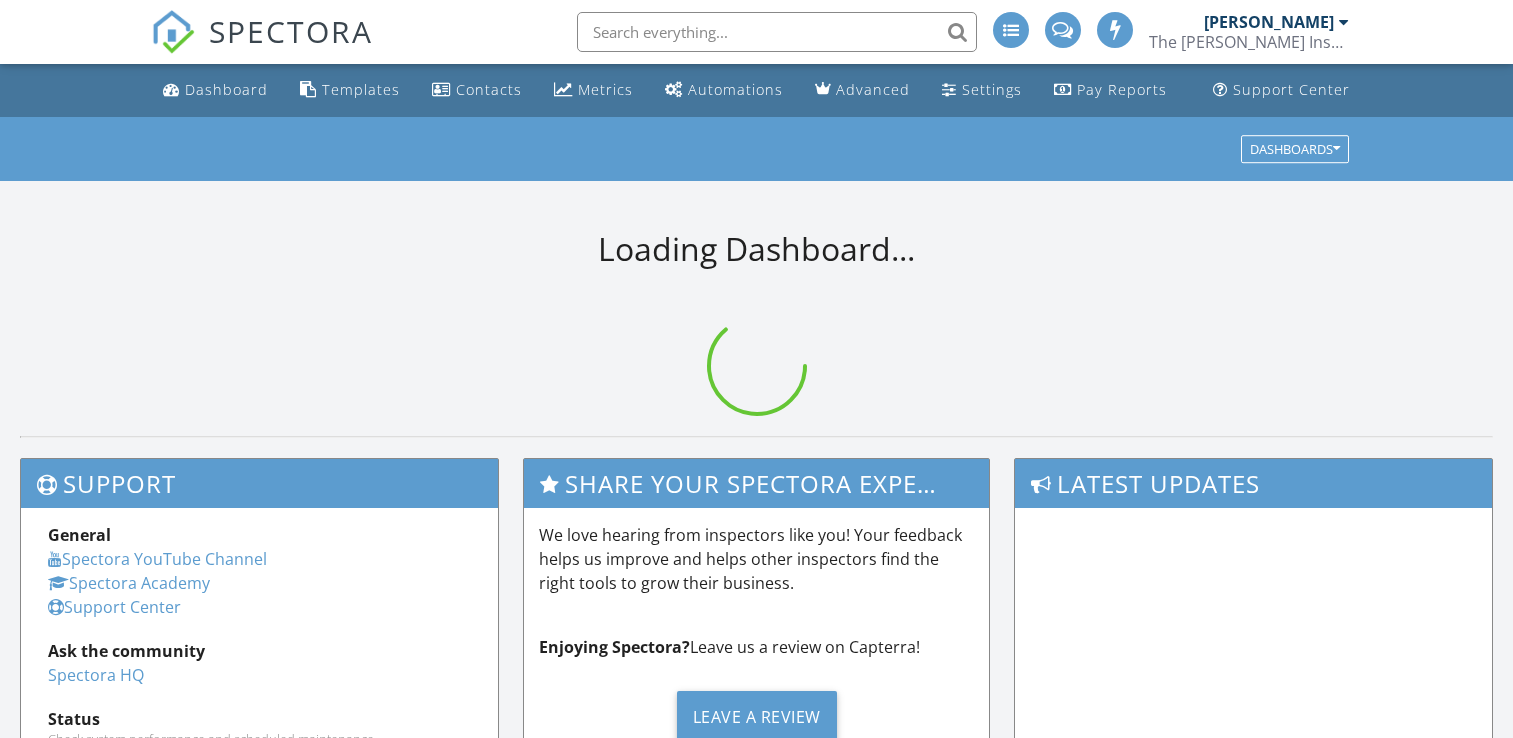 scroll, scrollTop: 0, scrollLeft: 0, axis: both 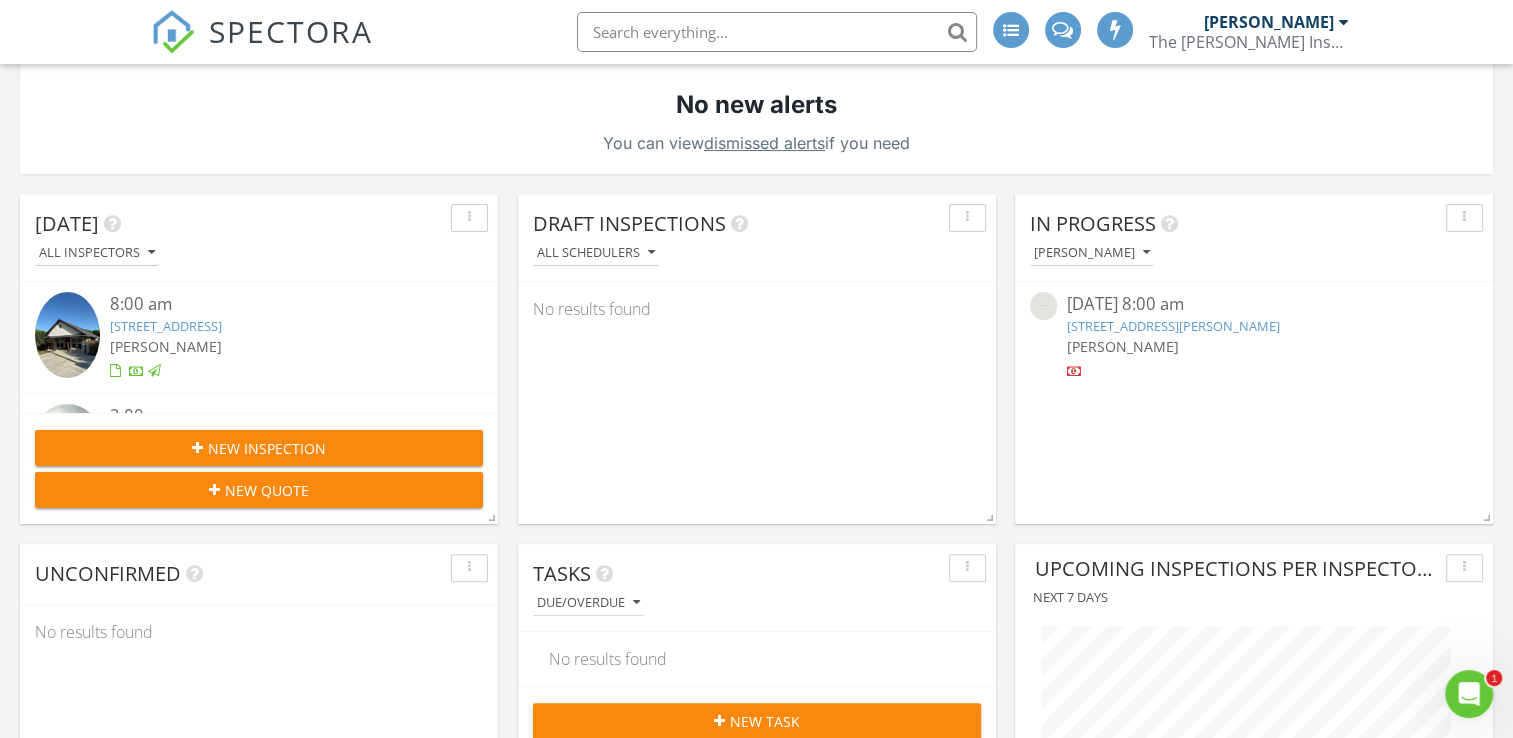 click on "New Inspection" at bounding box center [267, 448] 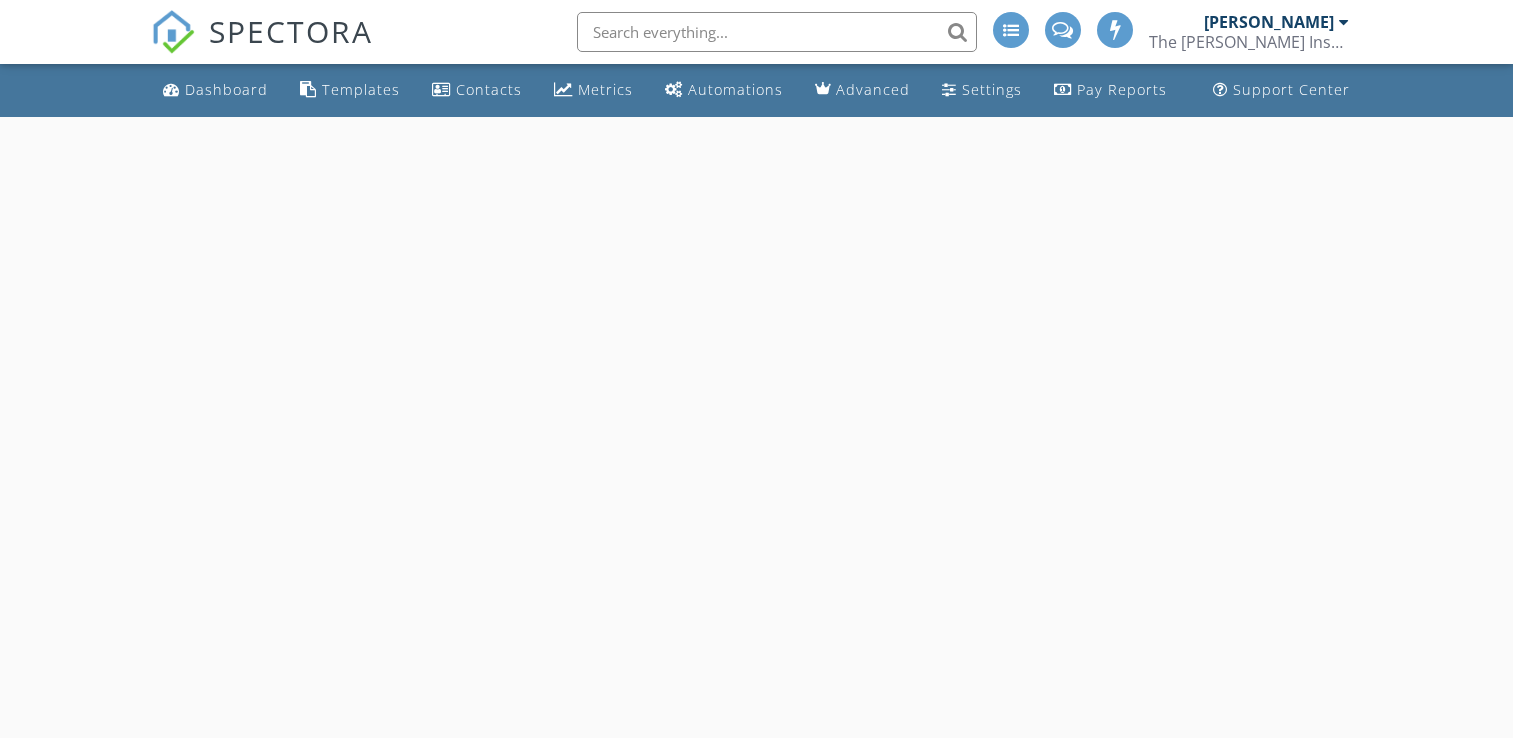 scroll, scrollTop: 0, scrollLeft: 0, axis: both 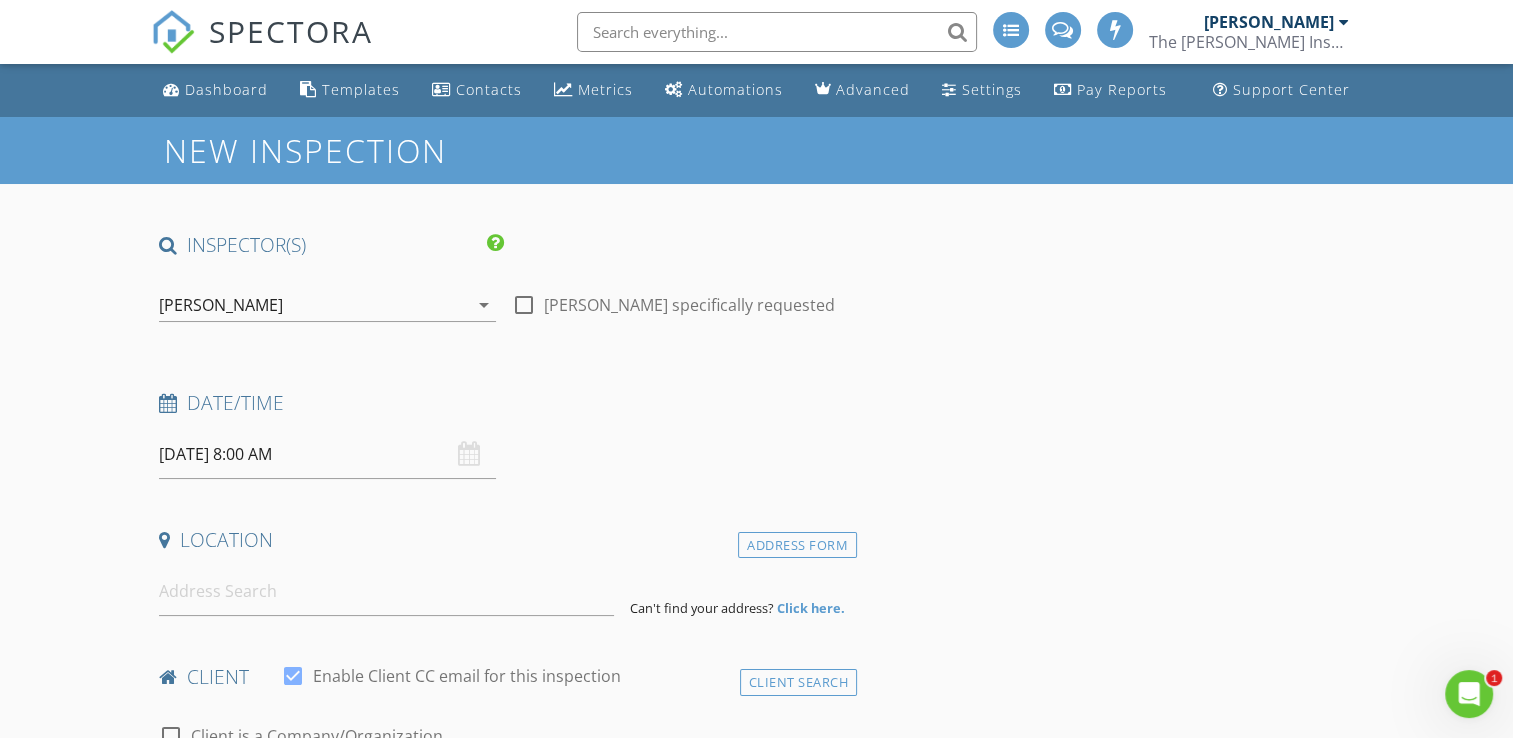 click on "[DATE] 8:00 AM" at bounding box center (327, 454) 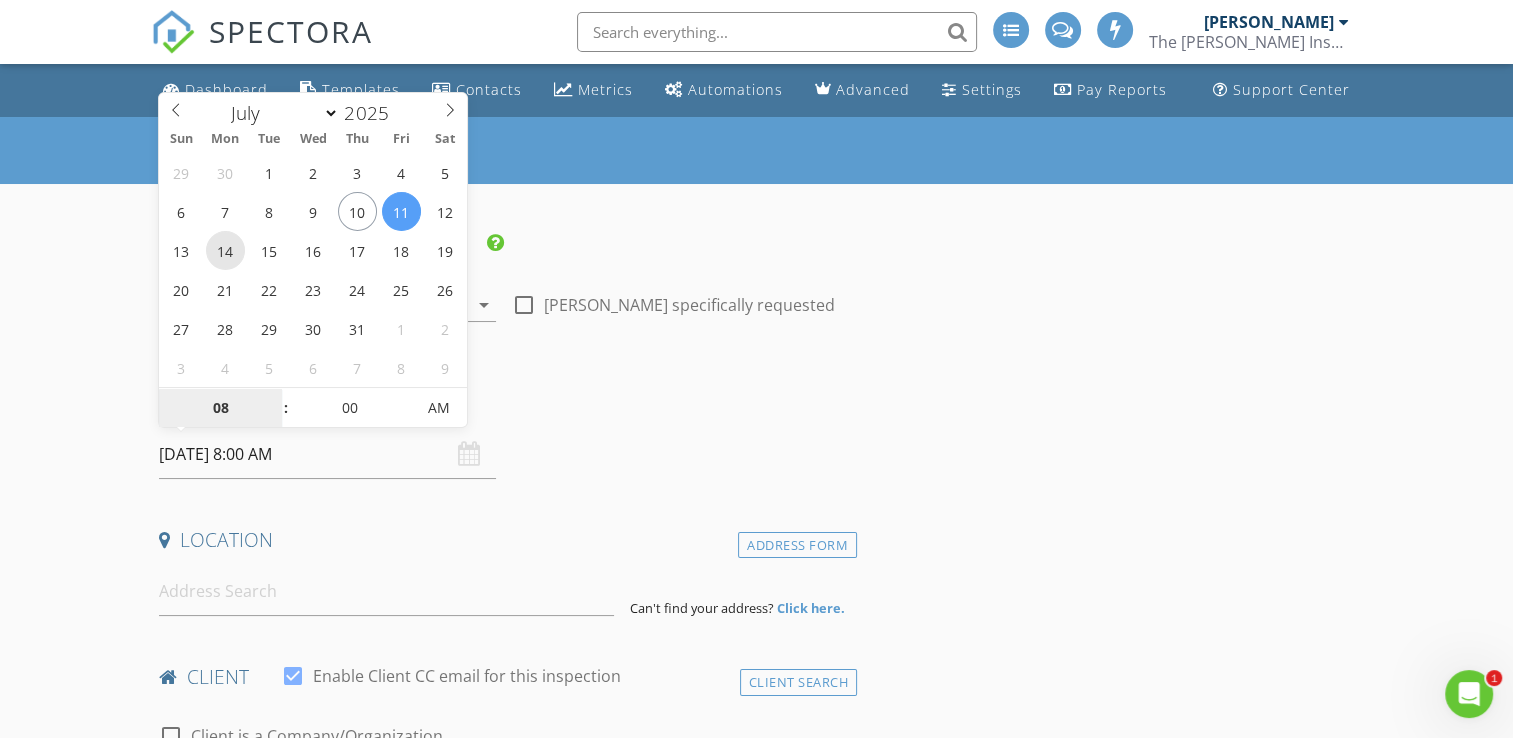 type on "[DATE] 8:00 AM" 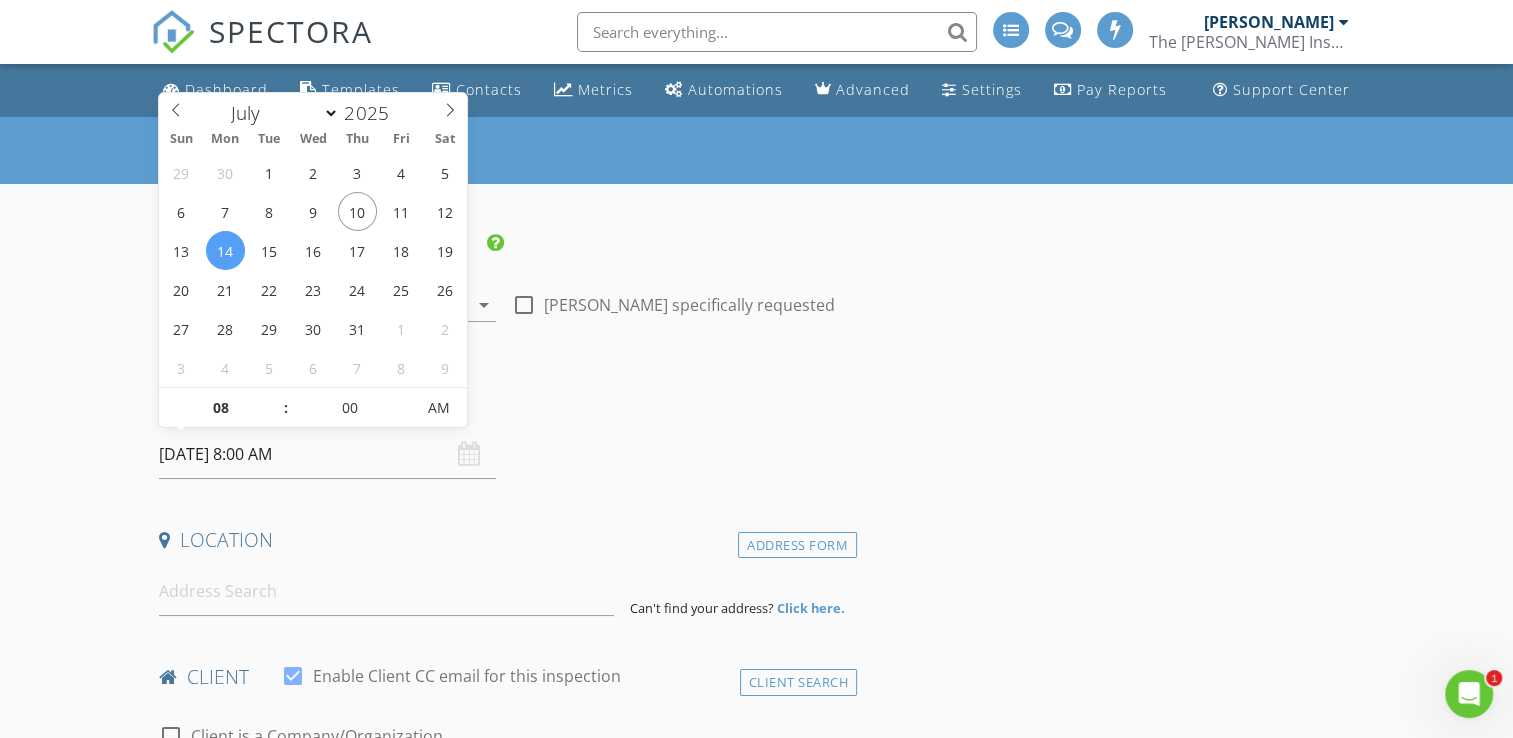 click on "Date/Time
[DATE] 8:00 AM" at bounding box center (504, 434) 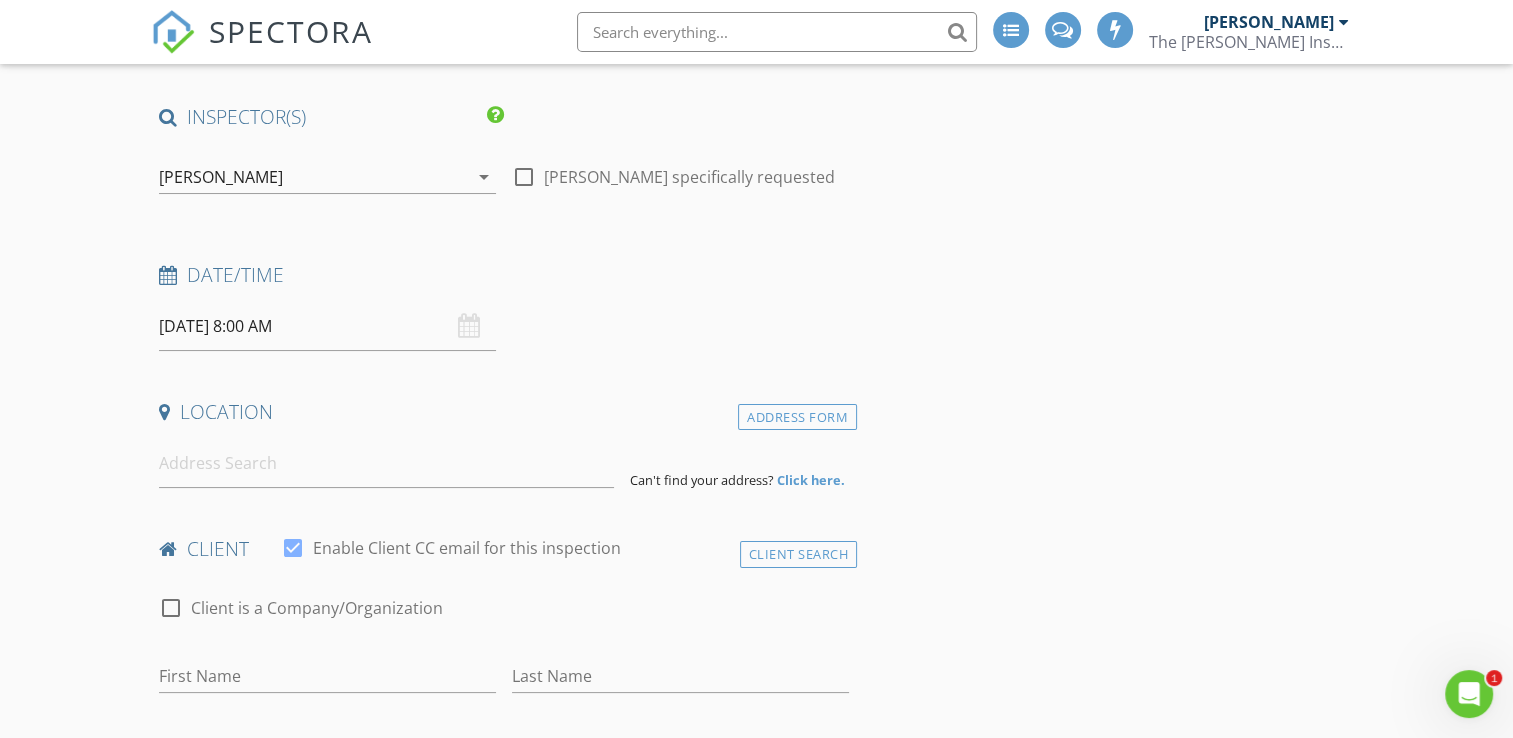 scroll, scrollTop: 200, scrollLeft: 0, axis: vertical 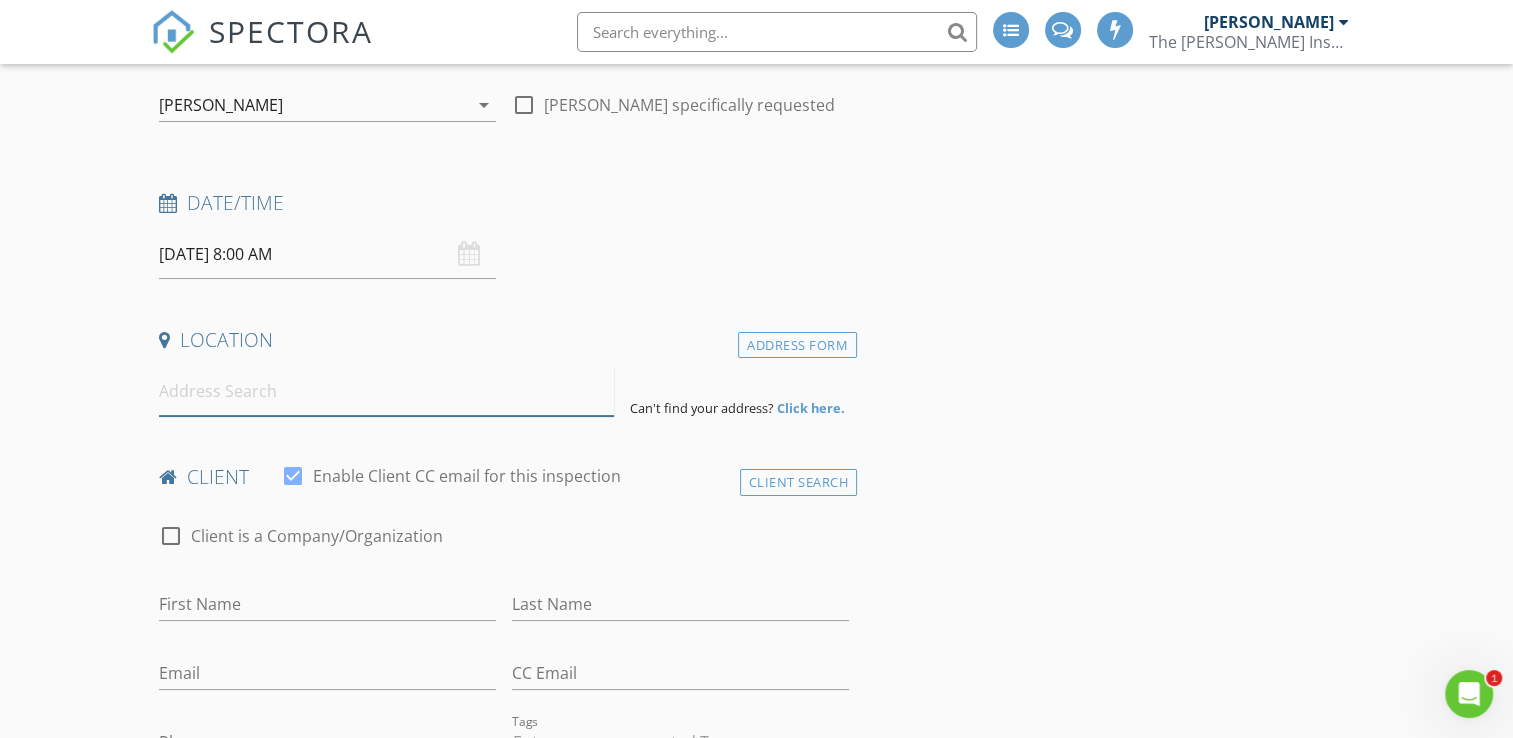 click at bounding box center (386, 391) 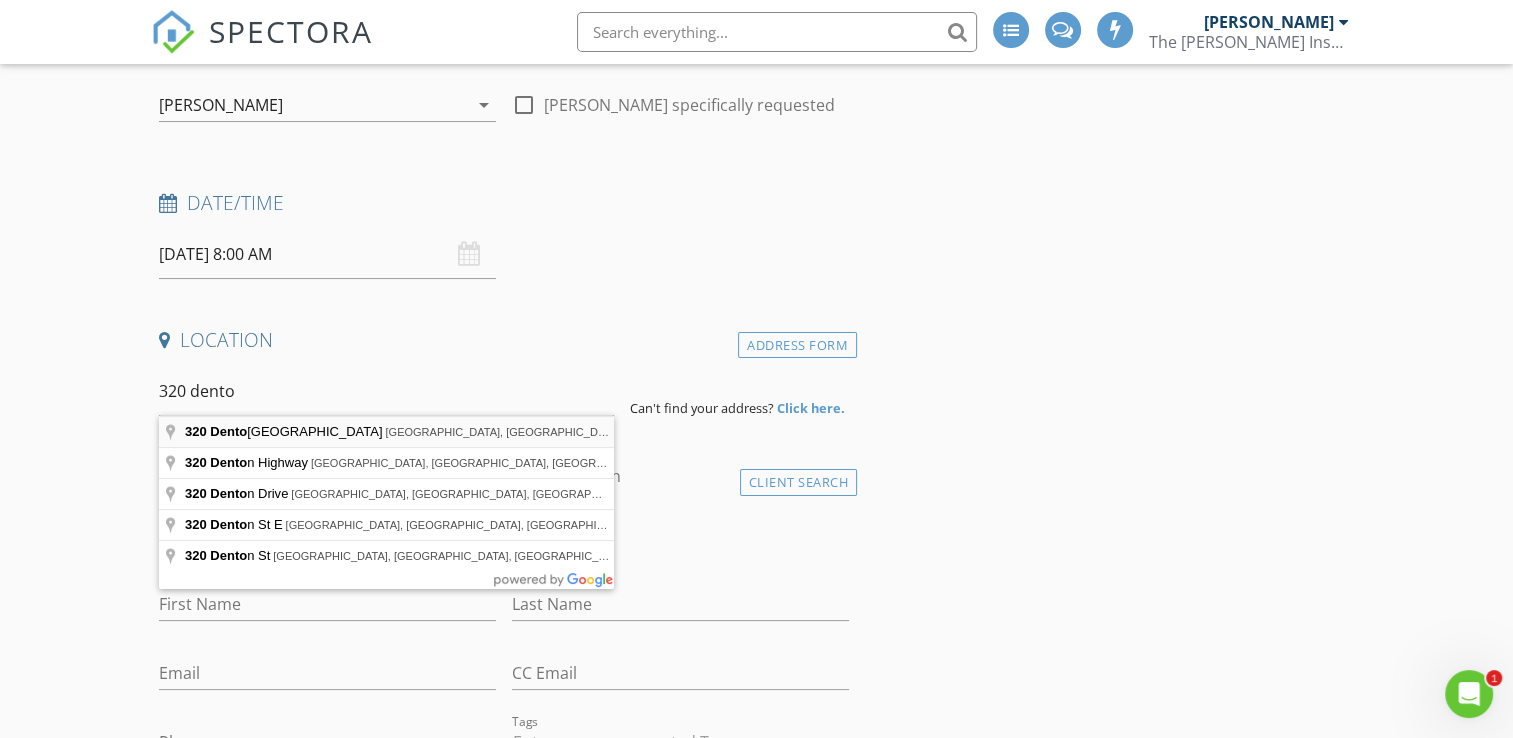 type on "320 Denton Heights Lane, Weatherford, TX, USA" 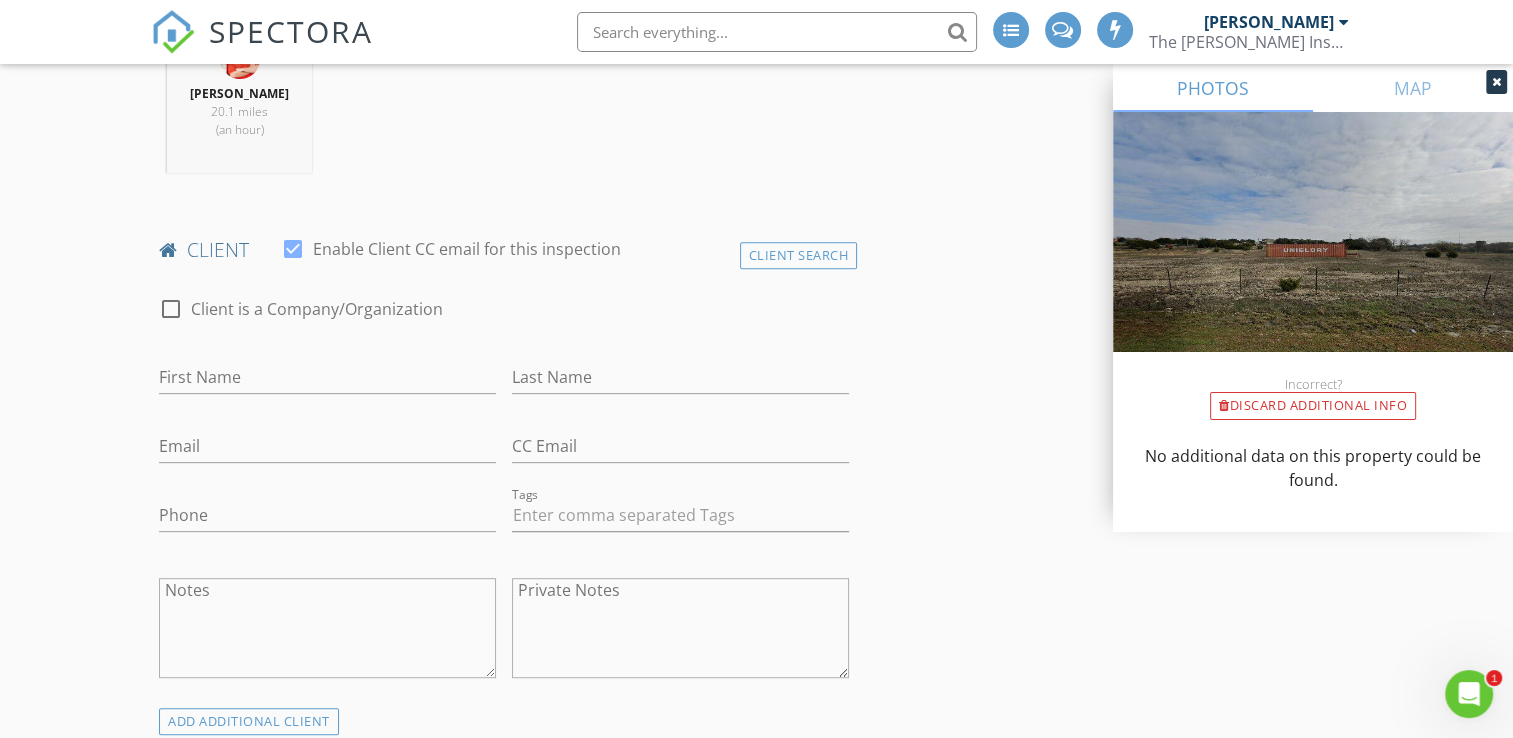 scroll, scrollTop: 800, scrollLeft: 0, axis: vertical 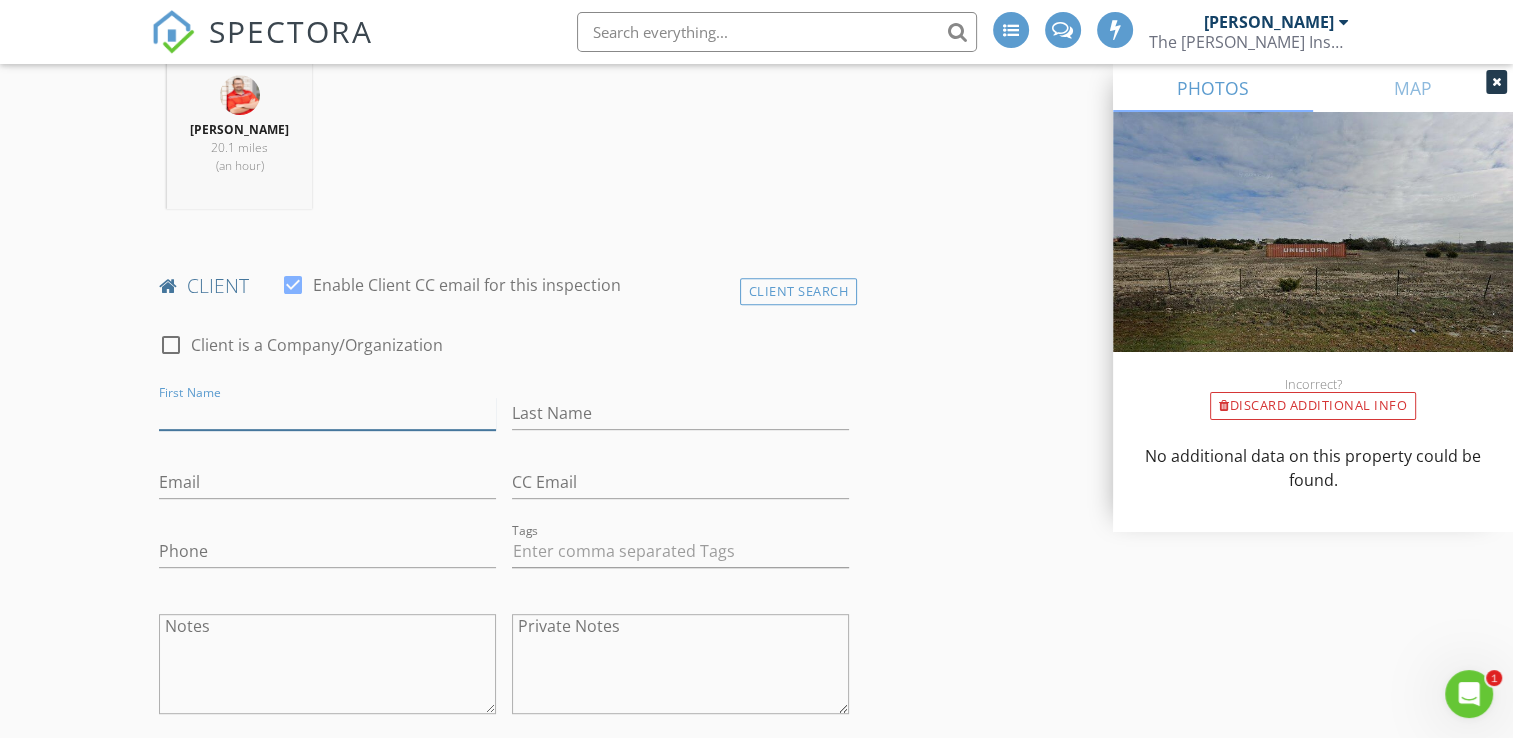 click on "First Name" at bounding box center (327, 413) 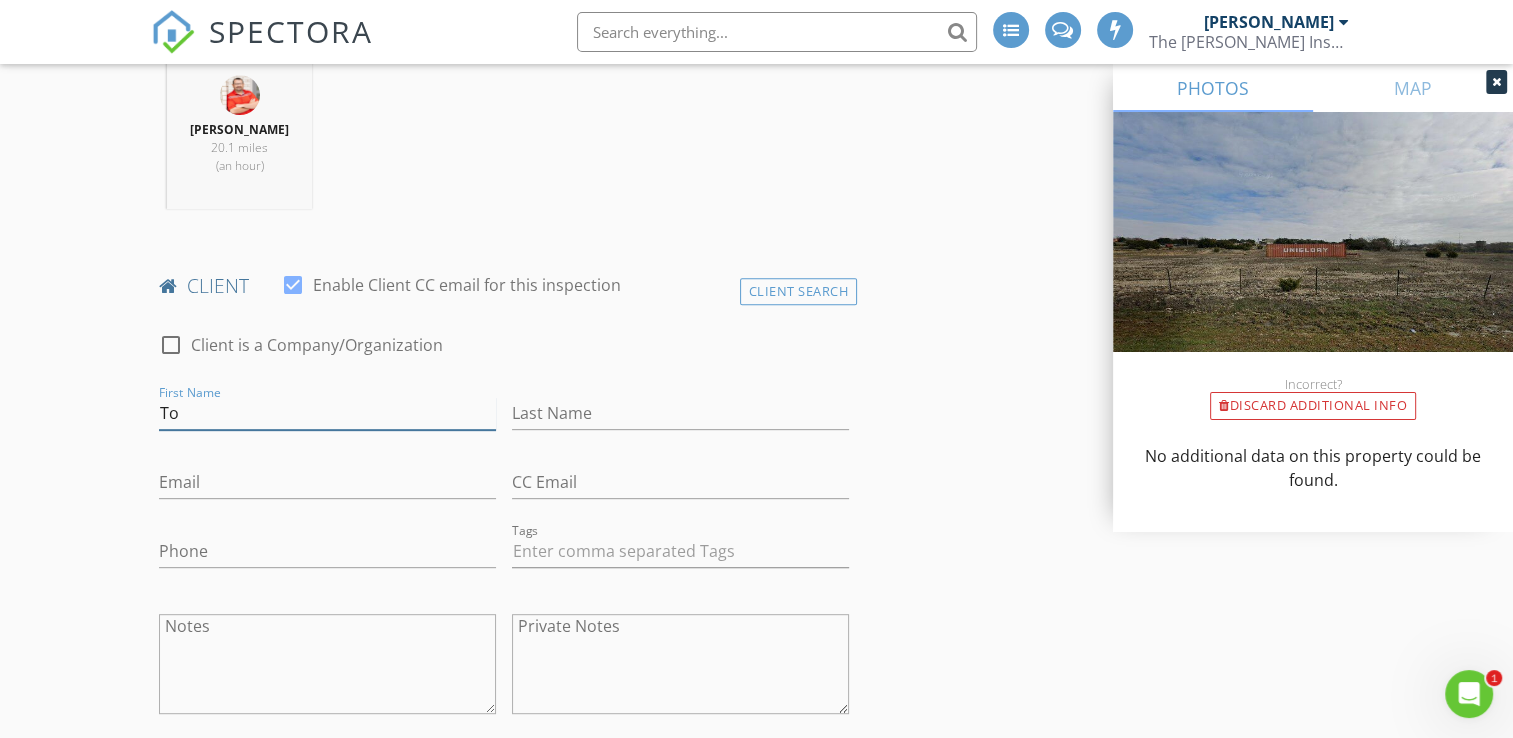 type on "T" 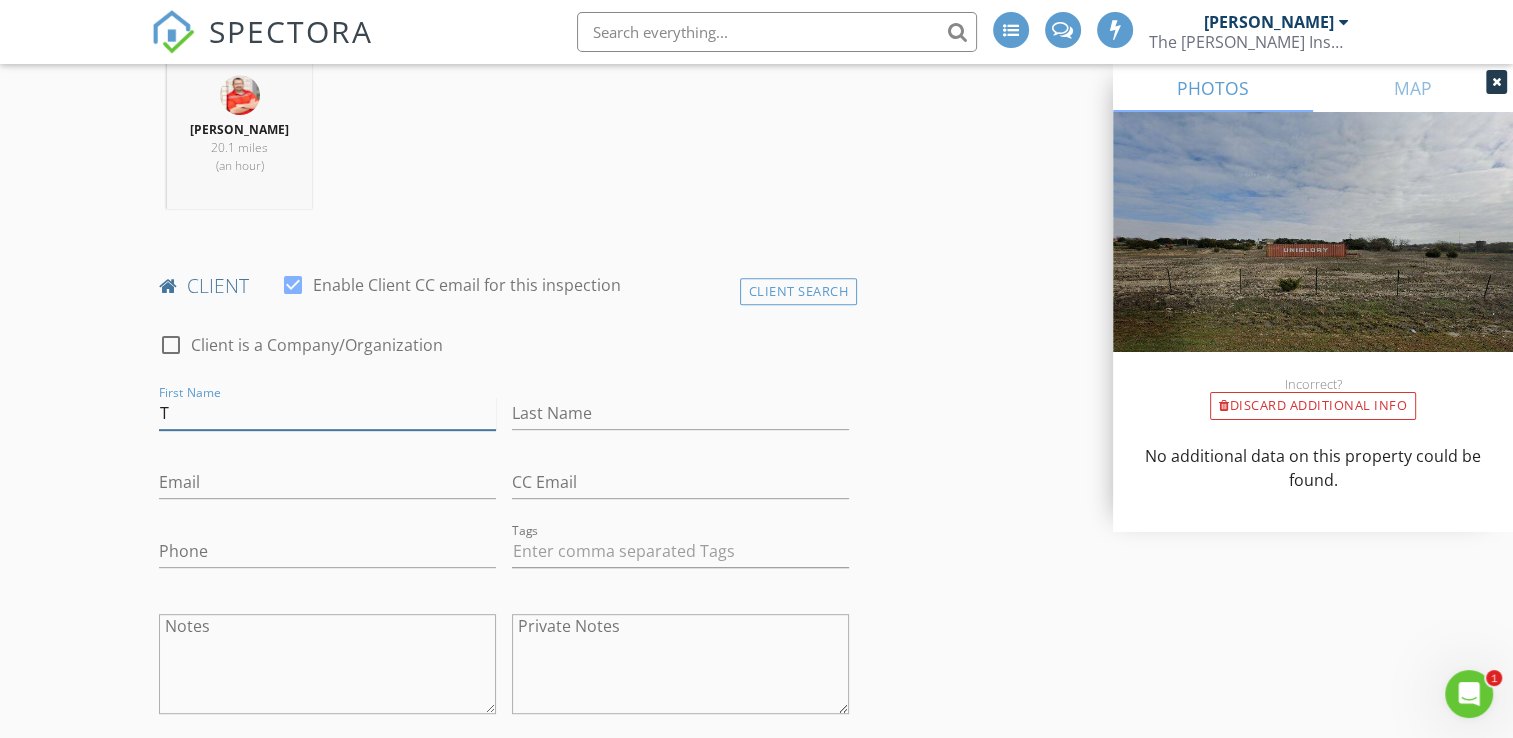 type 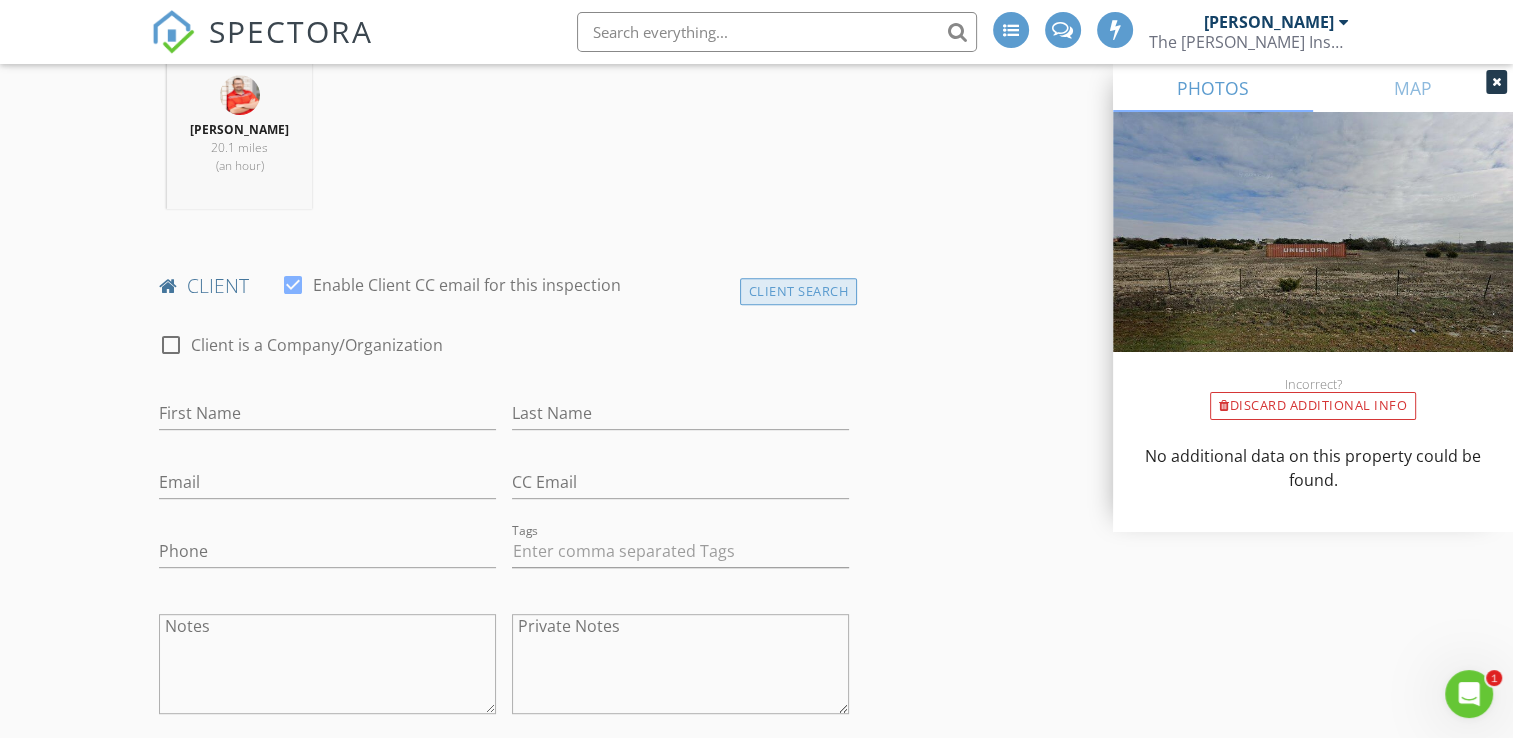 click on "Client Search" at bounding box center [799, 291] 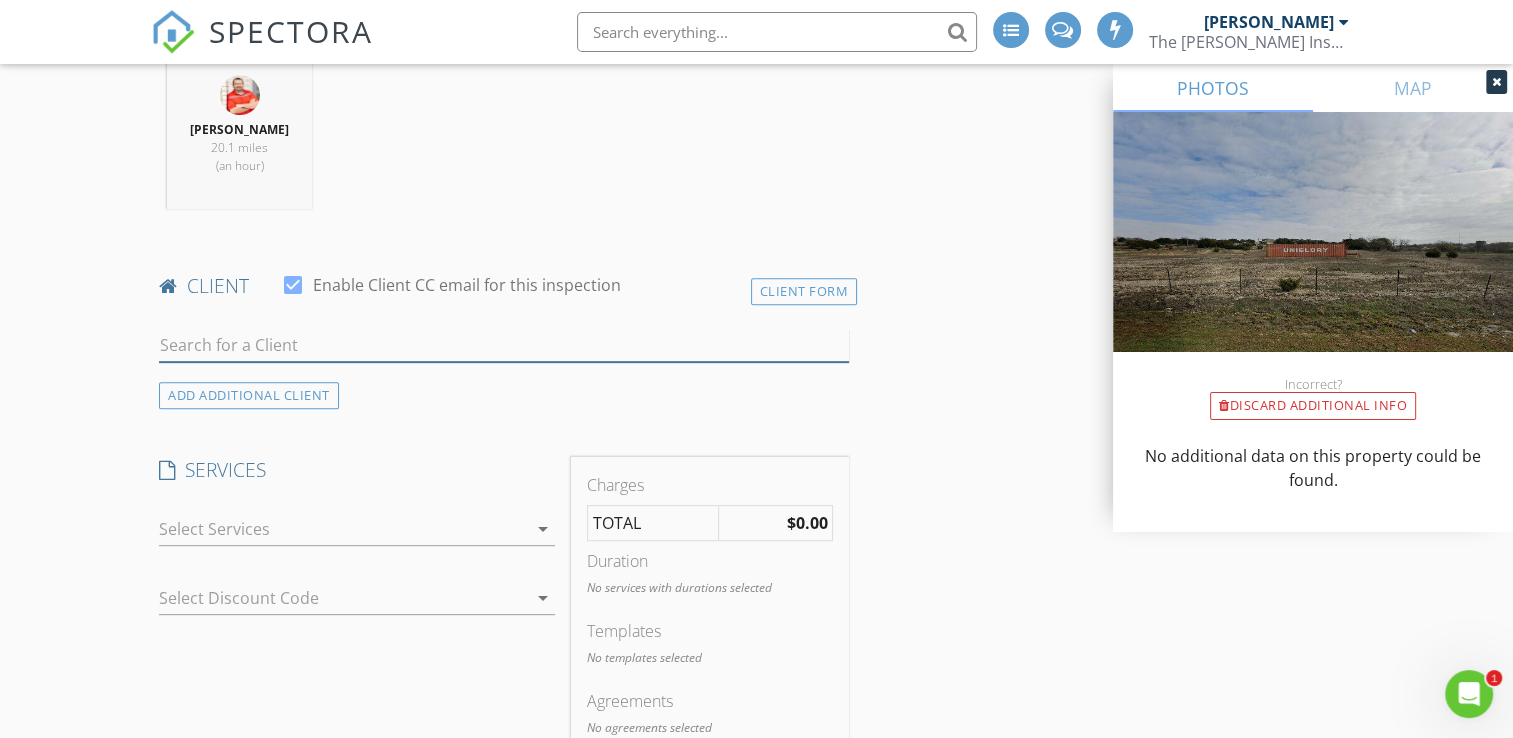 click at bounding box center [504, 345] 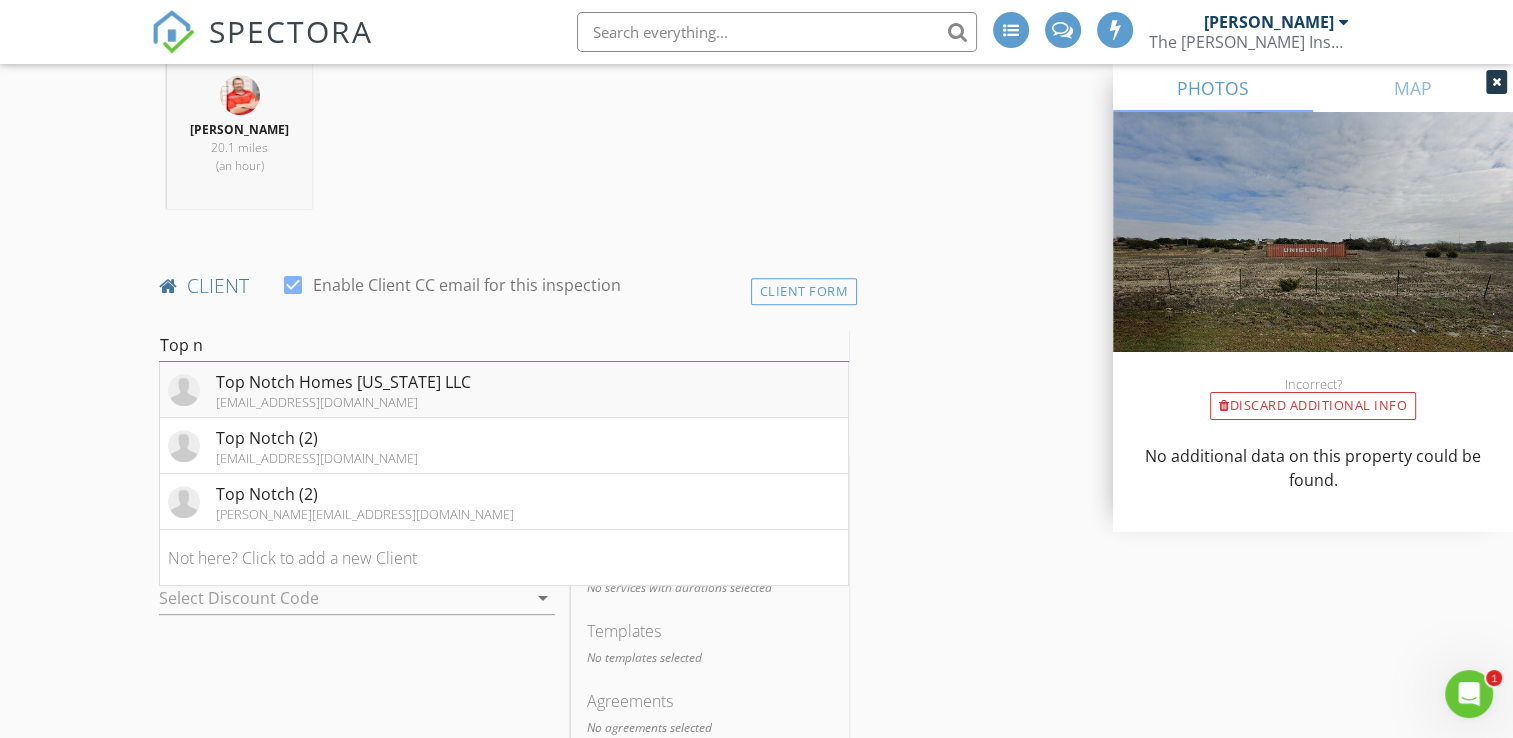 type on "Top n" 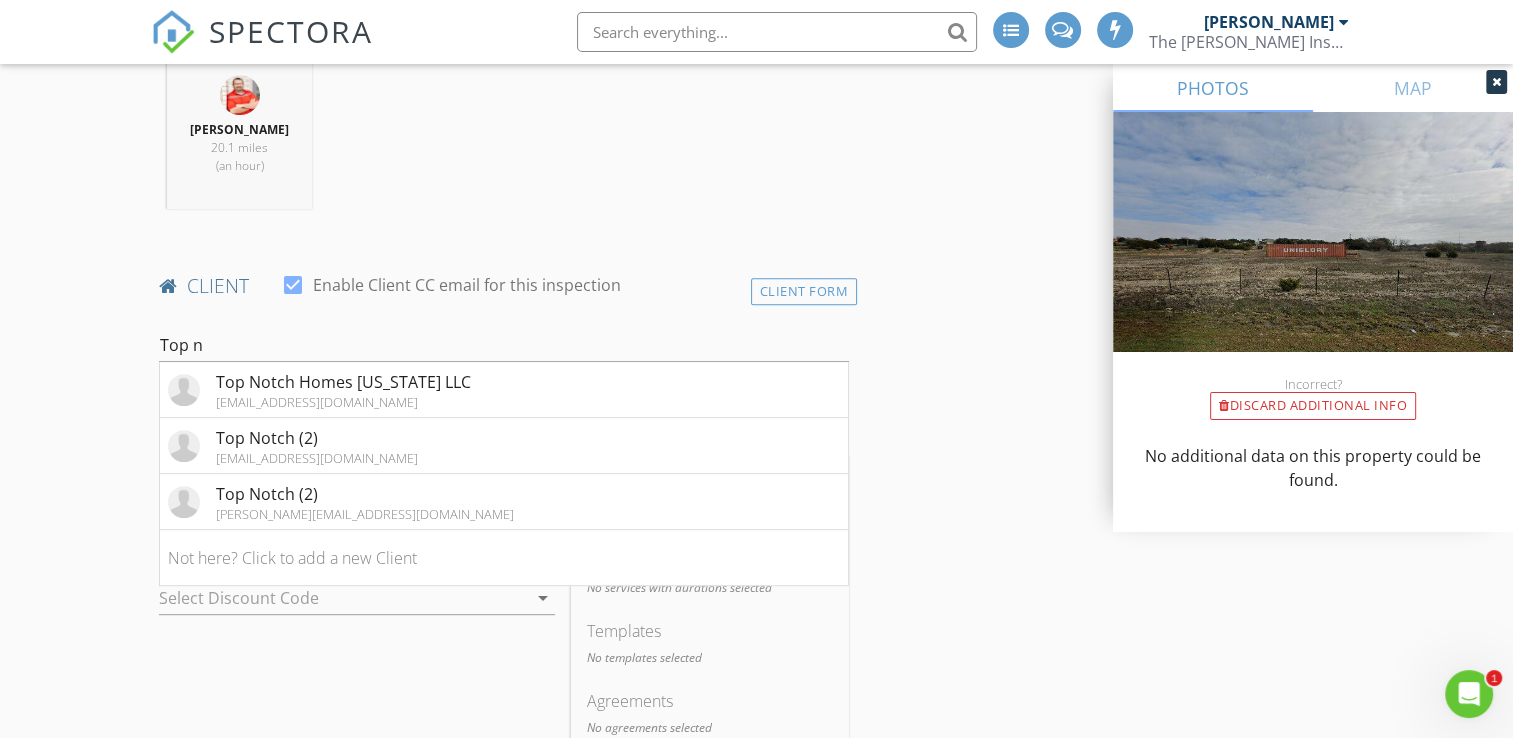 click on "Top Notch Homes [US_STATE] LLC" at bounding box center (343, 382) 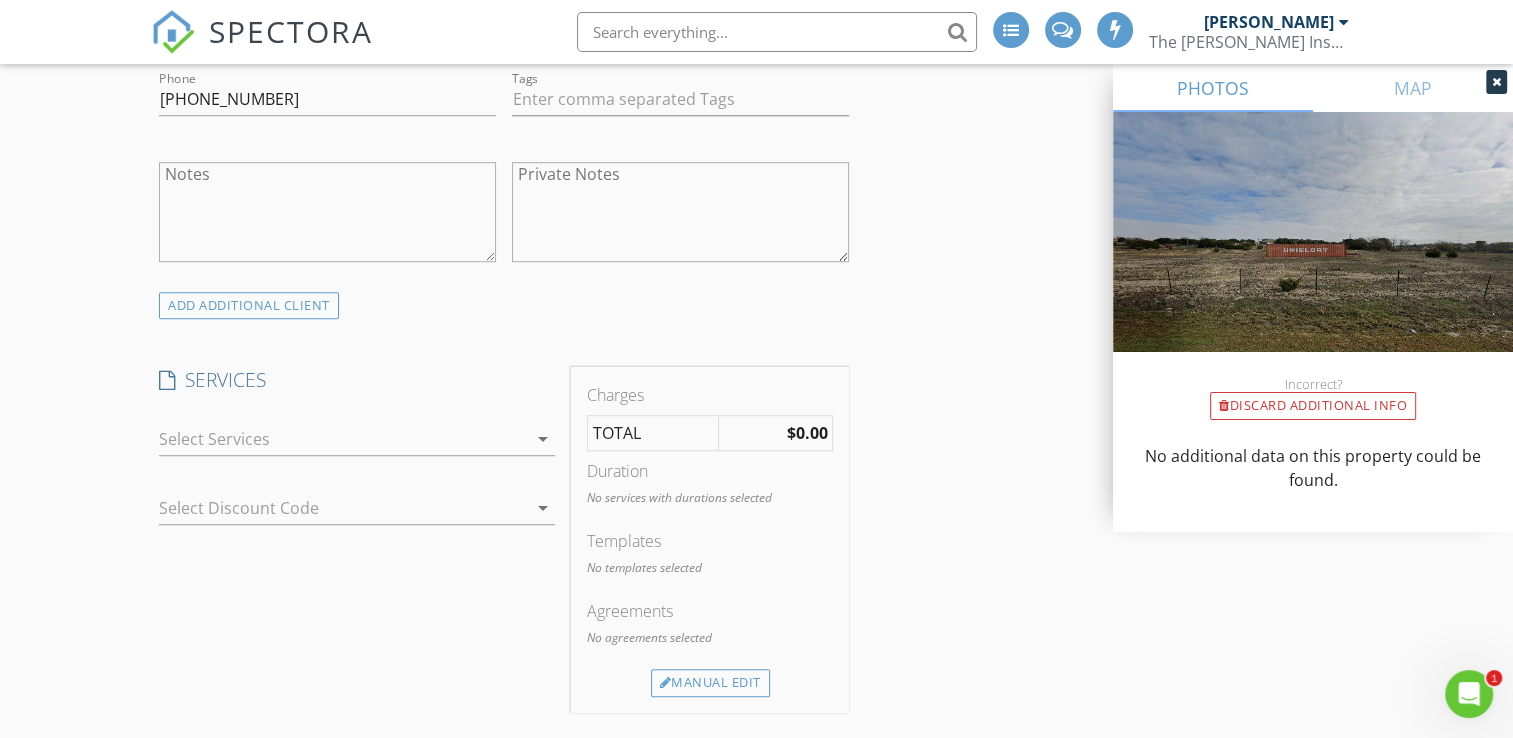 scroll, scrollTop: 1300, scrollLeft: 0, axis: vertical 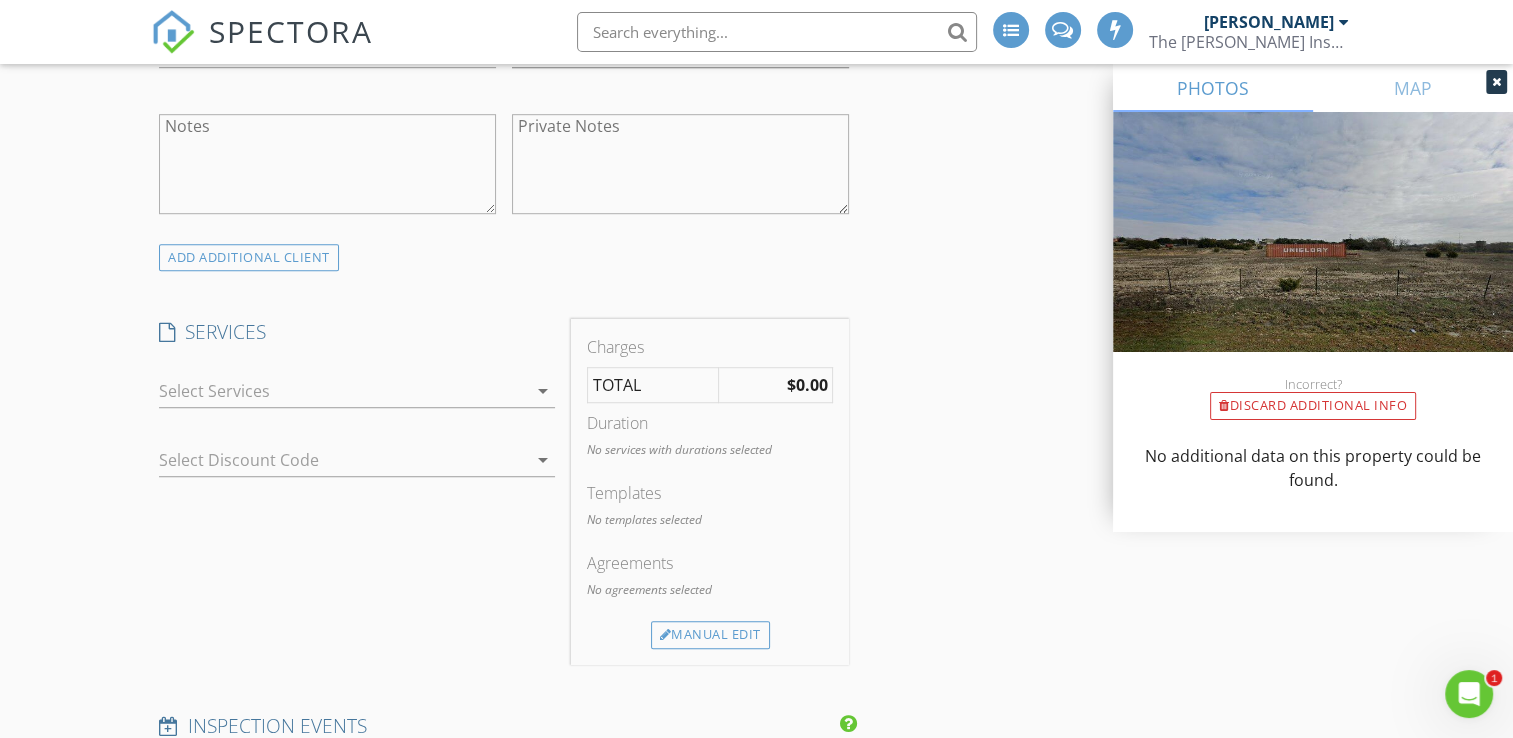 click at bounding box center [343, 391] 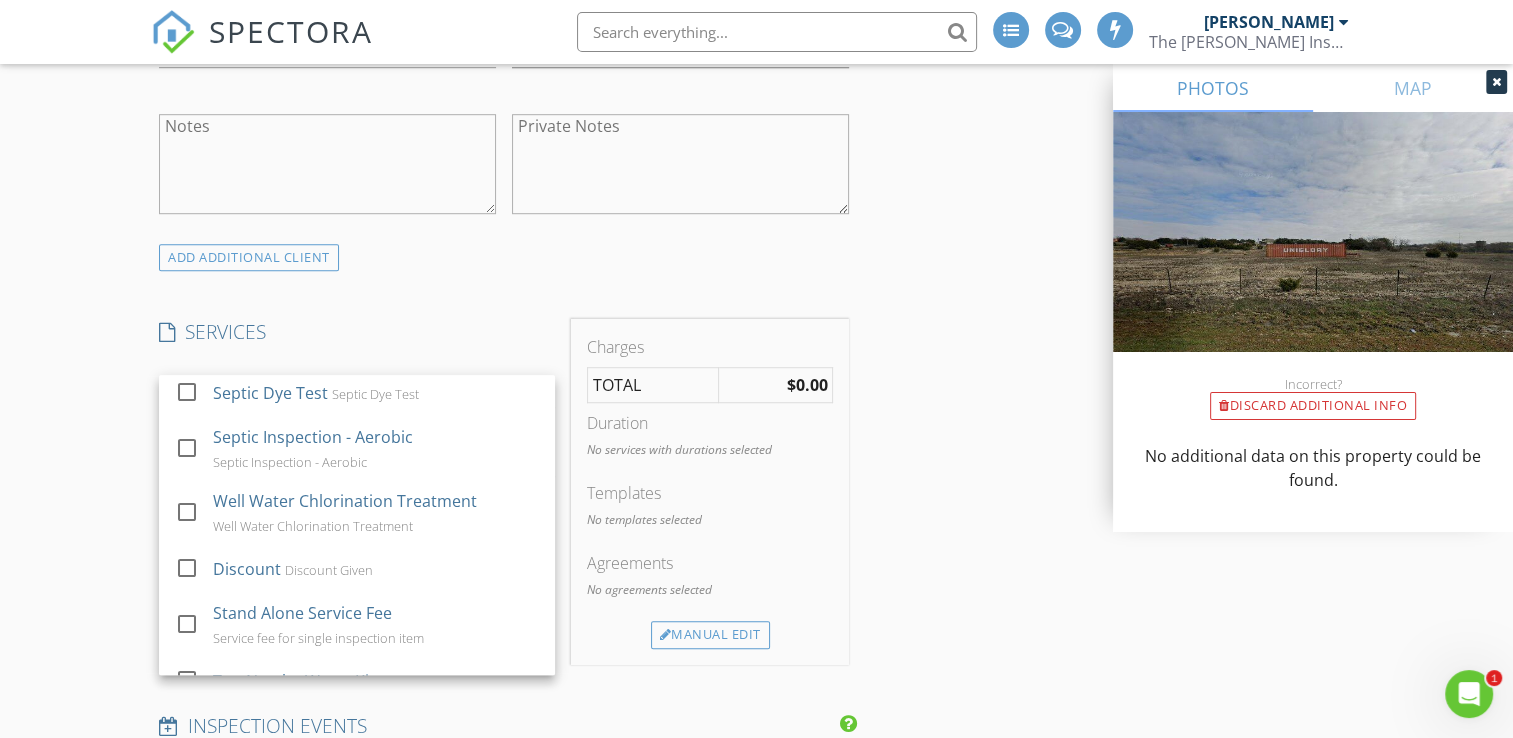 scroll, scrollTop: 1600, scrollLeft: 0, axis: vertical 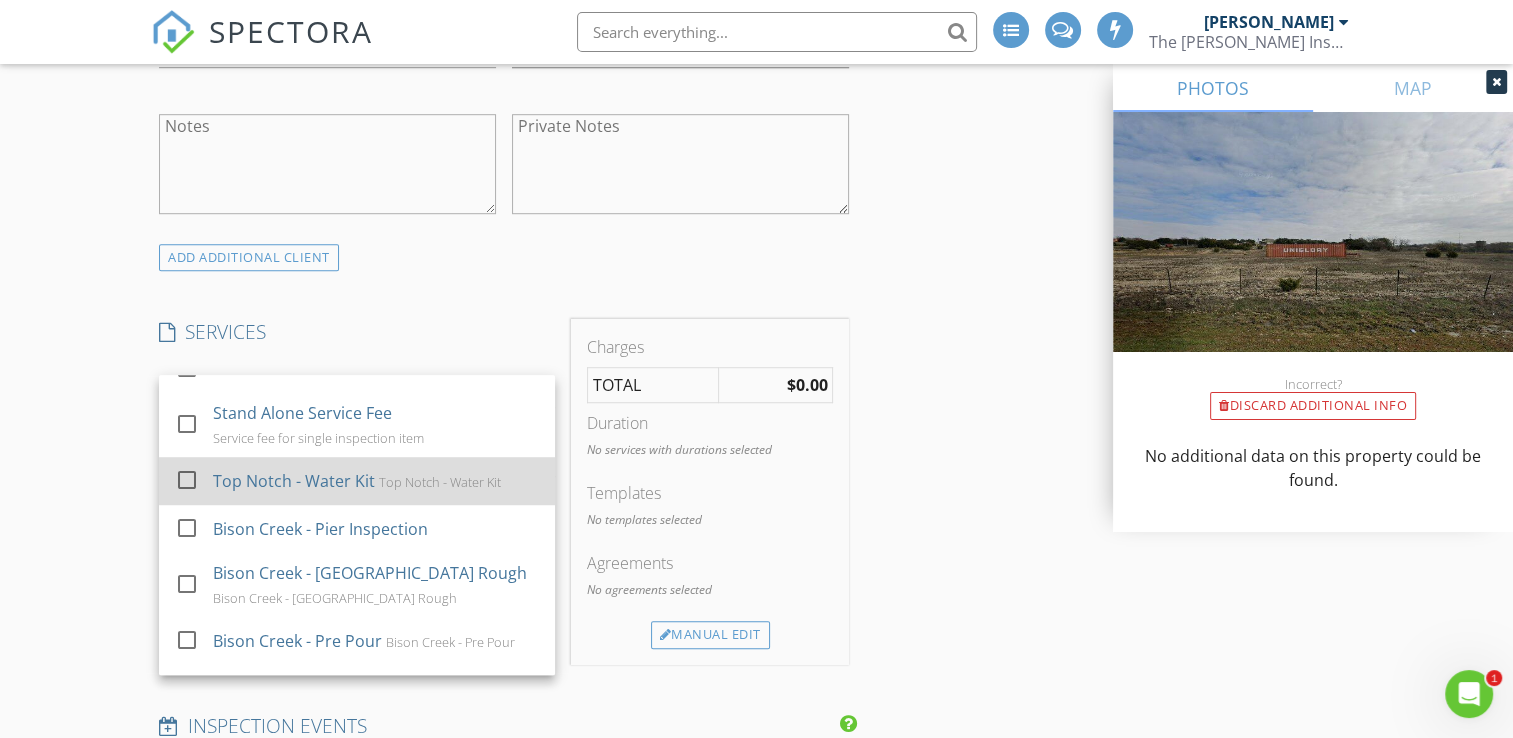 click on "Top Notch - Water Kit" at bounding box center (441, 482) 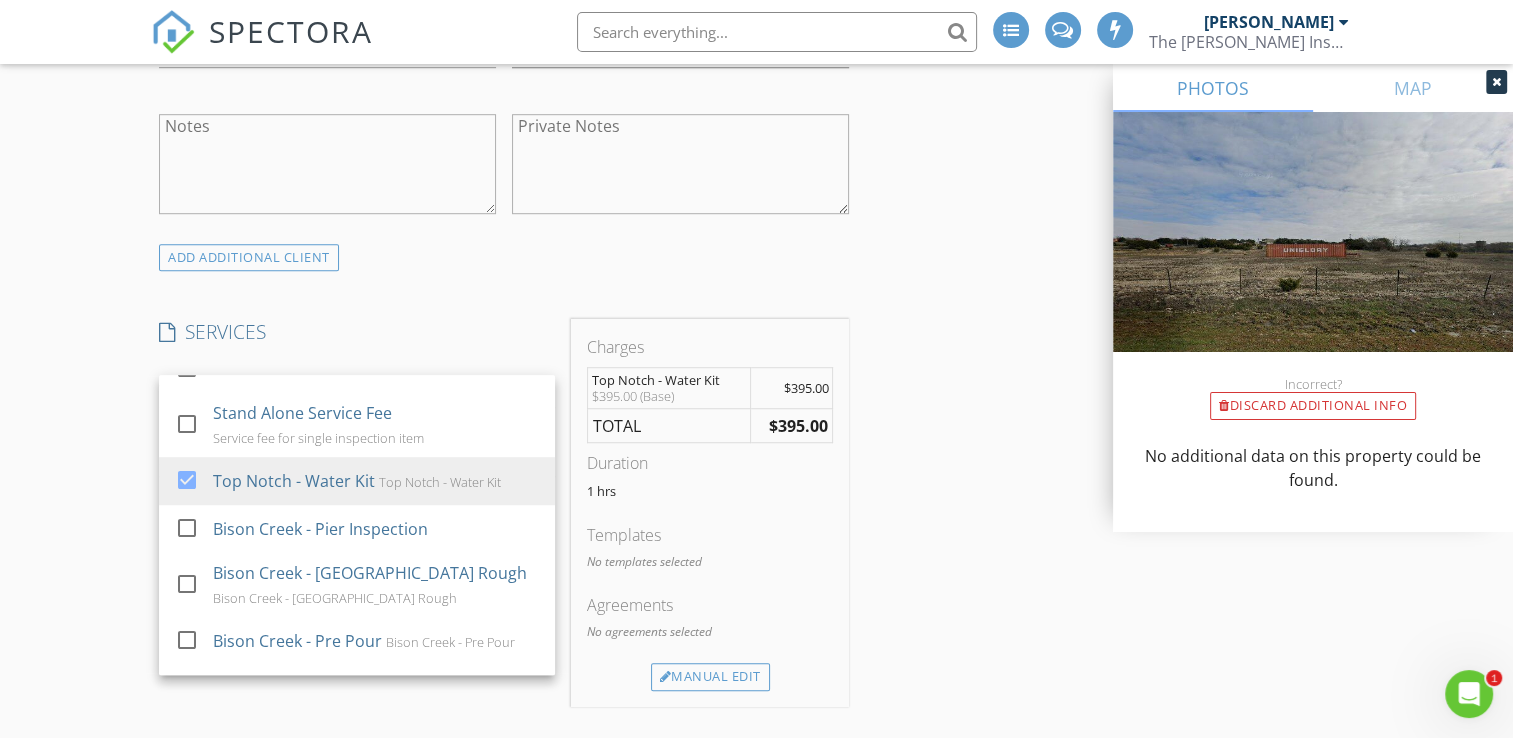 click on "INSPECTOR(S)
check_box   Jonnie Wells   PRIMARY   check_box_outline_blank   Mark Welch     check_box_outline_blank   Christopher Strickland     check_box_outline_blank   Brian Prater     Jonnie Wells arrow_drop_down   check_box_outline_blank Jonnie Wells specifically requested
Date/Time
07/14/2025 8:00 AM
Location
Address Search       Address 320 Denton Heights Ln   Unit   City Weatherford   State TX   Zip 76085   County Parker     Square Feet   Year Built   Foundation arrow_drop_down     Jonnie Wells     20.1 miles     (an hour)
client
check_box Enable Client CC email for this inspection   Client Search     check_box Client is a Company/Organization   Company/Organization Top Notch Homes Texas LLC       Email jorden@topnotchhomestx.com   CC Email   Phone 504-402-3059         Tags         Notes   Private Notes          check_box_outline_blank" at bounding box center (756, 695) 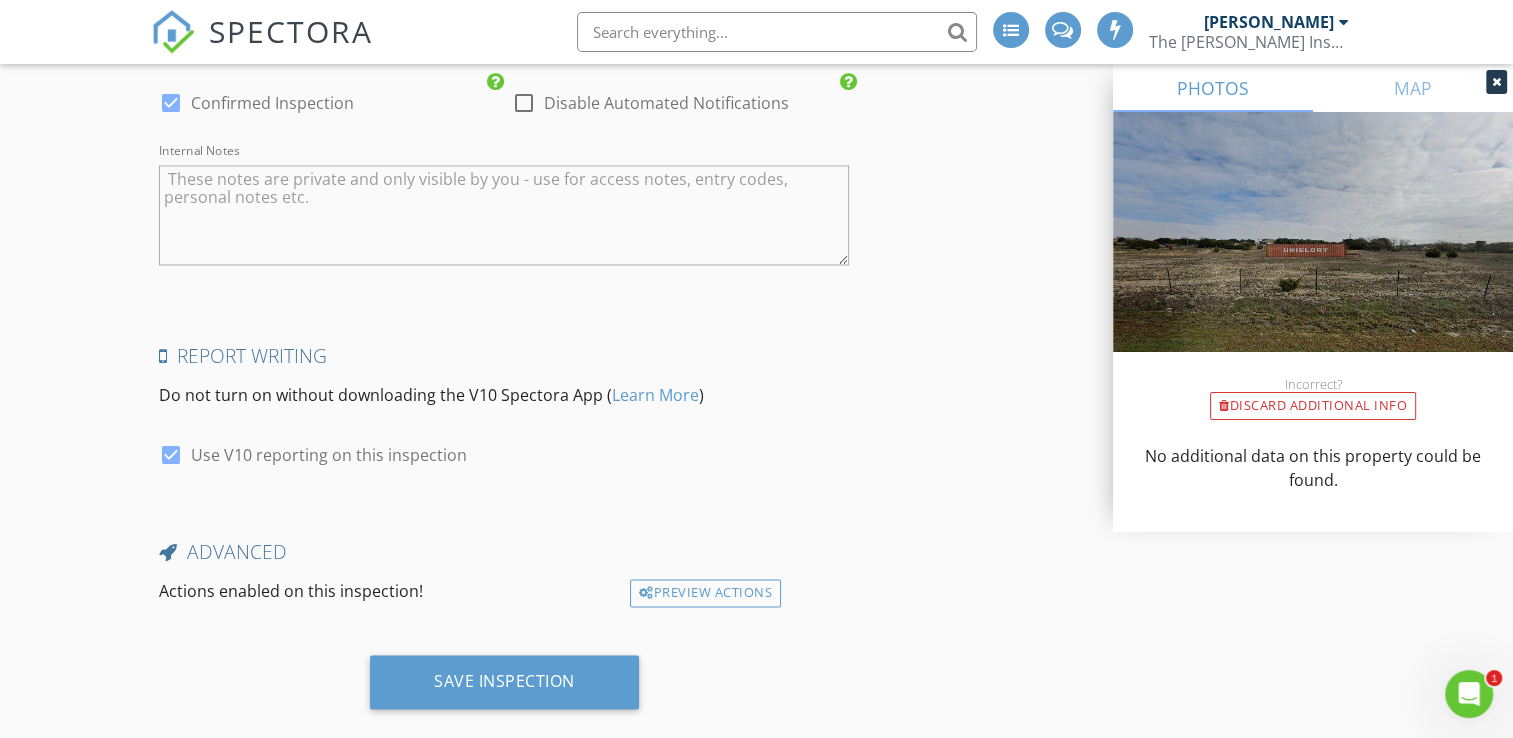 scroll, scrollTop: 3061, scrollLeft: 0, axis: vertical 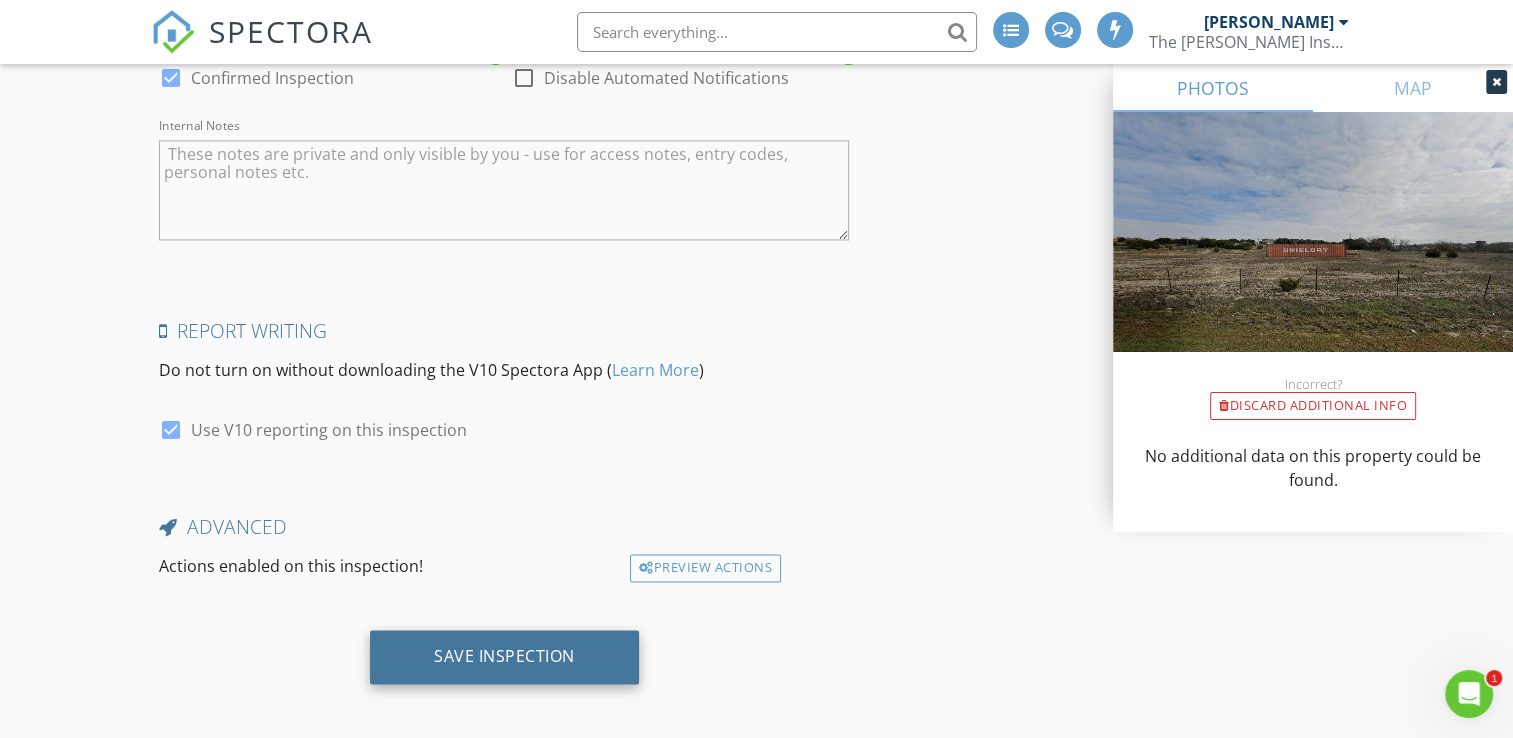 click on "Save Inspection" at bounding box center (504, 657) 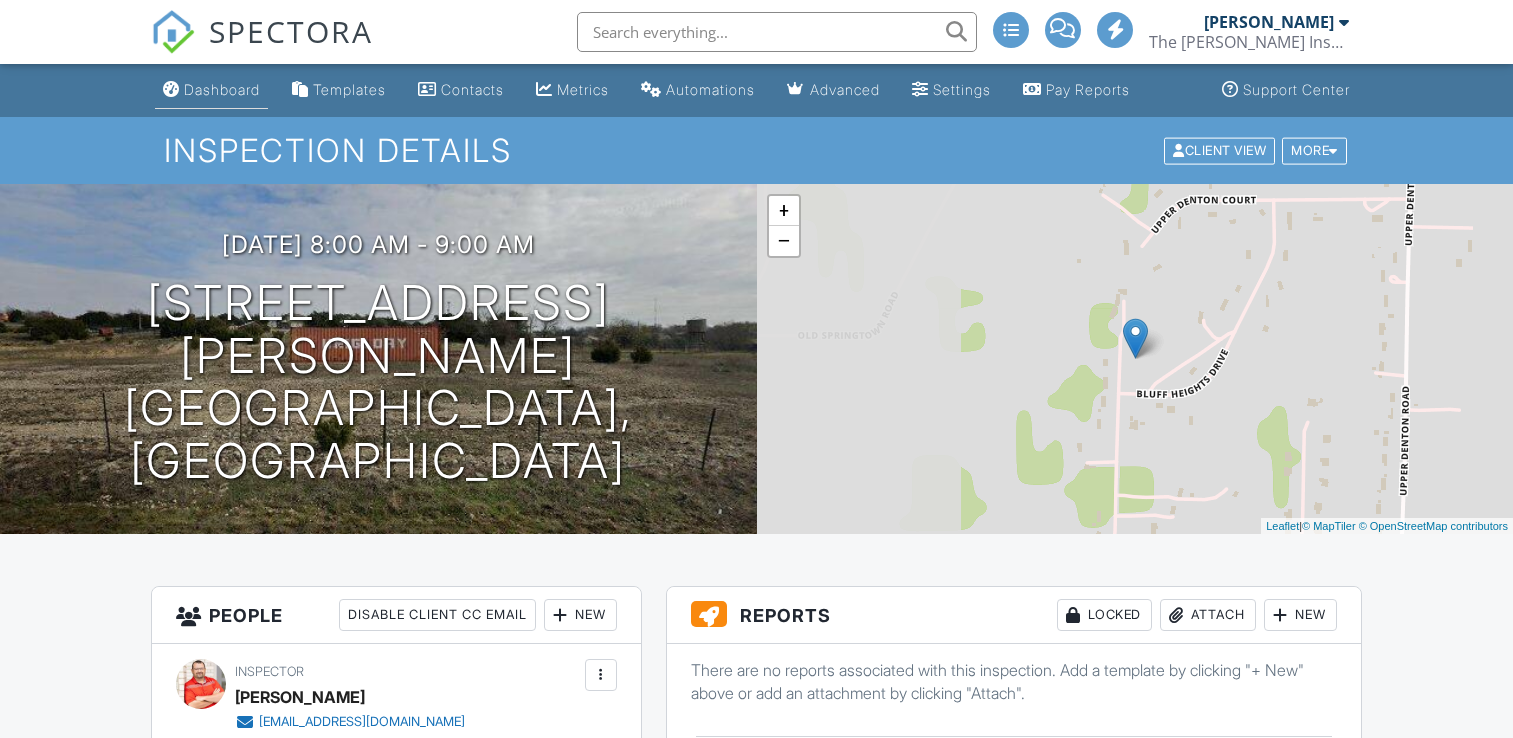 scroll, scrollTop: 0, scrollLeft: 0, axis: both 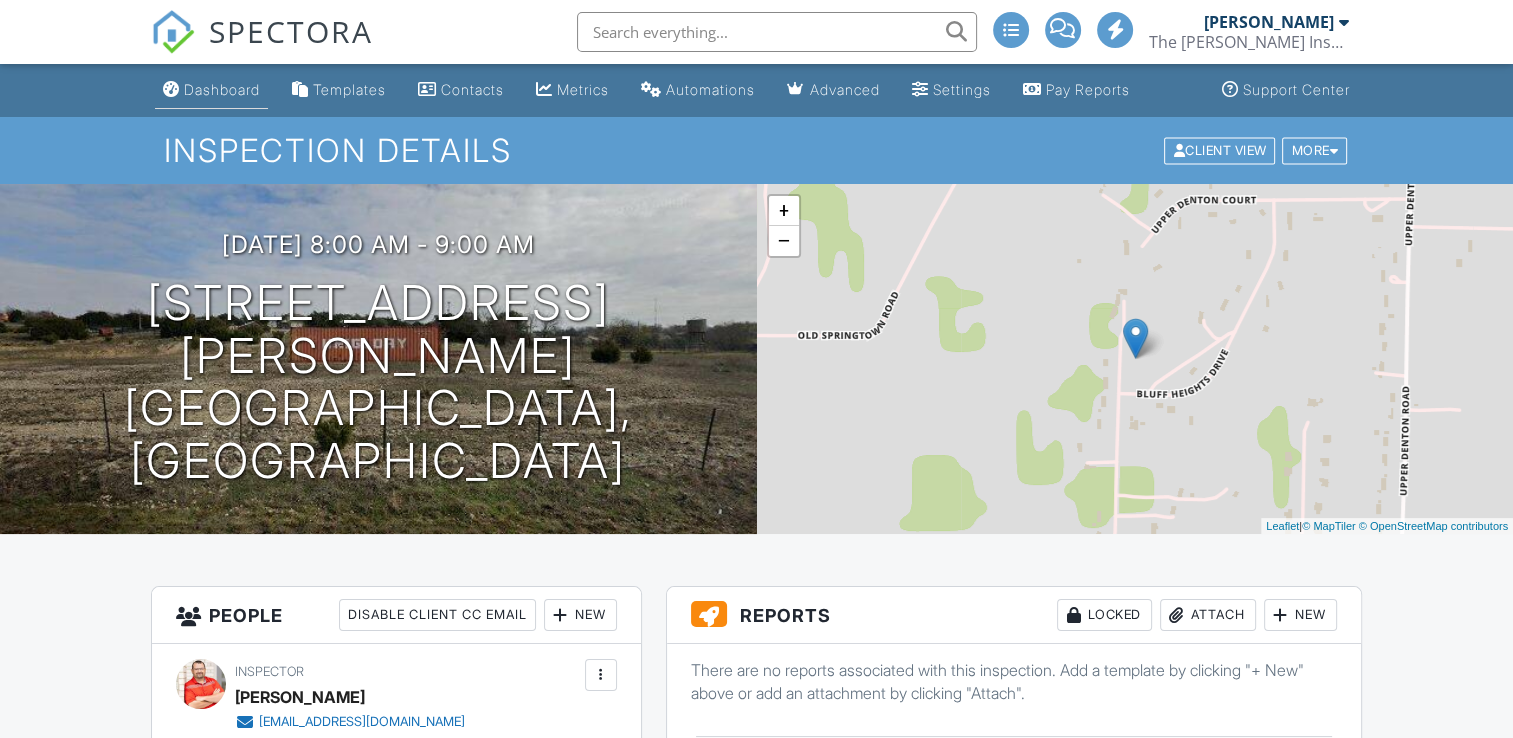 click on "Dashboard" at bounding box center (222, 89) 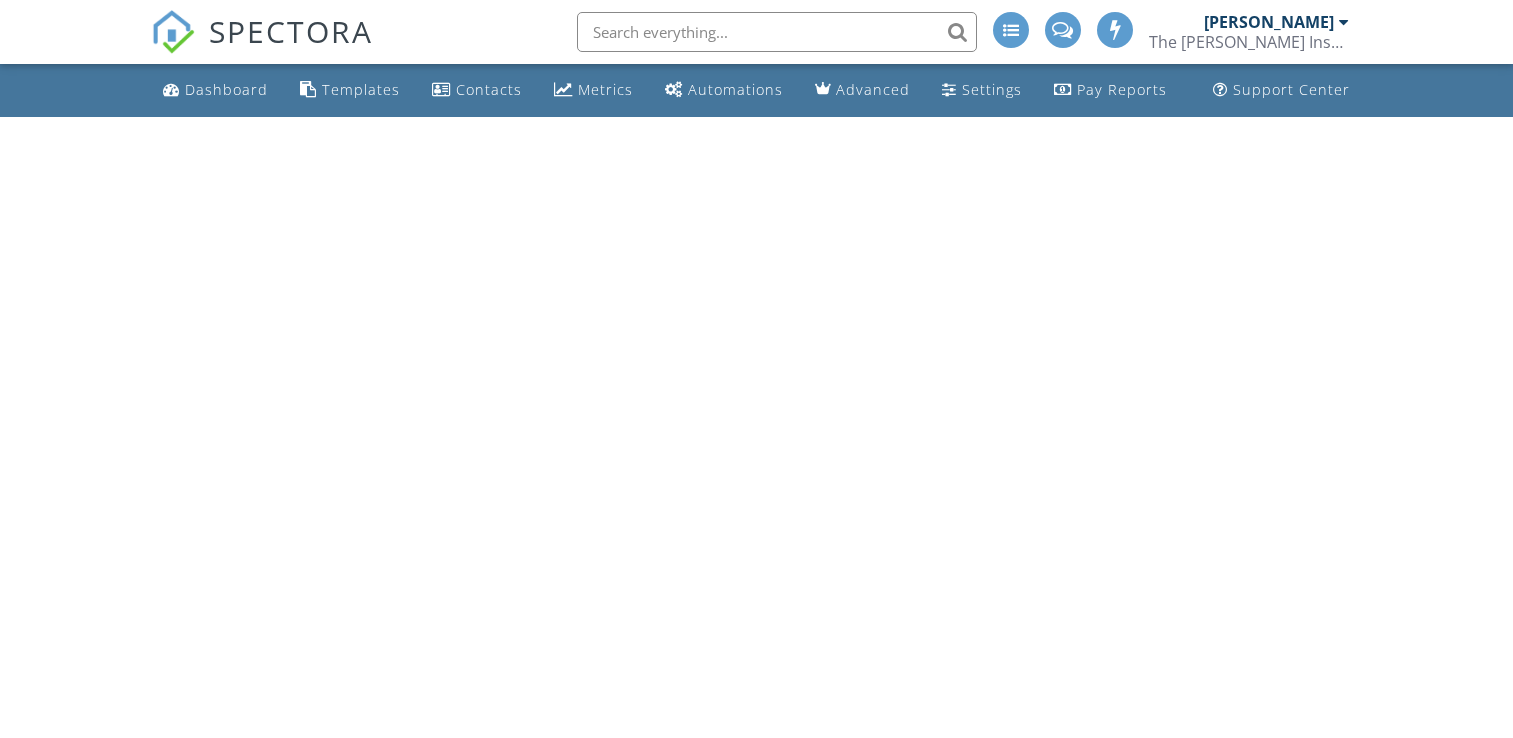 scroll, scrollTop: 0, scrollLeft: 0, axis: both 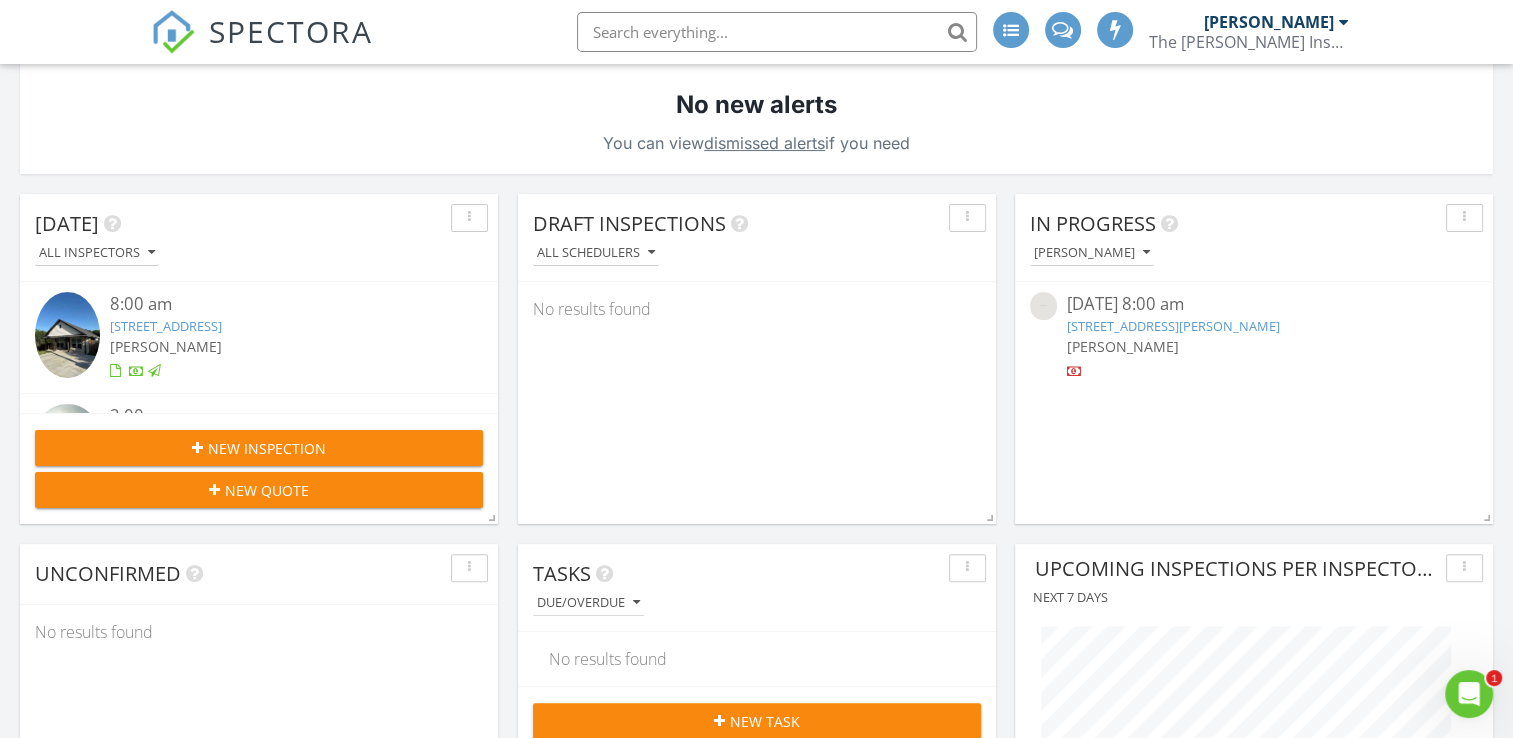click on "New Inspection" at bounding box center (267, 448) 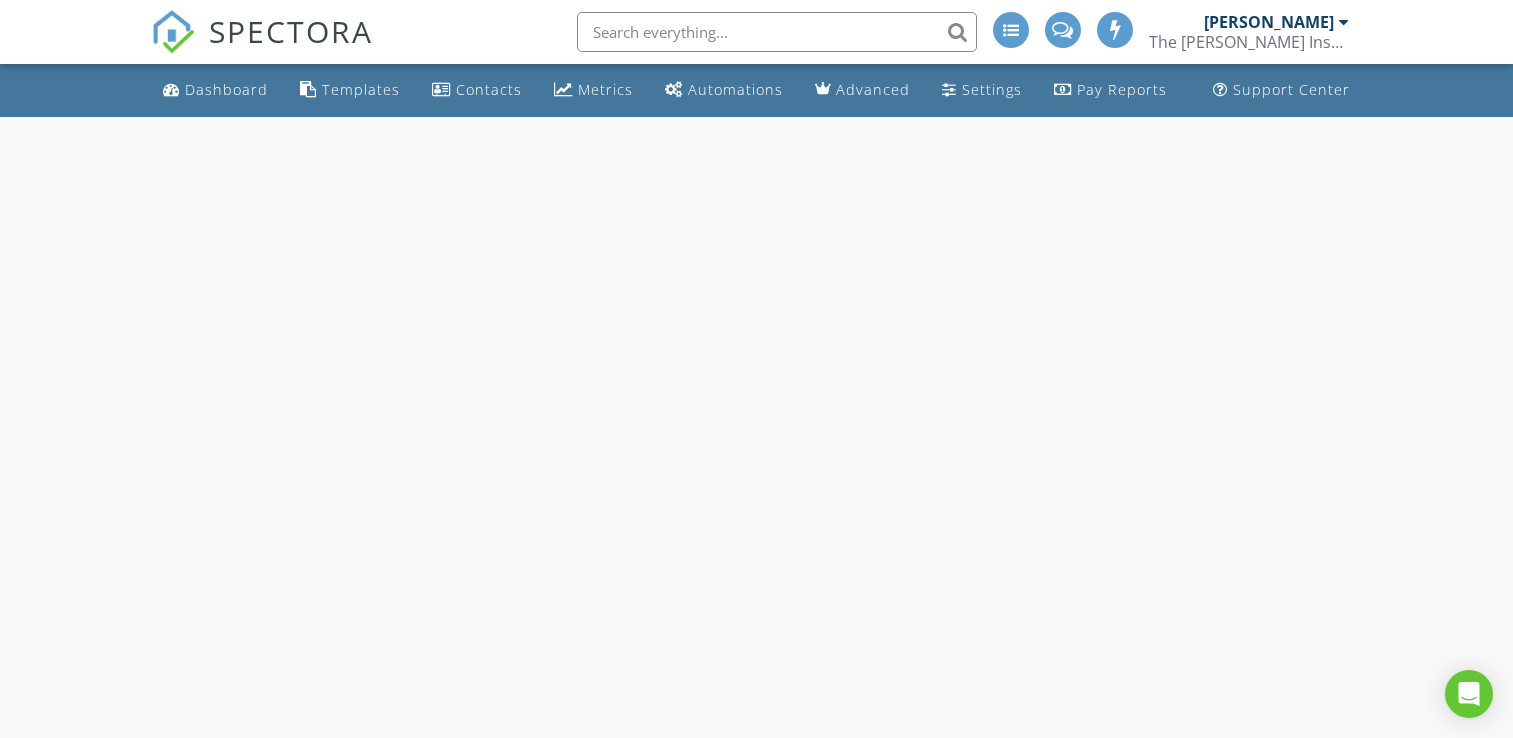 scroll, scrollTop: 0, scrollLeft: 0, axis: both 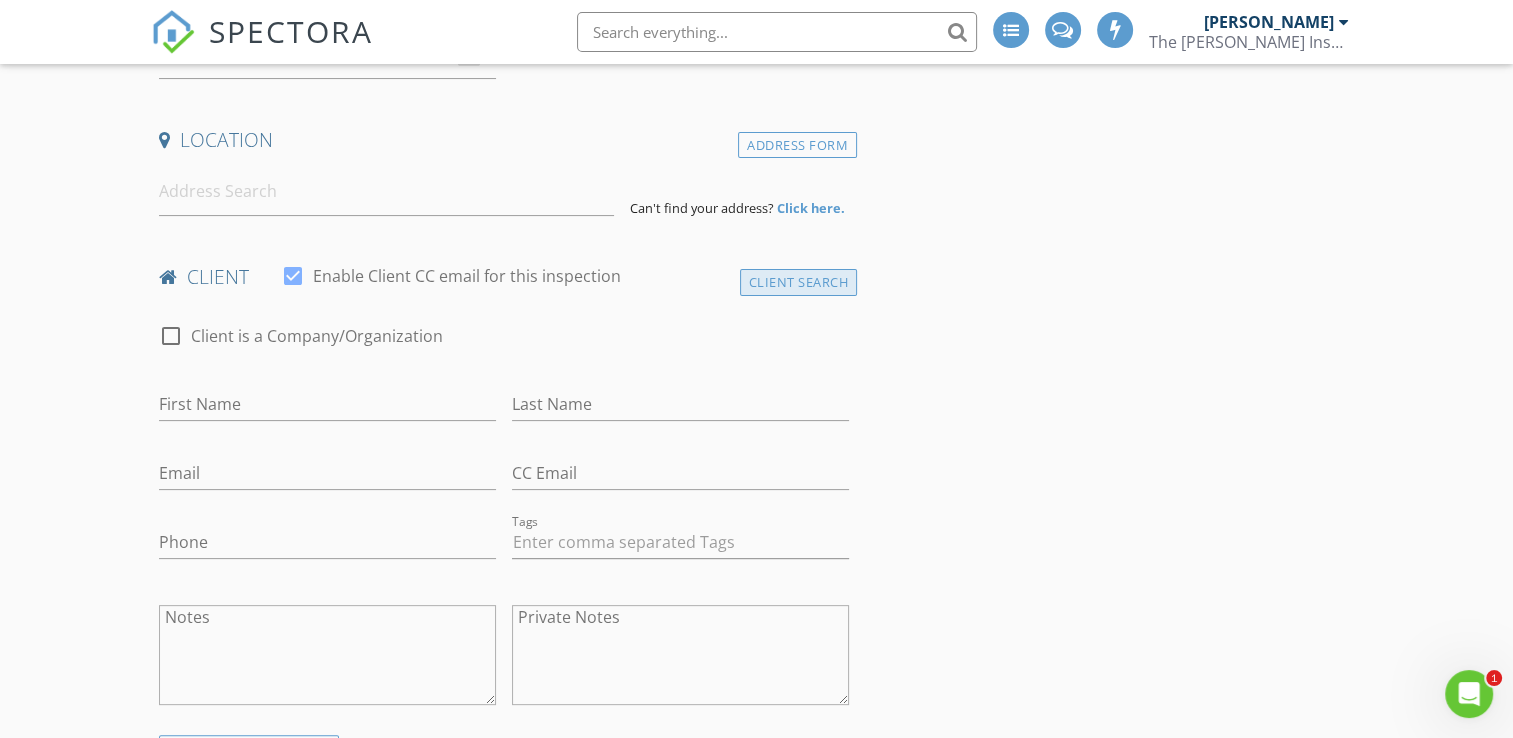 click on "Client Search" at bounding box center [799, 282] 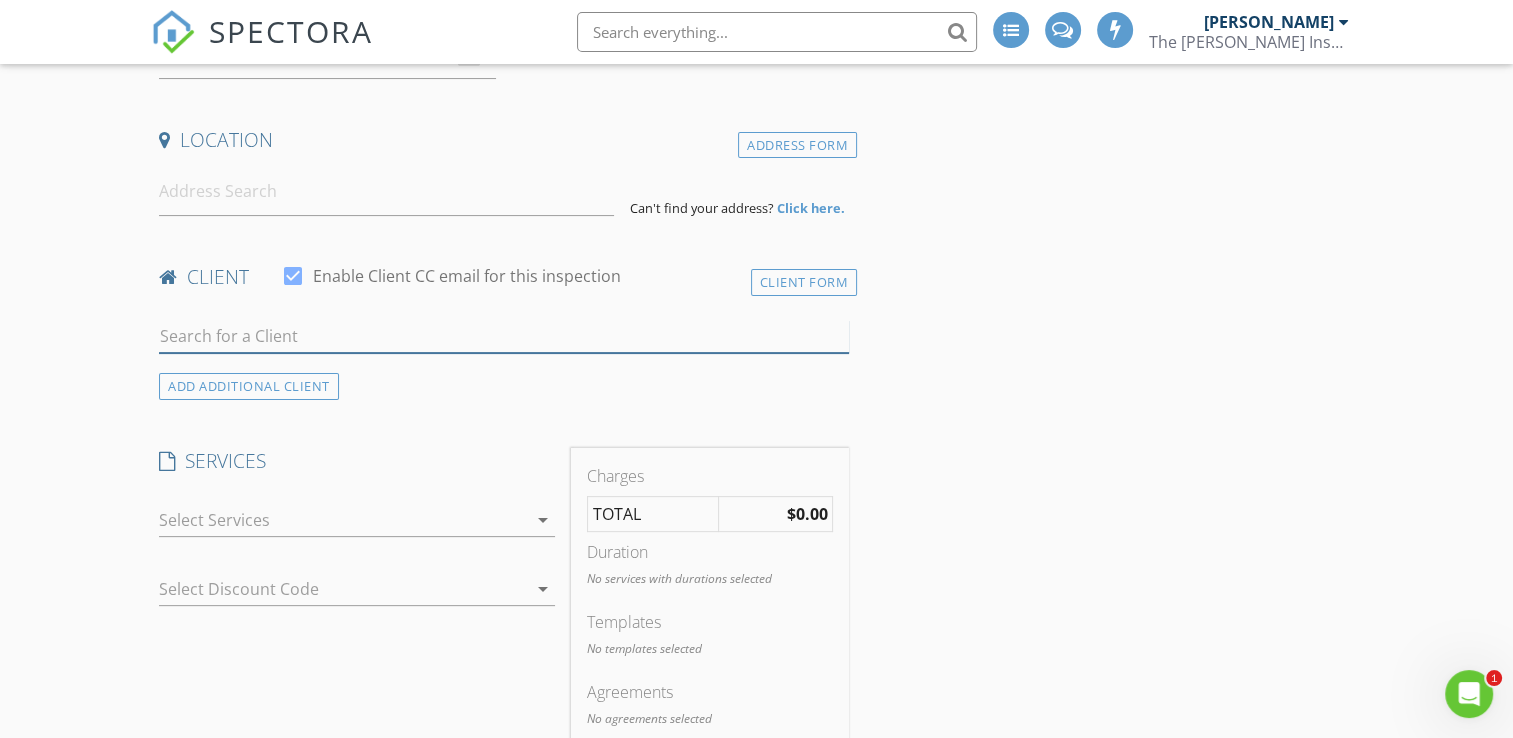 click at bounding box center (504, 336) 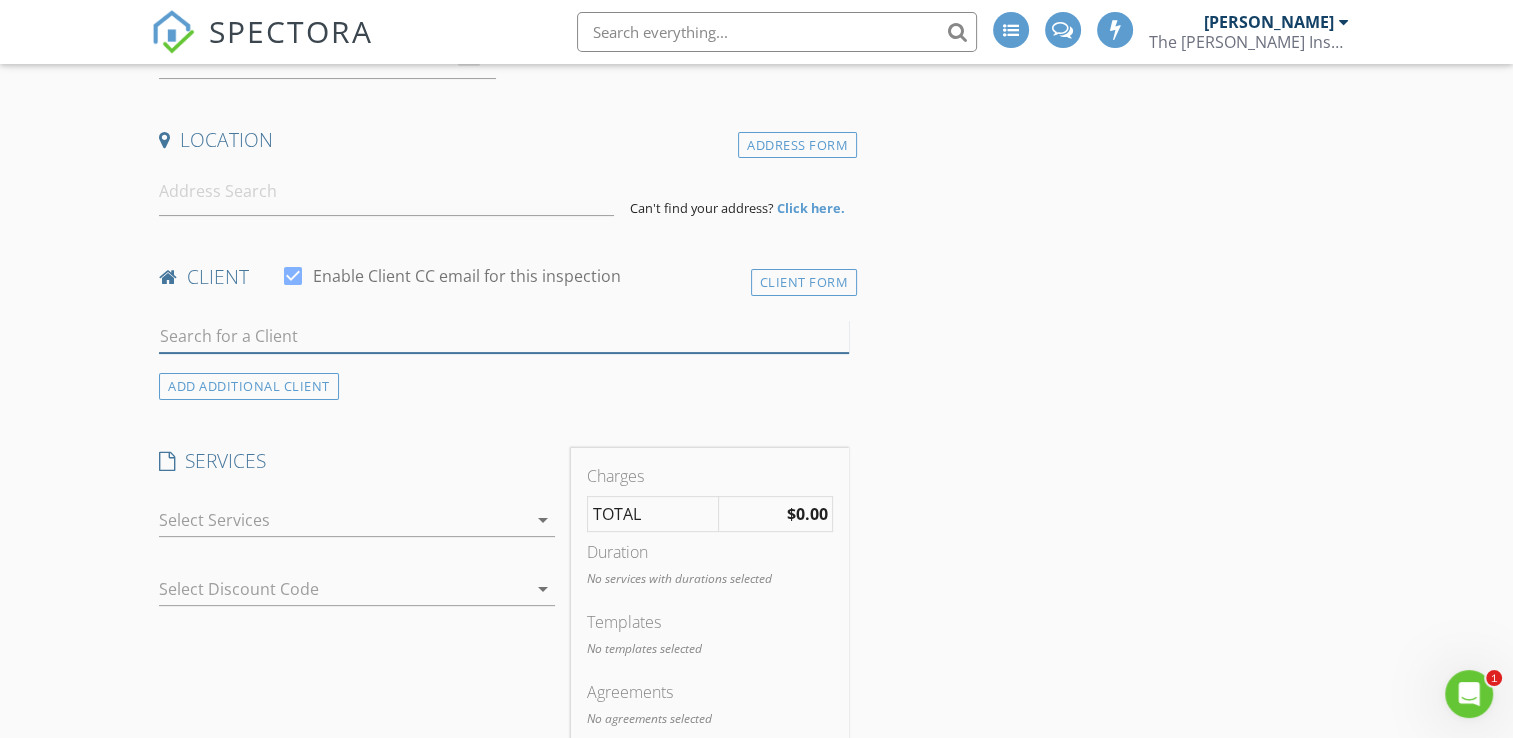 type on "Top n" 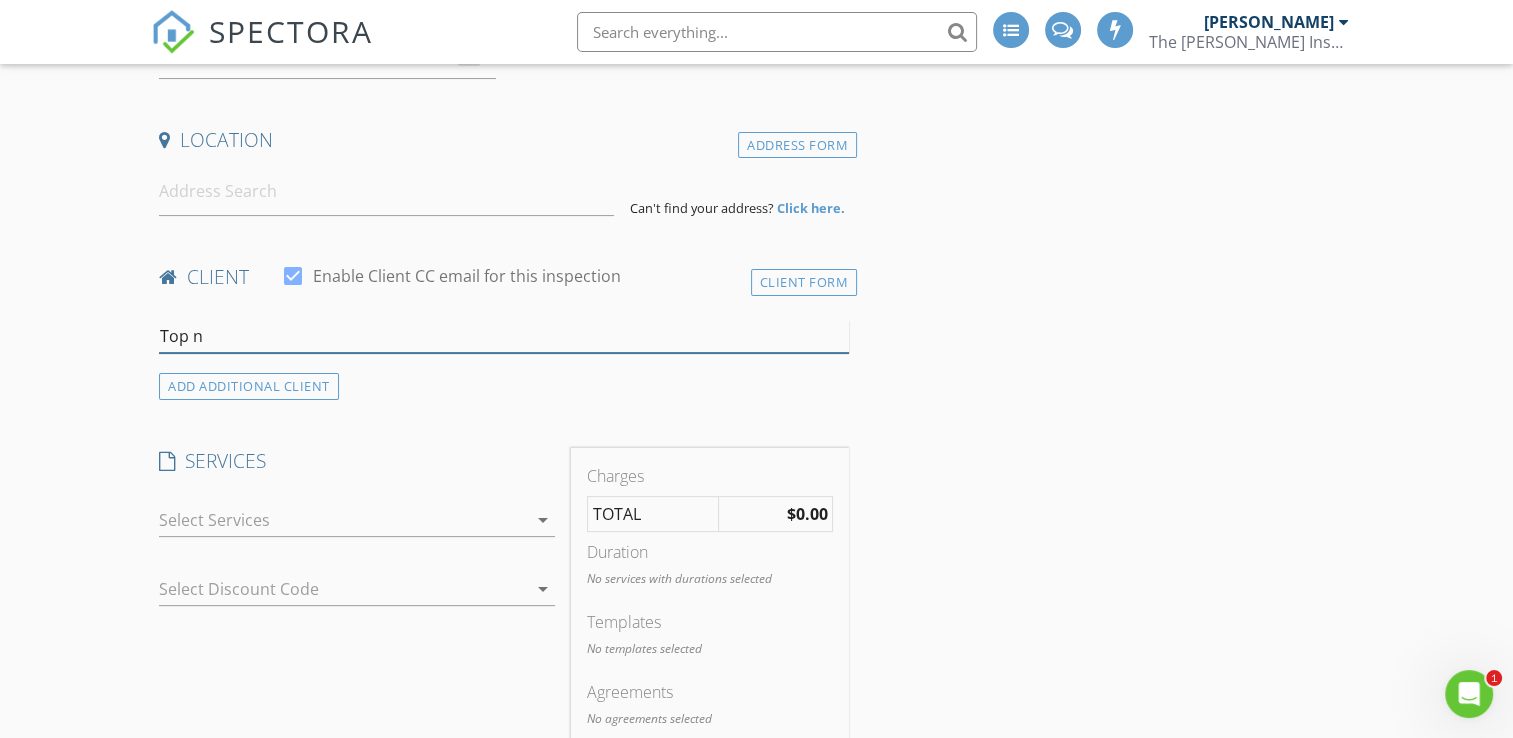 scroll, scrollTop: 366, scrollLeft: 0, axis: vertical 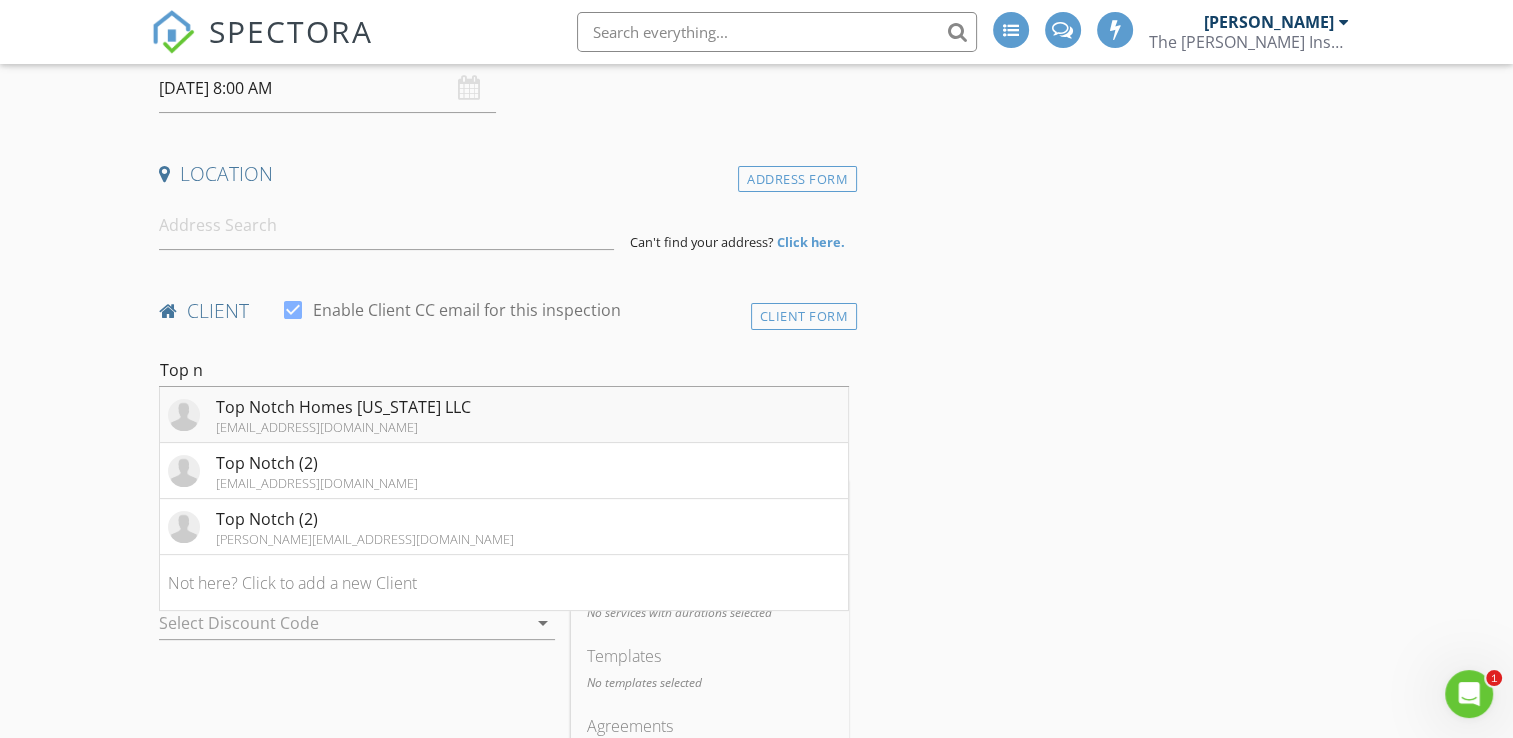 click on "Top Notch Homes [US_STATE] LLC" at bounding box center (343, 407) 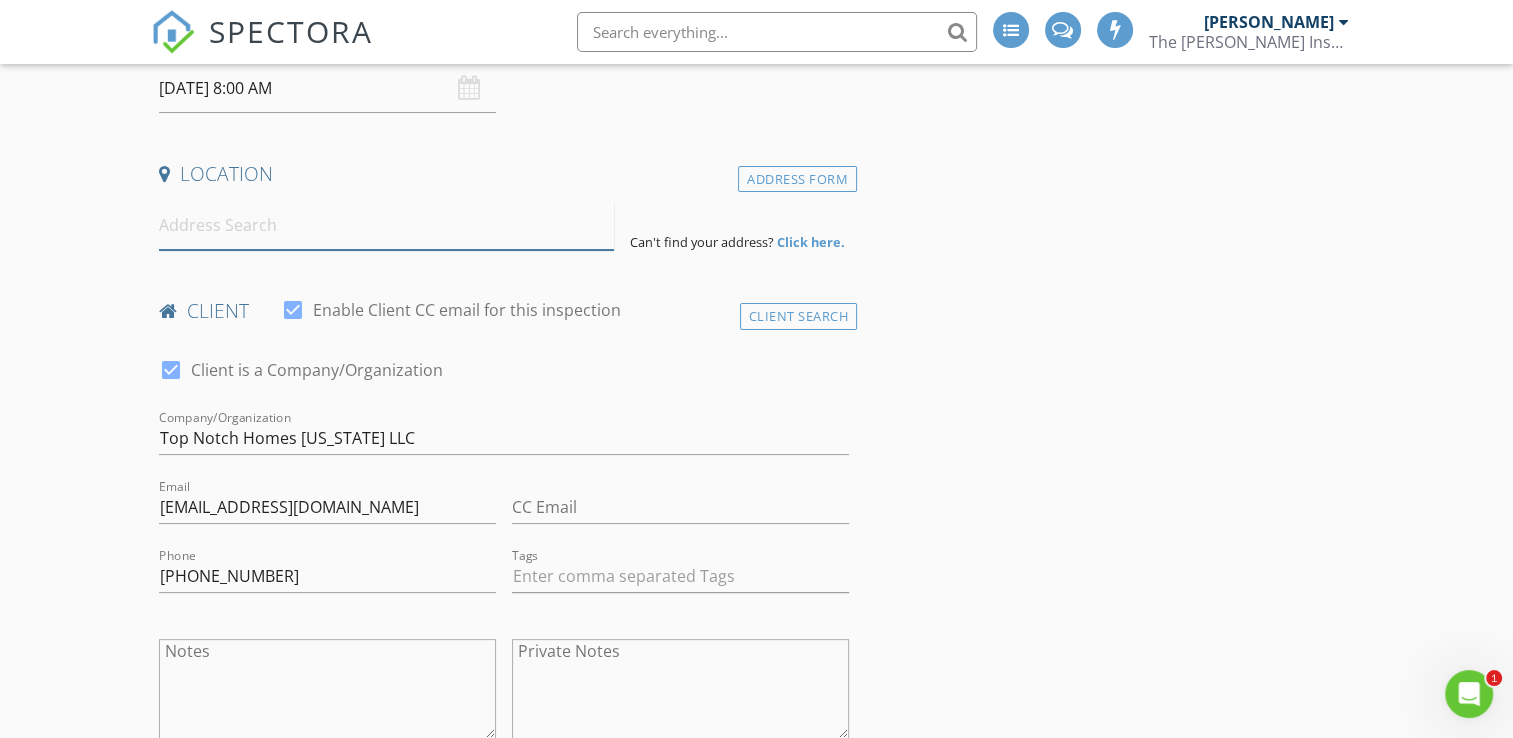 click at bounding box center [386, 225] 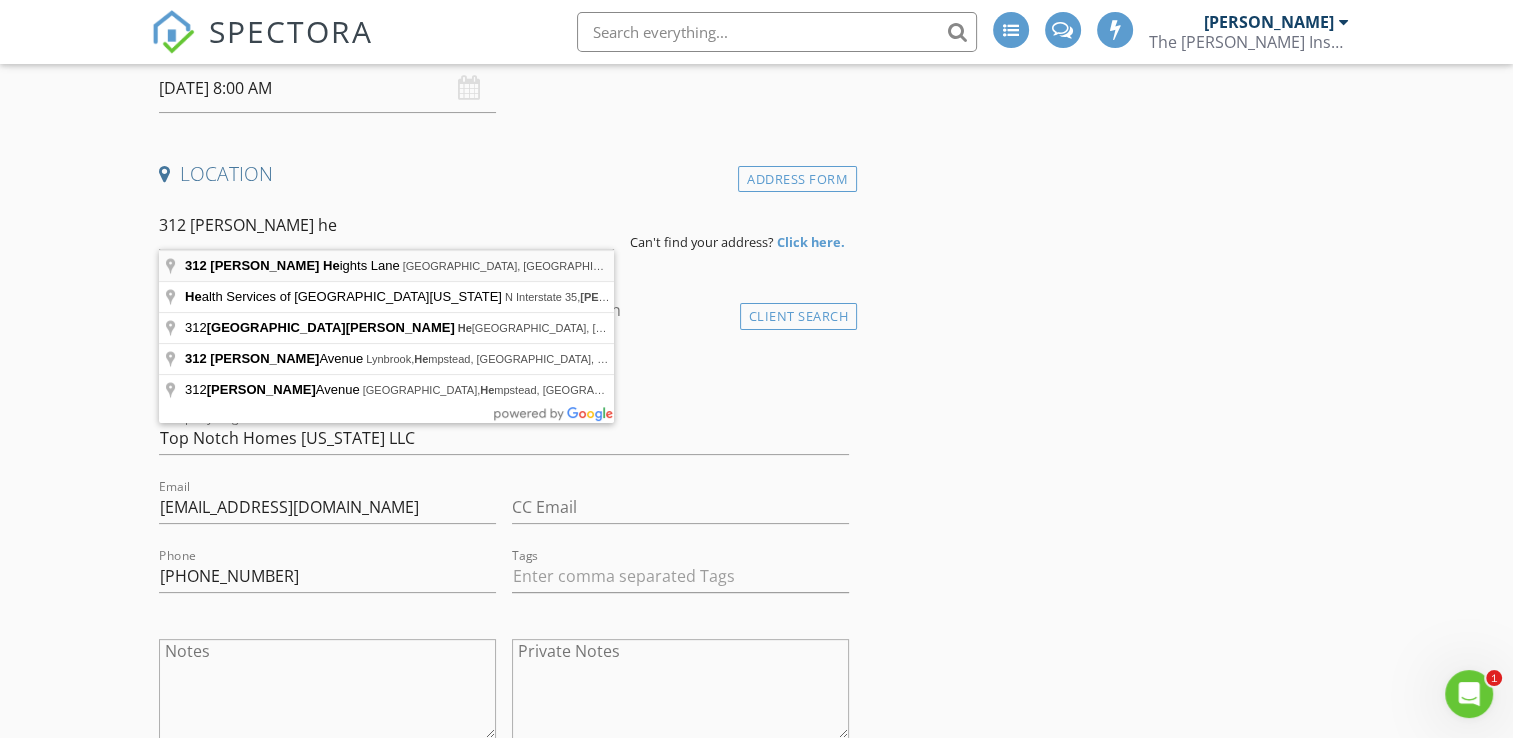 type on "312 Denton Heights Lane, Weatherford, TX, USA" 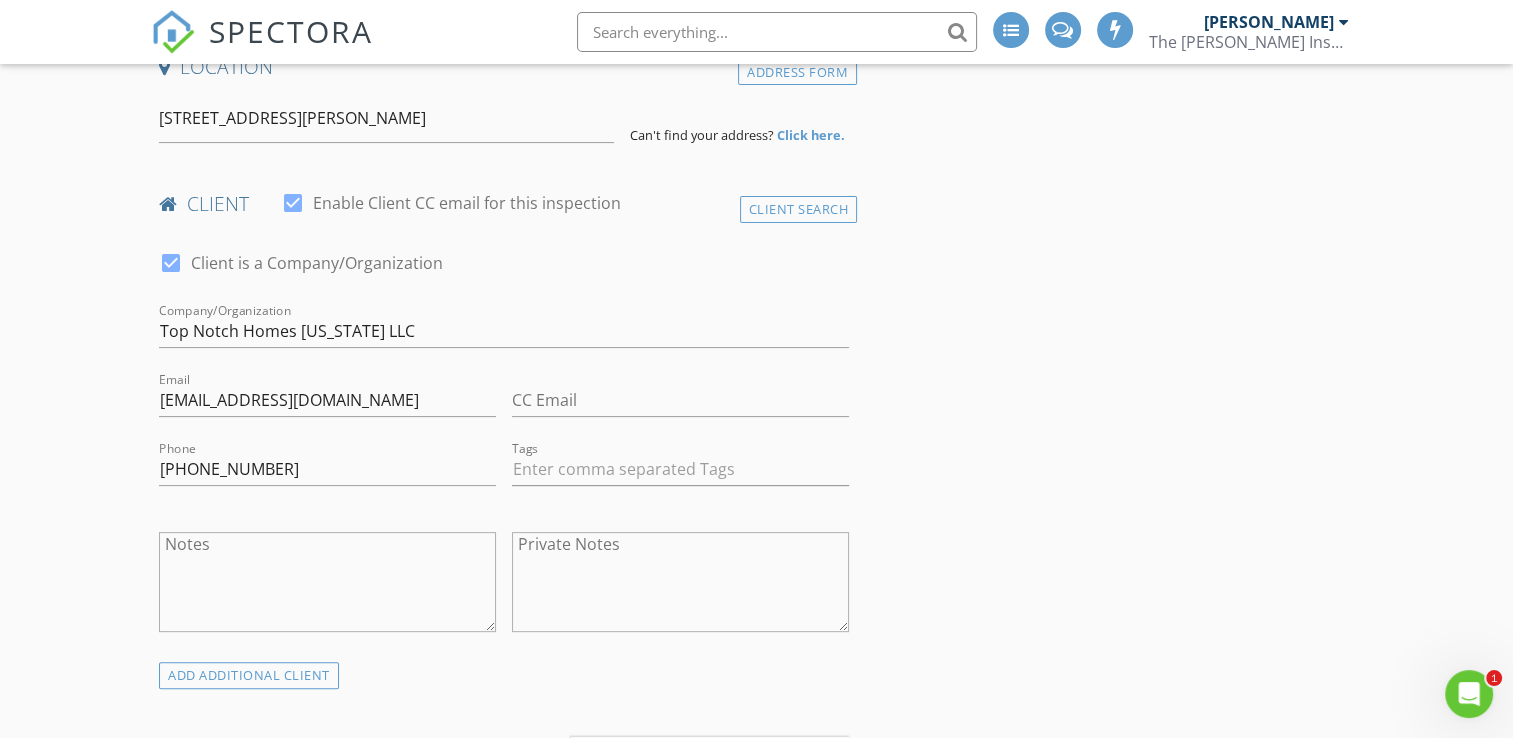 scroll, scrollTop: 366, scrollLeft: 0, axis: vertical 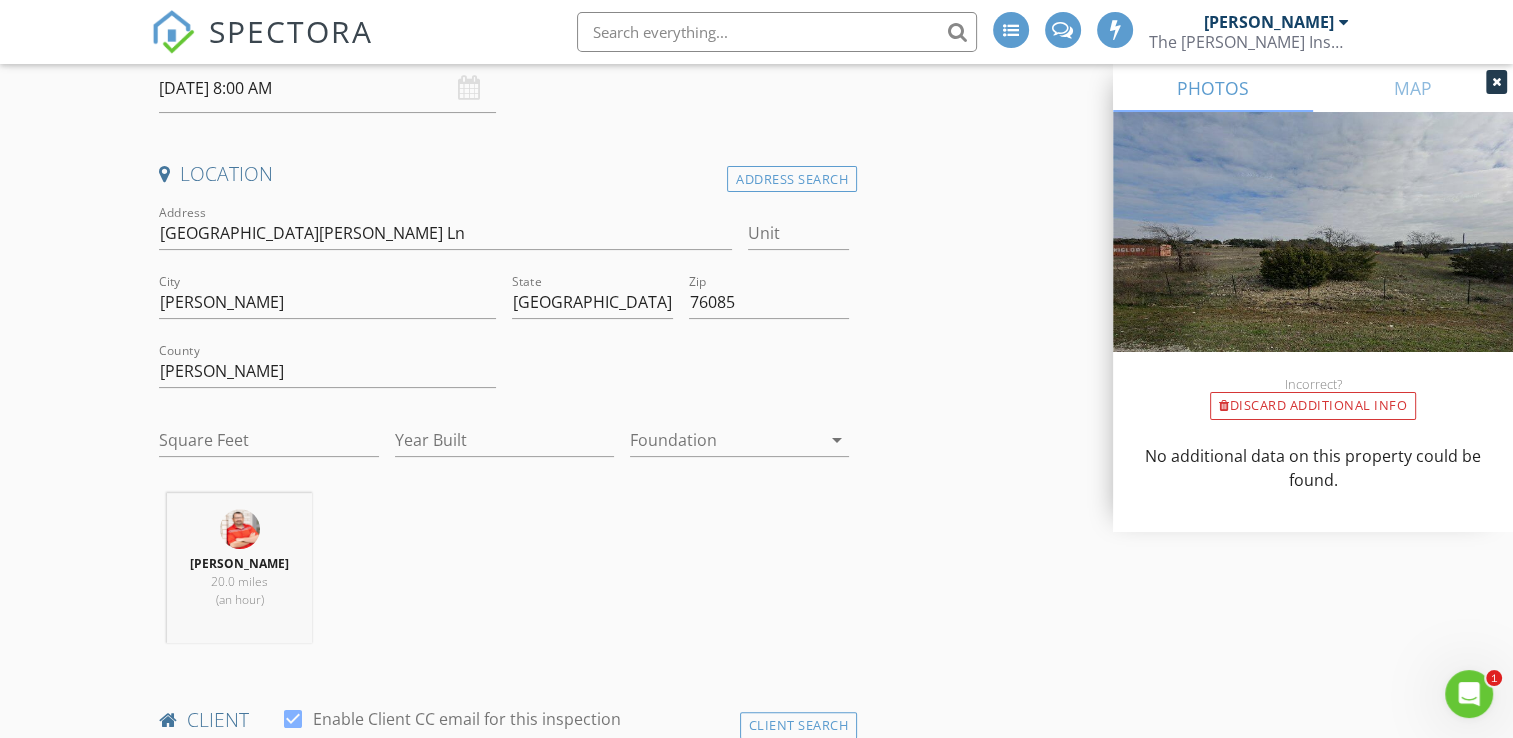click on "INSPECTOR(S)
check_box   Jonnie Wells   PRIMARY   check_box_outline_blank   Mark Welch     check_box_outline_blank   Christopher Strickland     check_box_outline_blank   Brian Prater     Jonnie Wells arrow_drop_down   check_box_outline_blank Jonnie Wells specifically requested
Date/Time
07/11/2025 8:00 AM
Location
Address Search       Address 312 Denton Heights Ln   Unit   City Weatherford   State TX   Zip 76085   County Parker     Square Feet   Year Built   Foundation arrow_drop_down     Jonnie Wells     20.0 miles     (an hour)
client
check_box Enable Client CC email for this inspection   Client Search     check_box Client is a Company/Organization   Company/Organization Top Notch Homes Texas LLC       Email jorden@topnotchhomestx.com   CC Email   Phone 504-402-3059         Tags         Notes   Private Notes          check_box_outline_blank" at bounding box center (756, 1608) 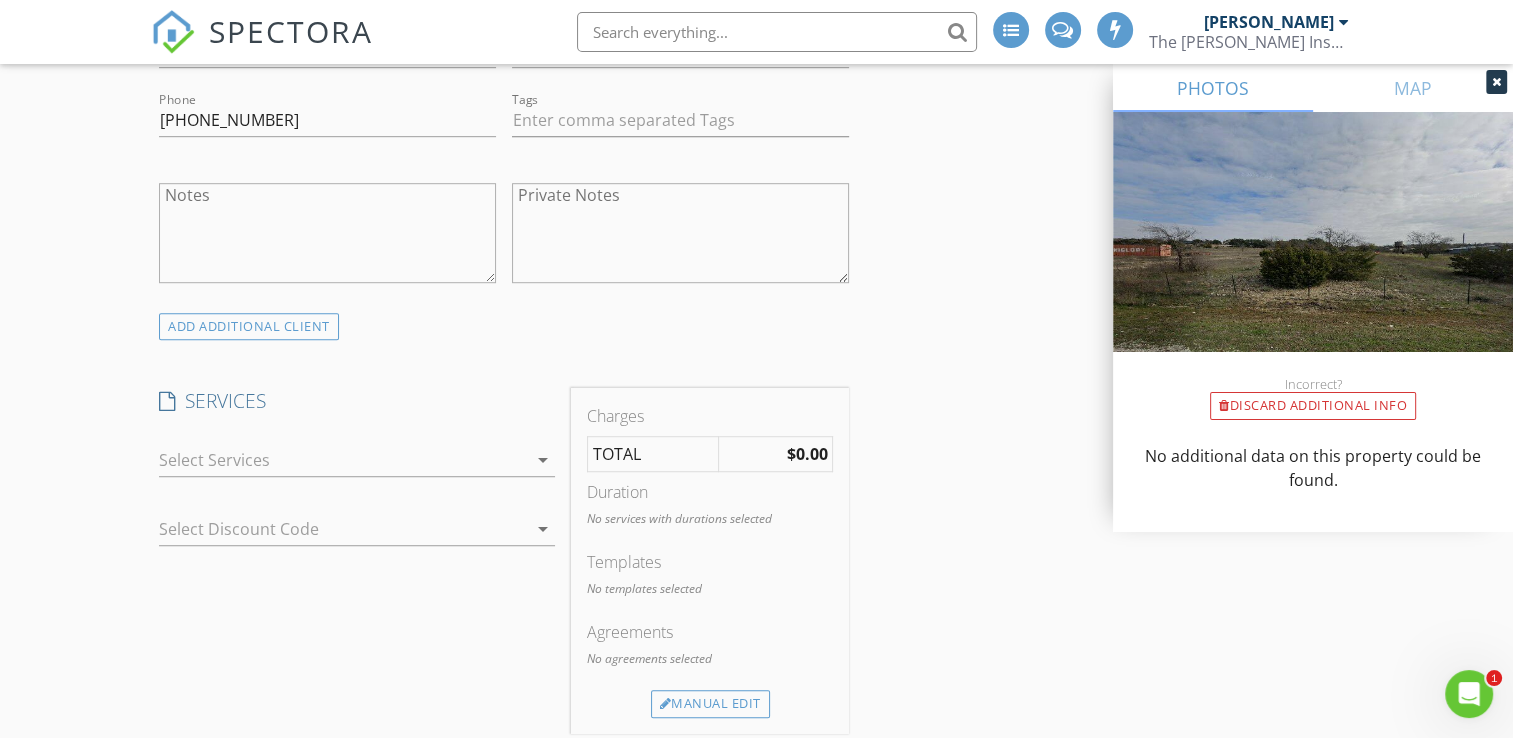 scroll, scrollTop: 1266, scrollLeft: 0, axis: vertical 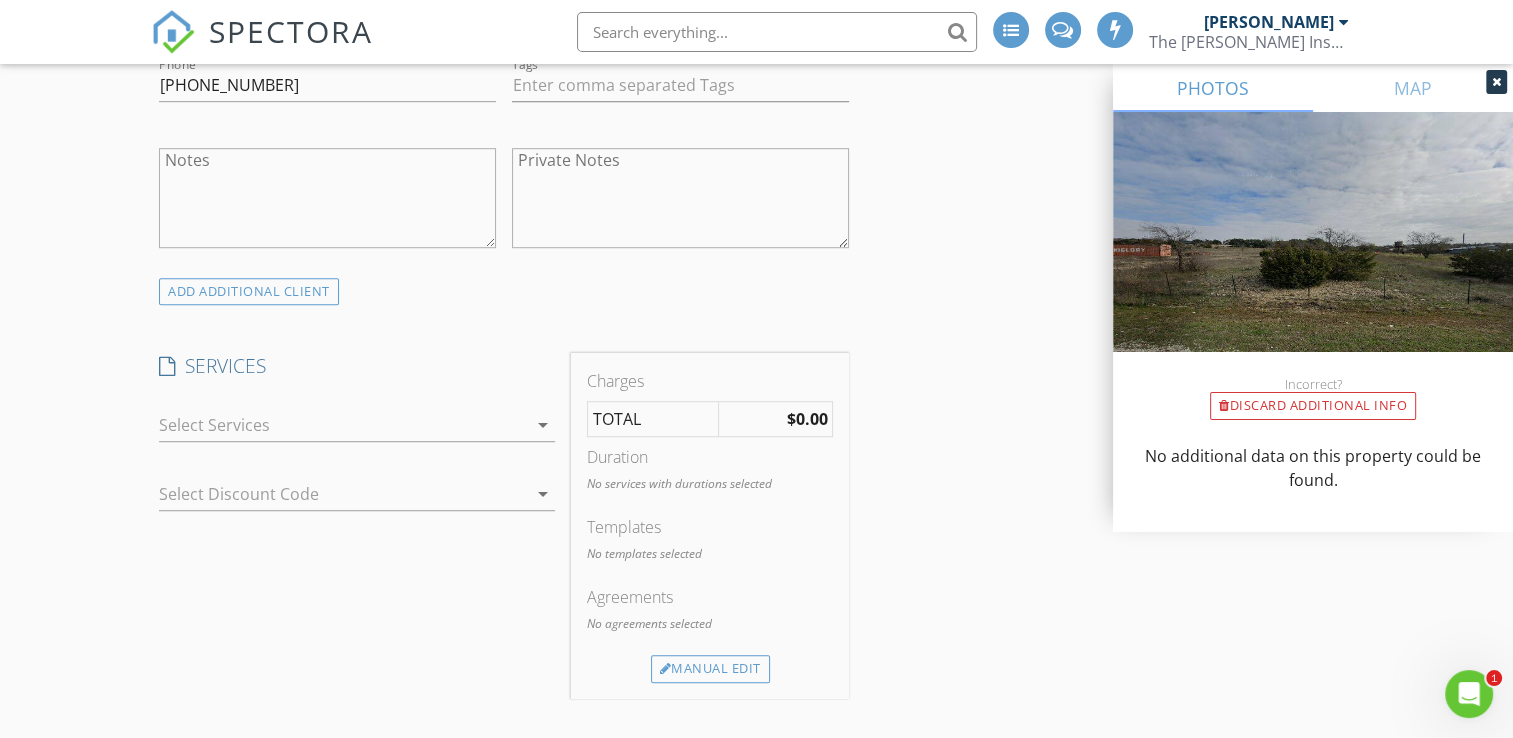 click on "arrow_drop_down" at bounding box center [357, 435] 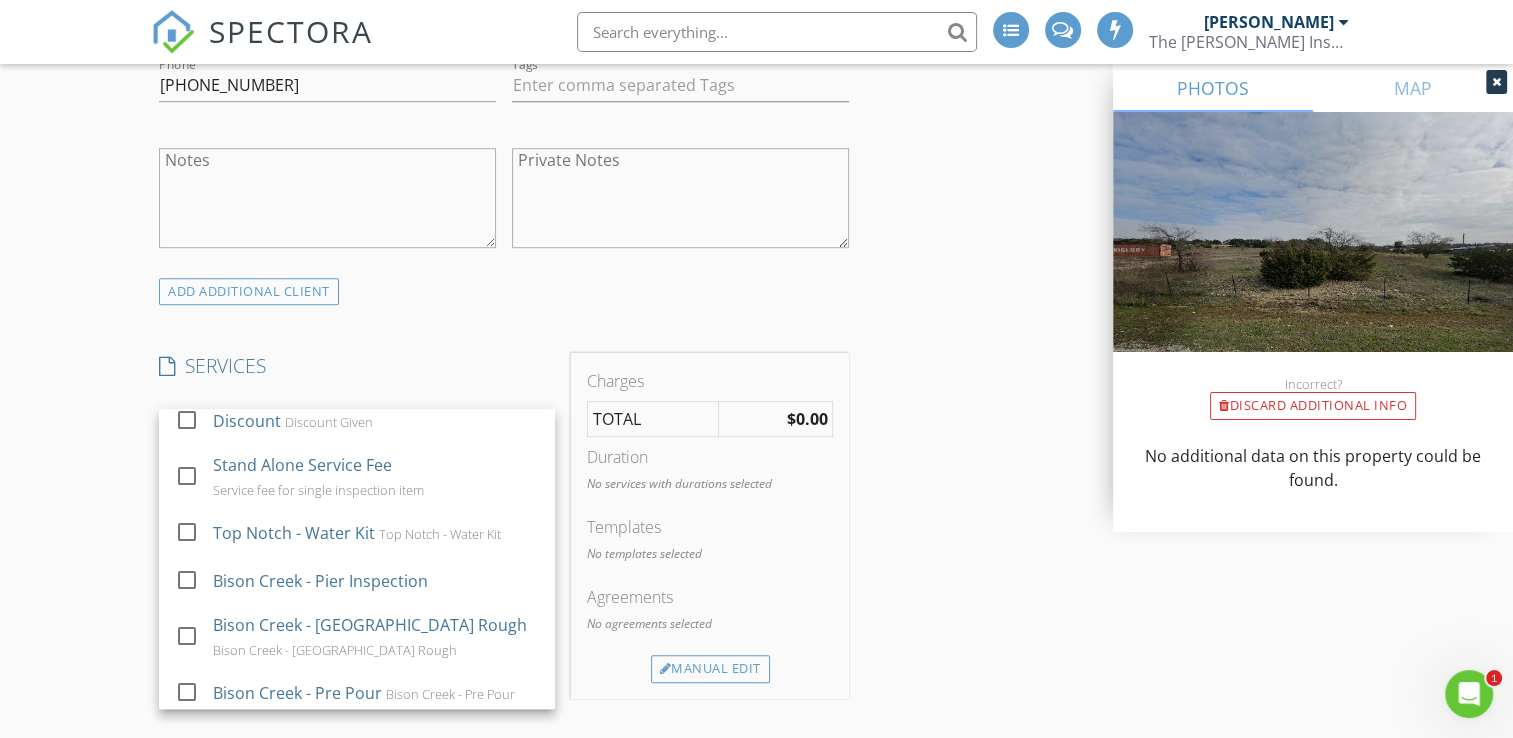 scroll, scrollTop: 1700, scrollLeft: 0, axis: vertical 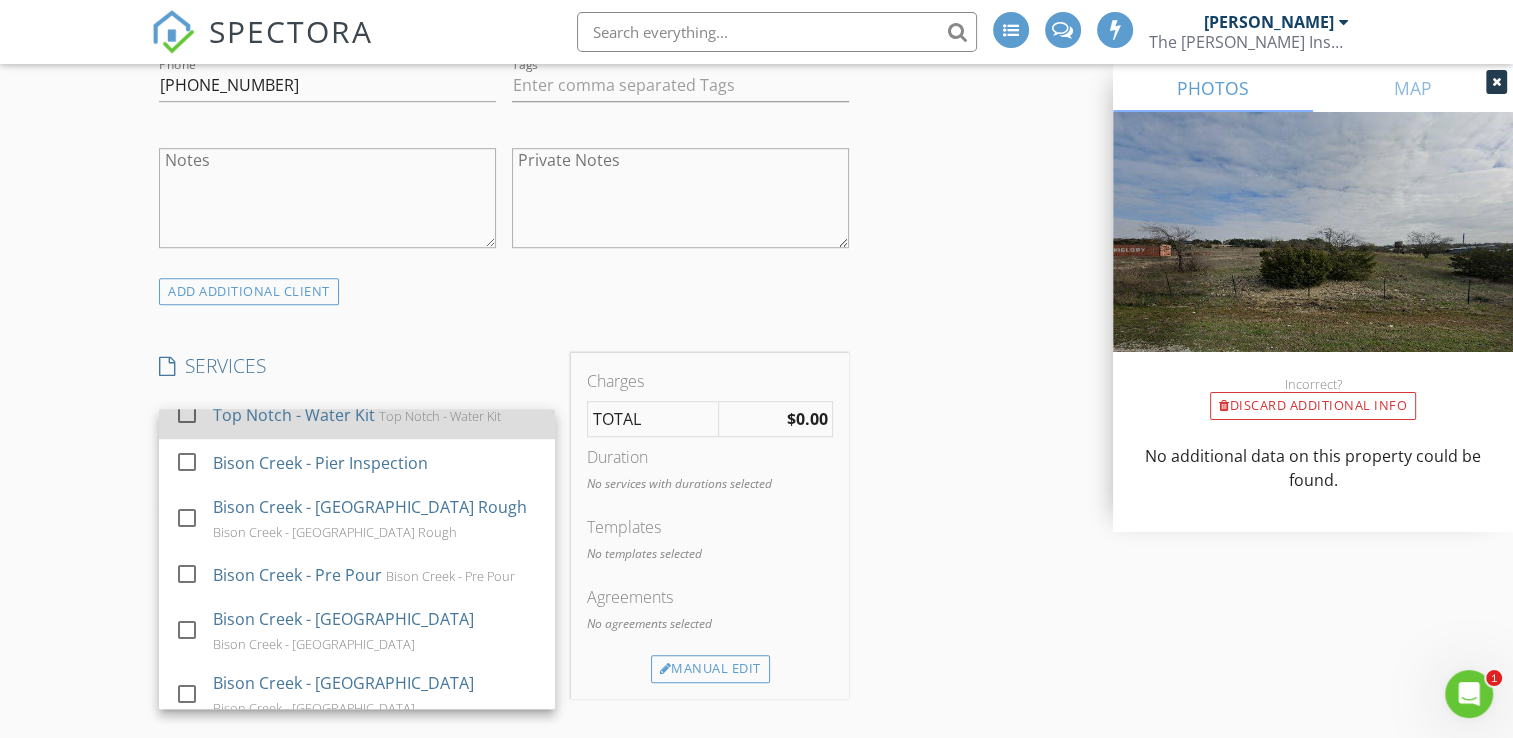 click on "Top Notch - Water Kit   Top Notch - Water Kit" at bounding box center [377, 415] 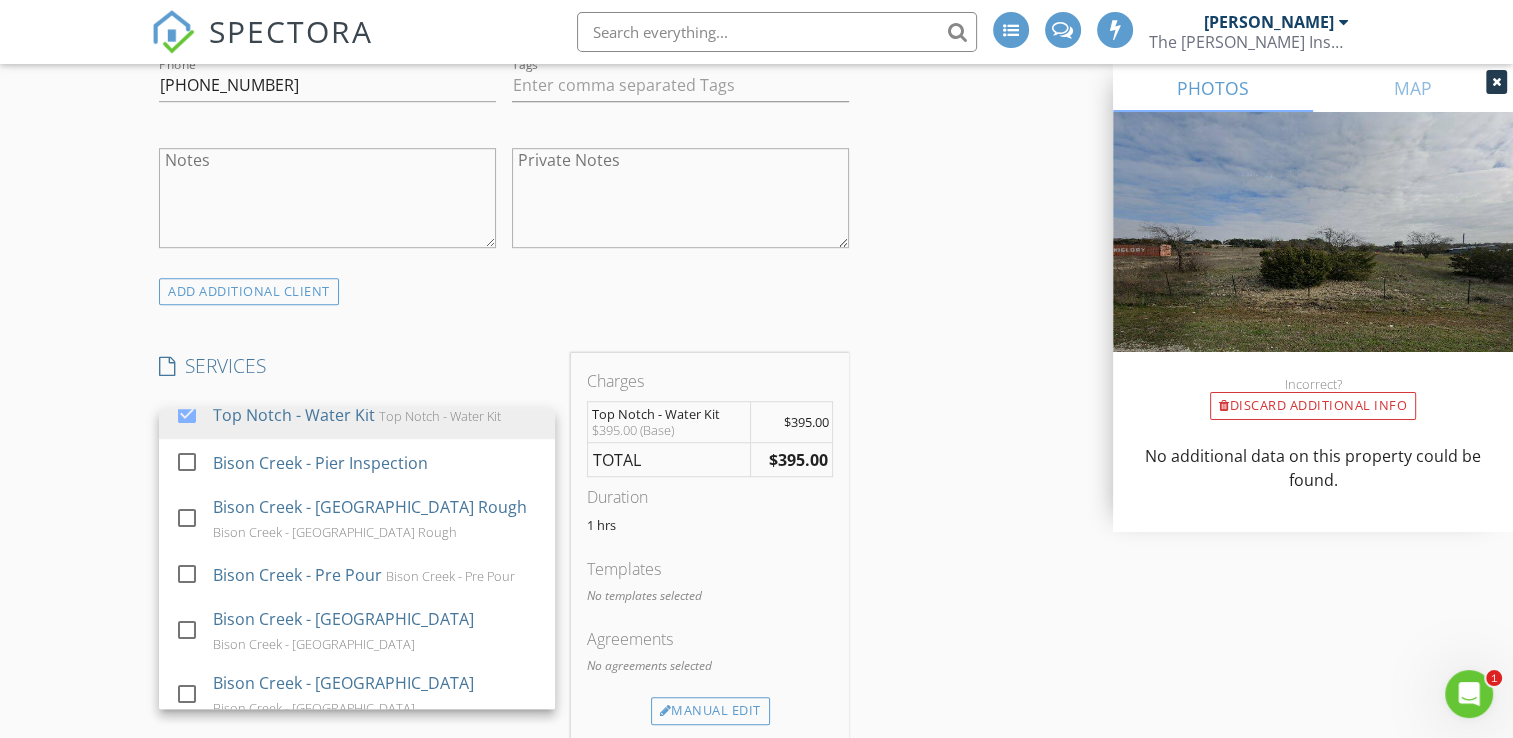 click on "INSPECTOR(S)
check_box   Jonnie Wells   PRIMARY   check_box_outline_blank   Mark Welch     check_box_outline_blank   Christopher Strickland     check_box_outline_blank   Brian Prater     Jonnie Wells arrow_drop_down   check_box_outline_blank Jonnie Wells specifically requested
Date/Time
07/11/2025 8:00 AM
Location
Address Search       Address 312 Denton Heights Ln   Unit   City Weatherford   State TX   Zip 76085   County Parker     Square Feet   Year Built   Foundation arrow_drop_down     Jonnie Wells     20.0 miles     (an hour)
client
check_box Enable Client CC email for this inspection   Client Search     check_box Client is a Company/Organization   Company/Organization Top Notch Homes Texas LLC       Email jorden@topnotchhomestx.com   CC Email   Phone 504-402-3059         Tags         Notes   Private Notes          check_box_outline_blank" at bounding box center (756, 729) 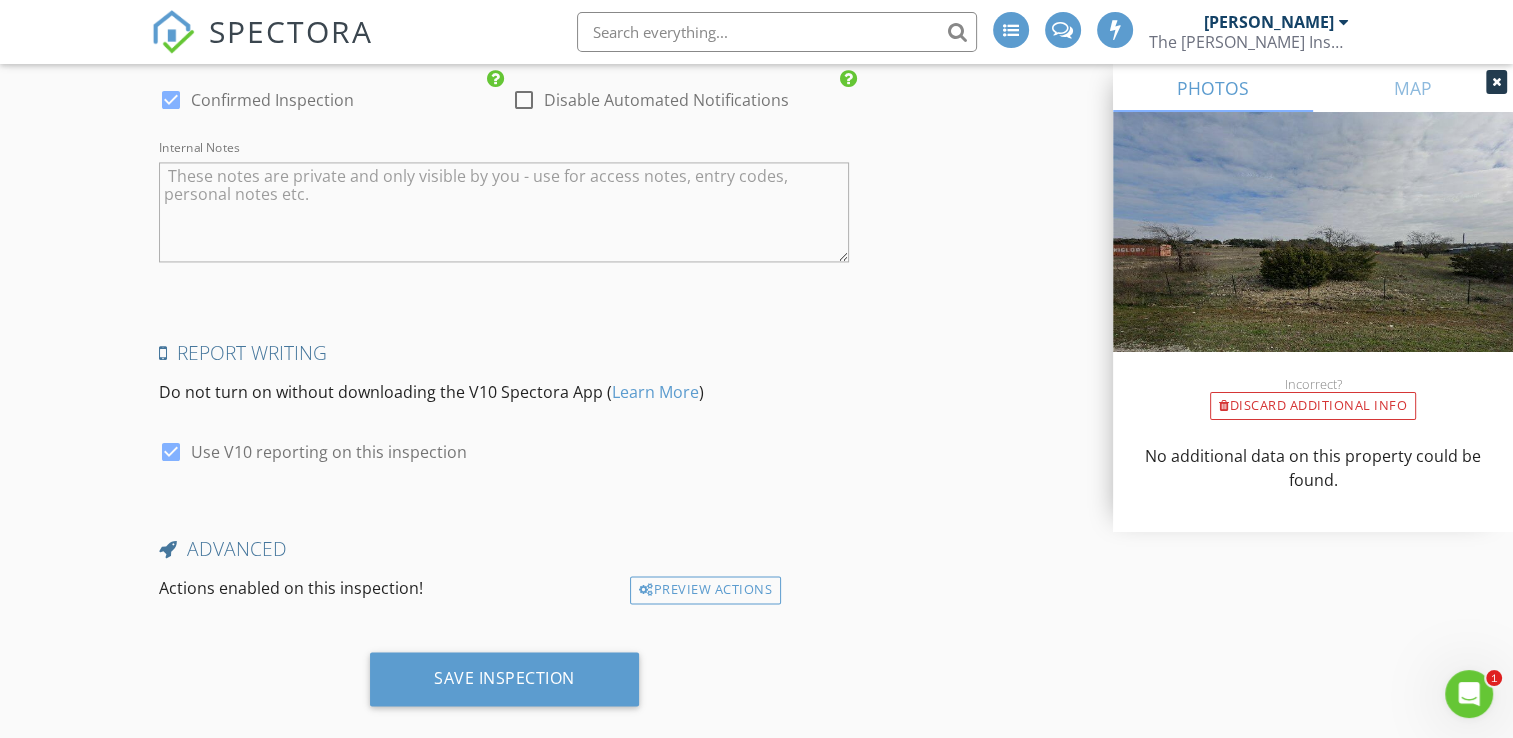 scroll, scrollTop: 3061, scrollLeft: 0, axis: vertical 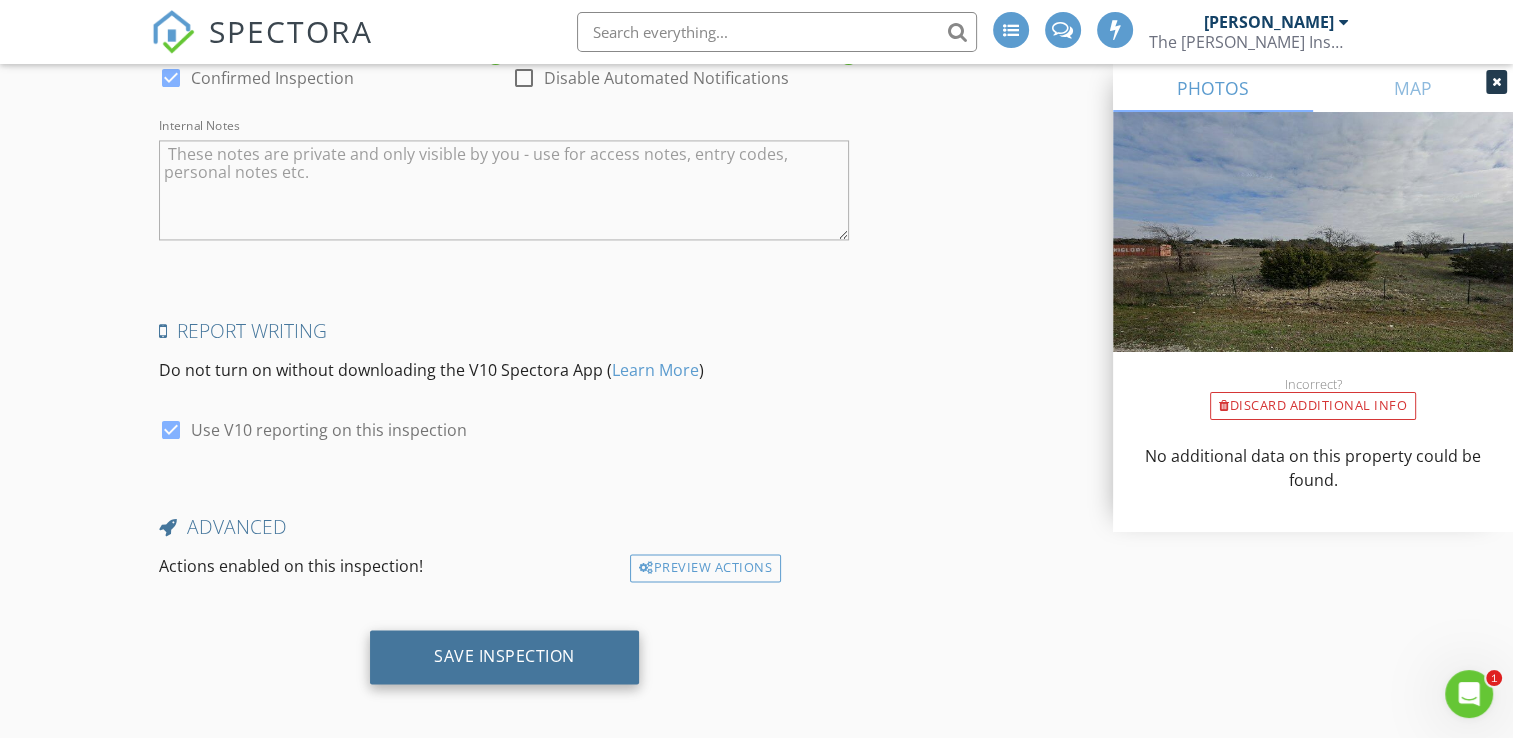 click on "Save Inspection" at bounding box center [504, 656] 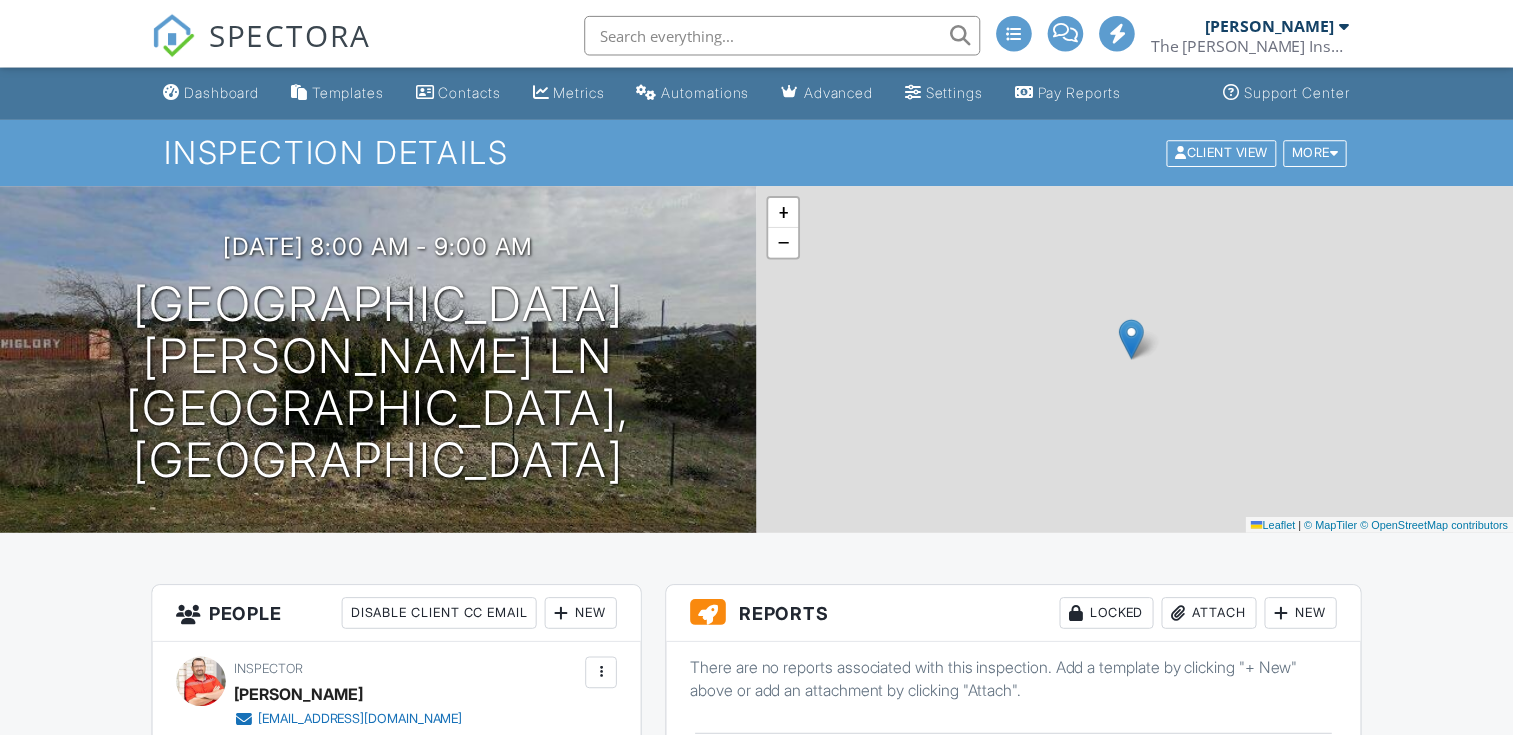 scroll, scrollTop: 400, scrollLeft: 0, axis: vertical 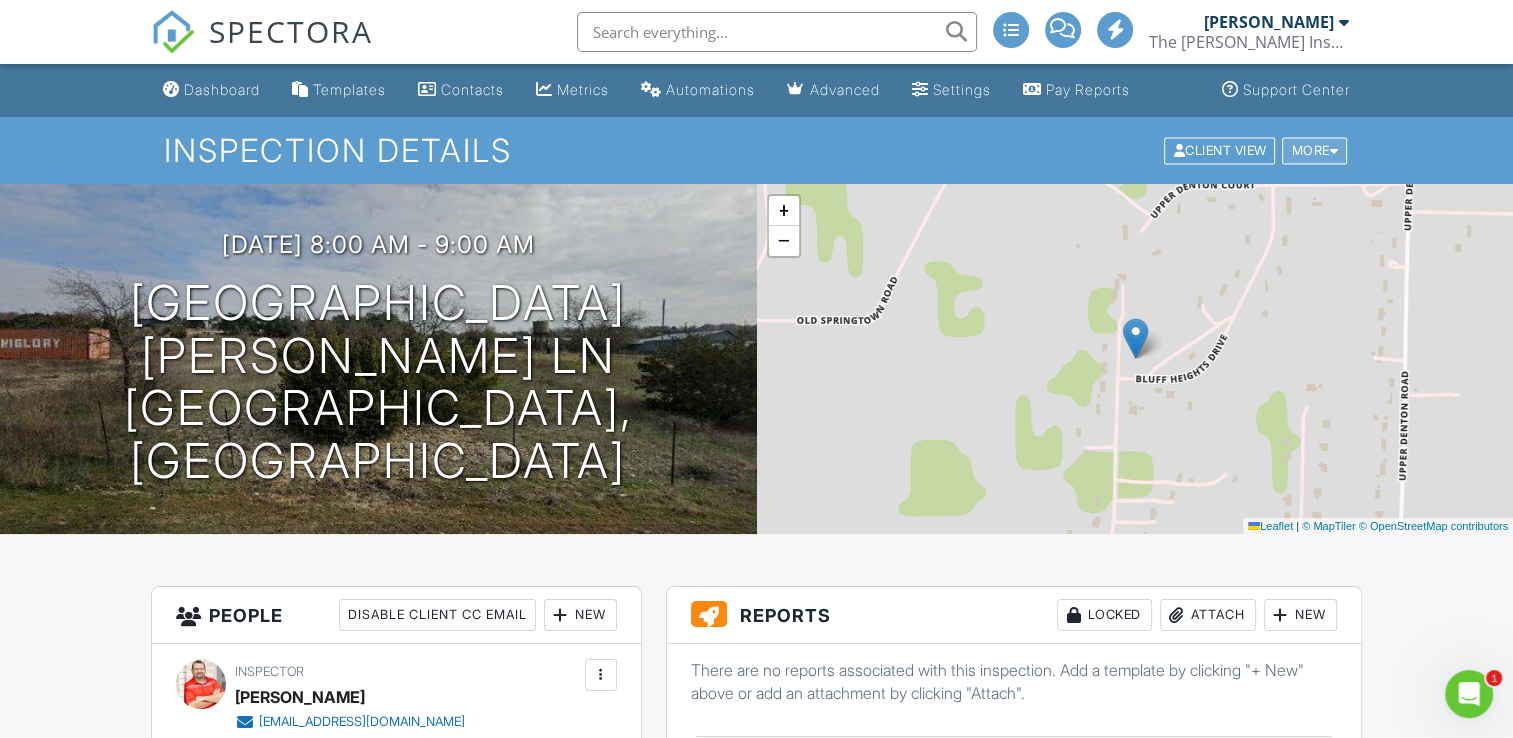 click at bounding box center (1333, 150) 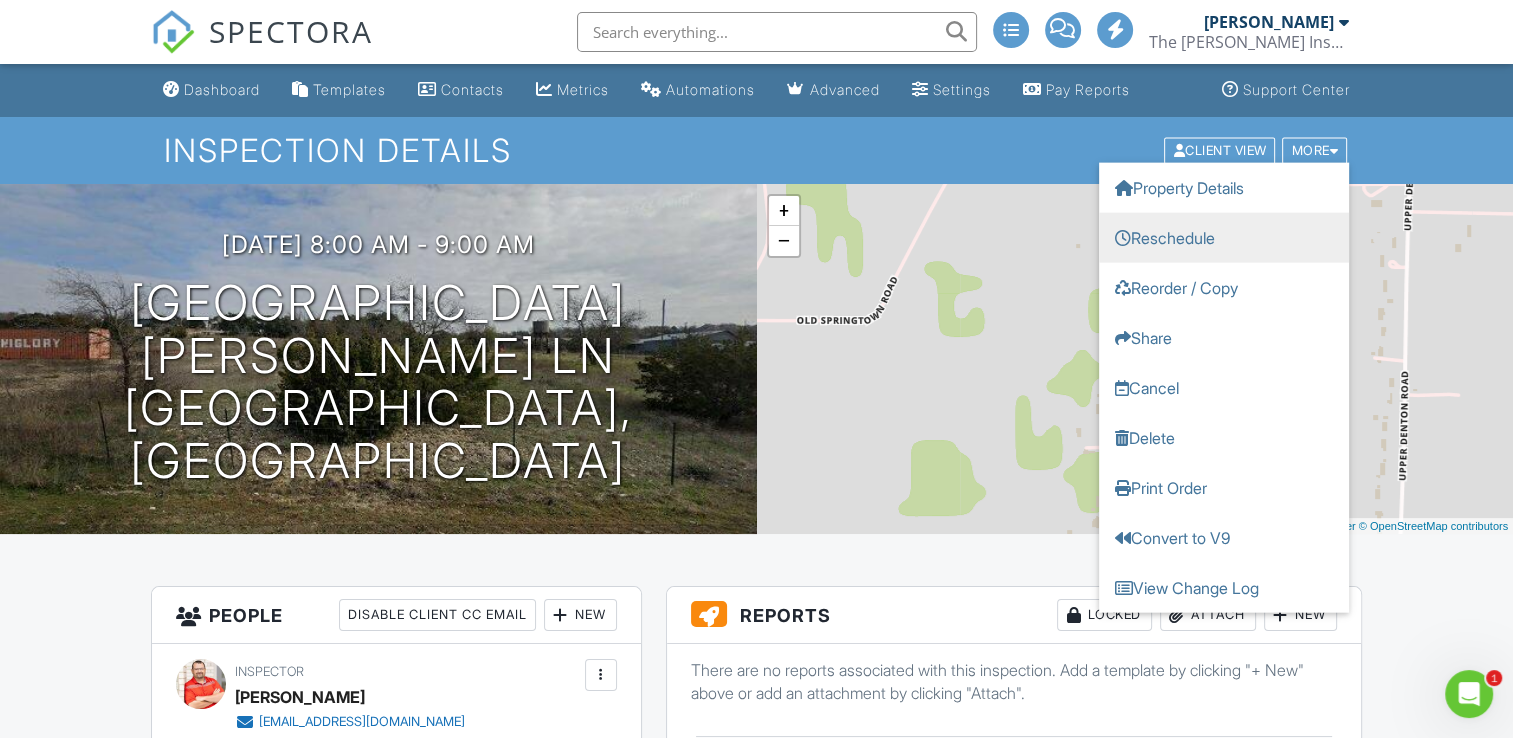 click on "Reschedule" at bounding box center [1224, 237] 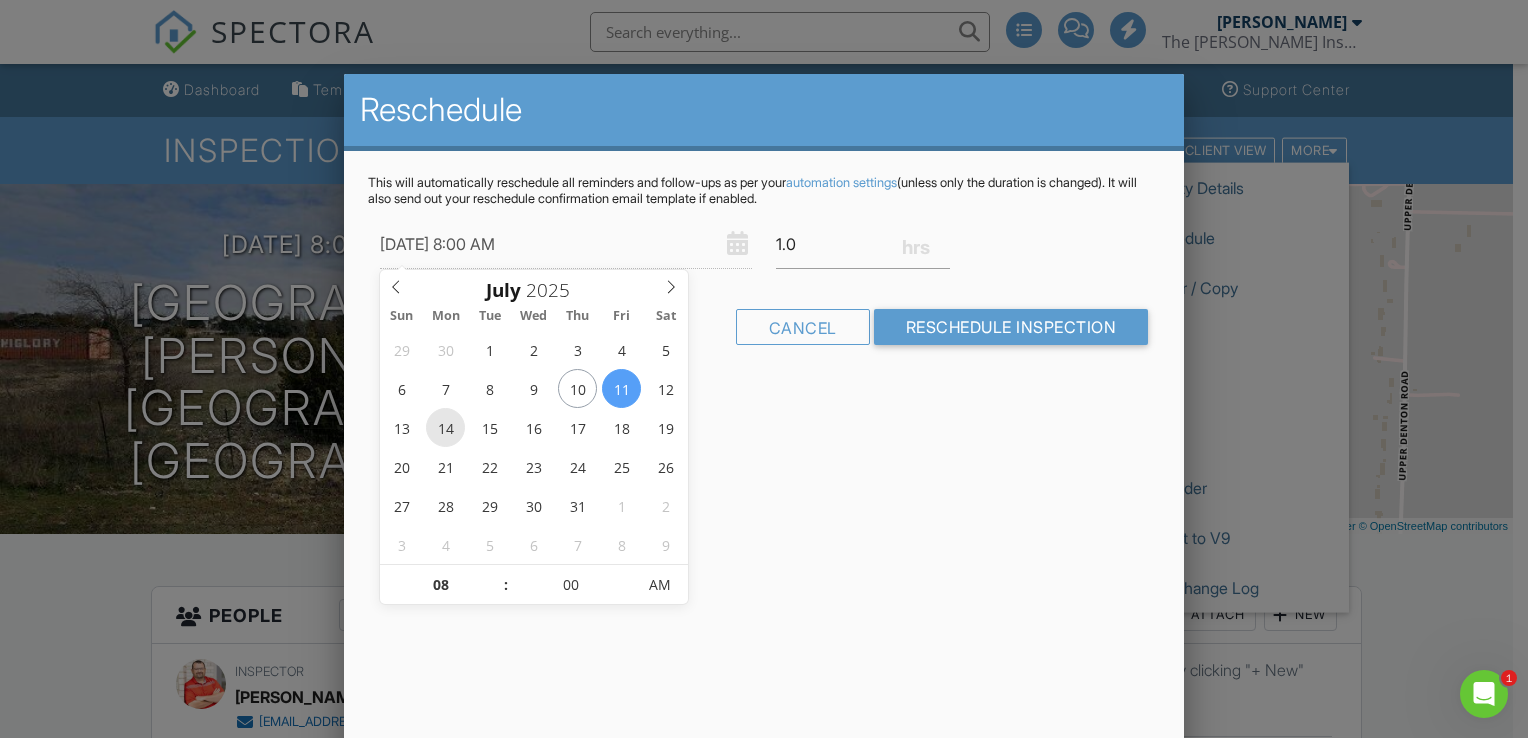 type on "[DATE] 8:00 AM" 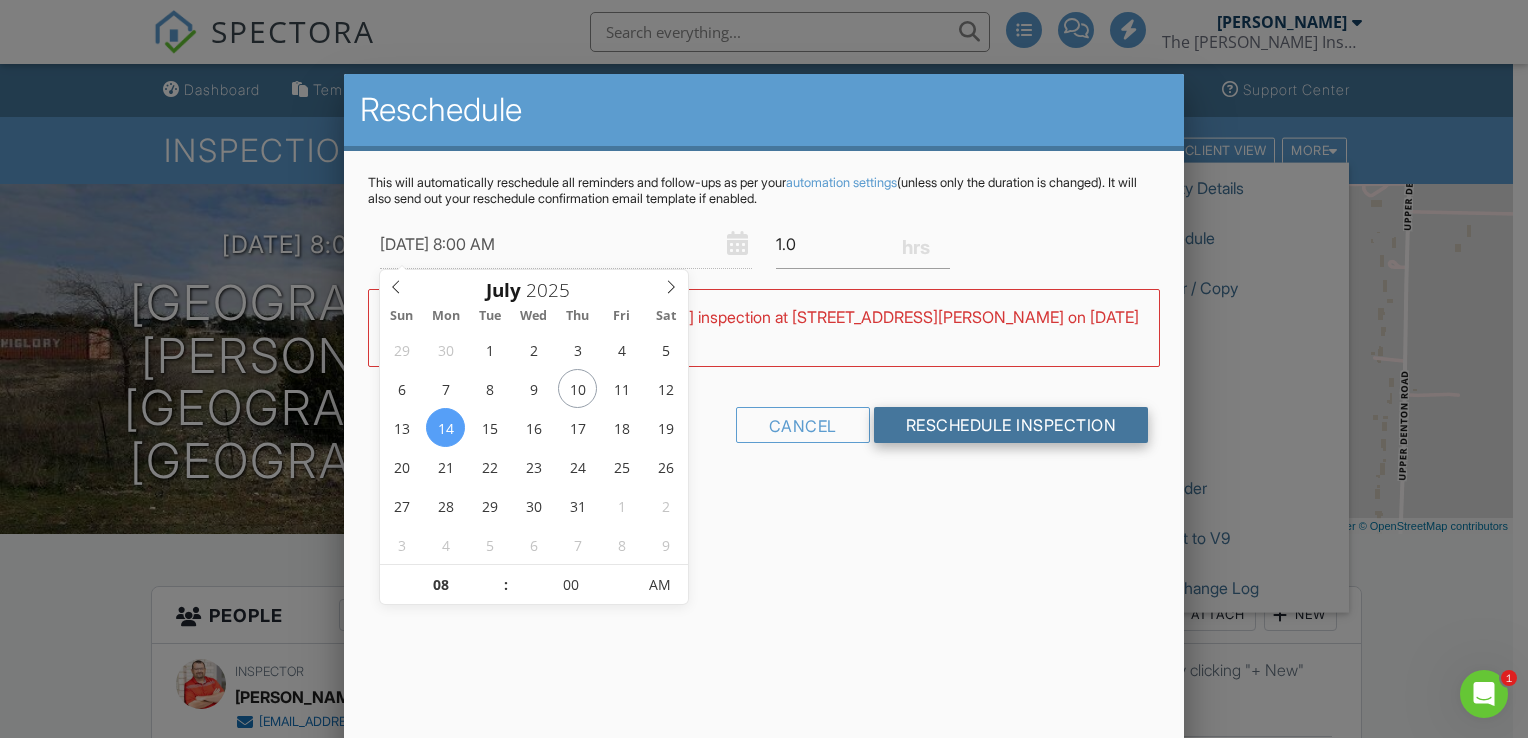 click on "Reschedule Inspection" at bounding box center (1011, 425) 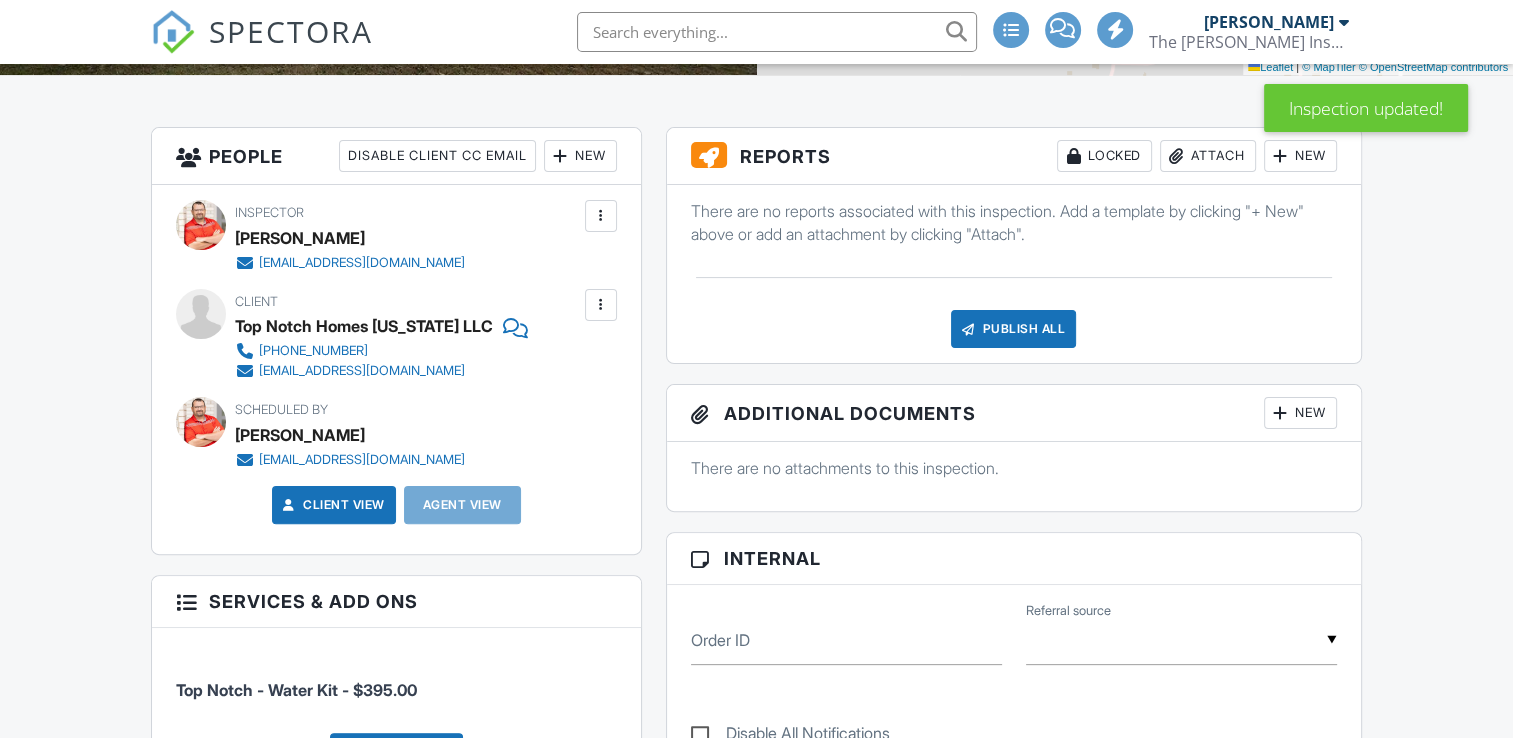 scroll, scrollTop: 500, scrollLeft: 0, axis: vertical 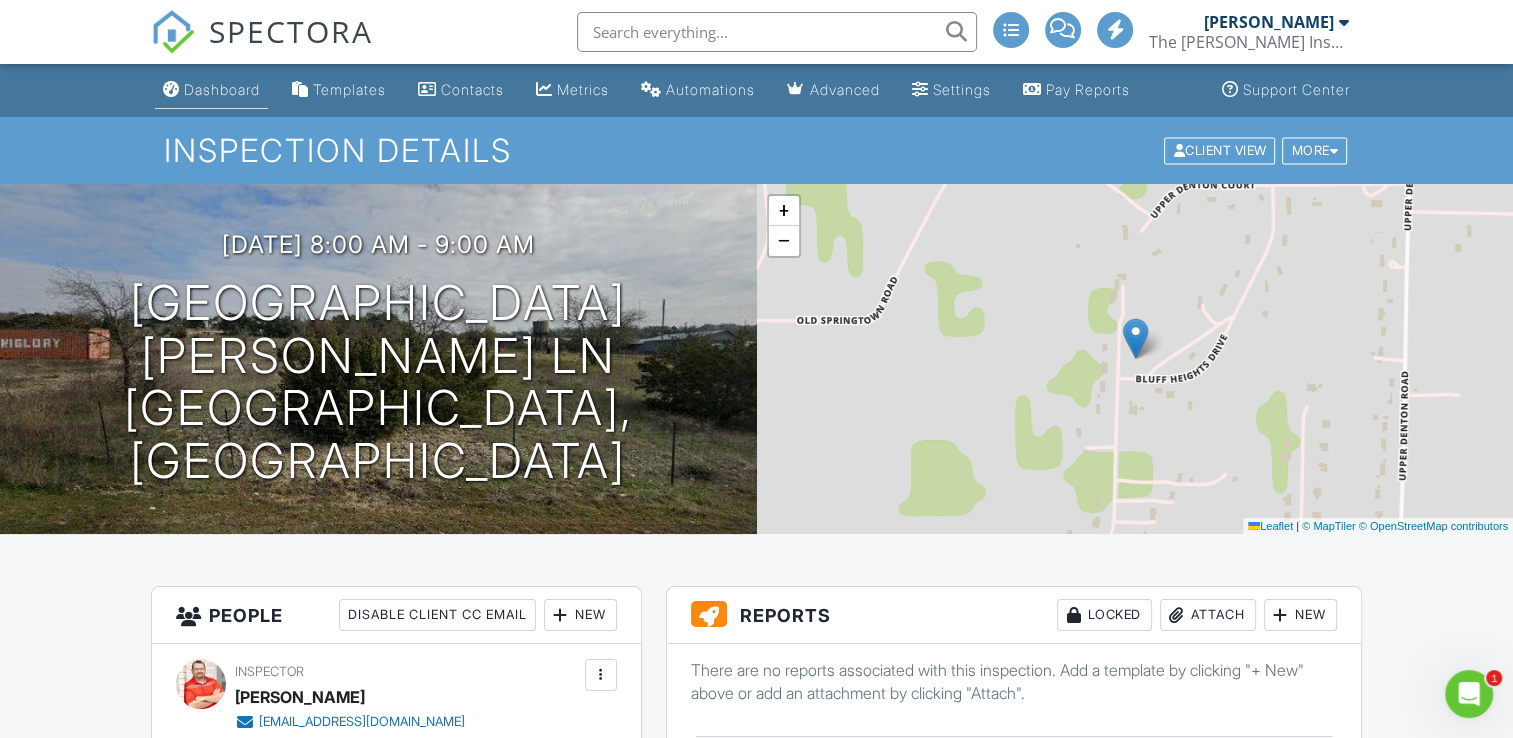 click on "Dashboard" at bounding box center (222, 89) 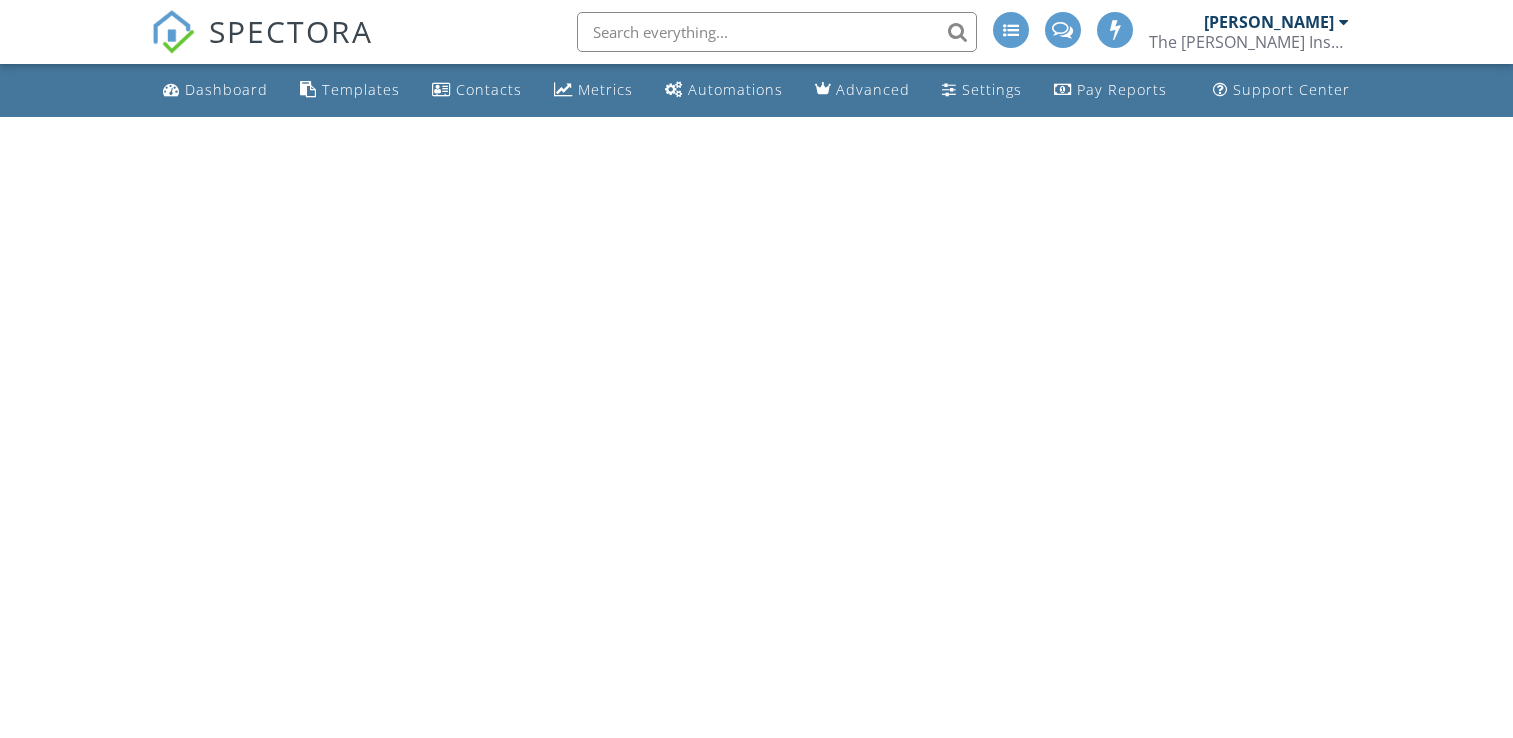 scroll, scrollTop: 0, scrollLeft: 0, axis: both 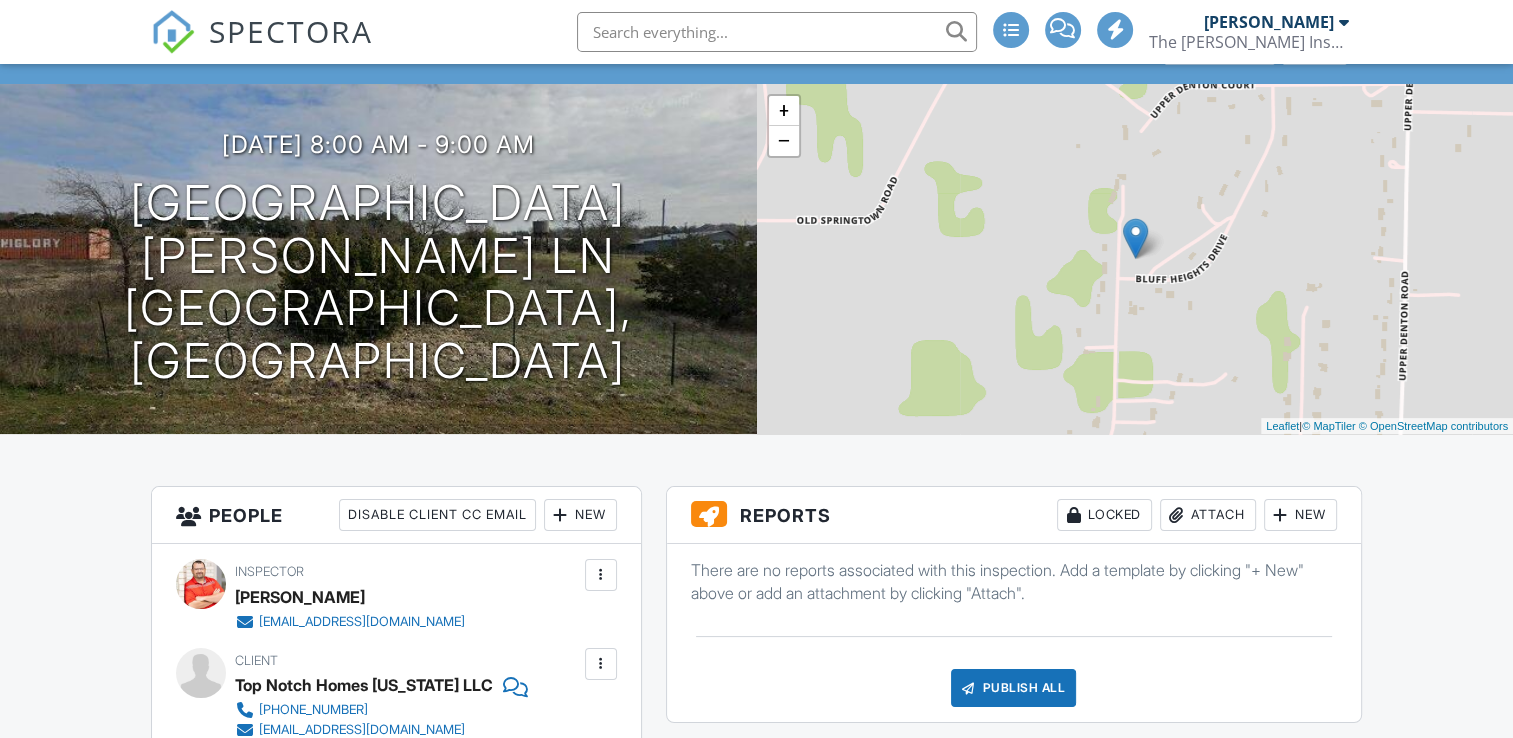 drag, startPoint x: 588, startPoint y: 307, endPoint x: 783, endPoint y: 255, distance: 201.81427 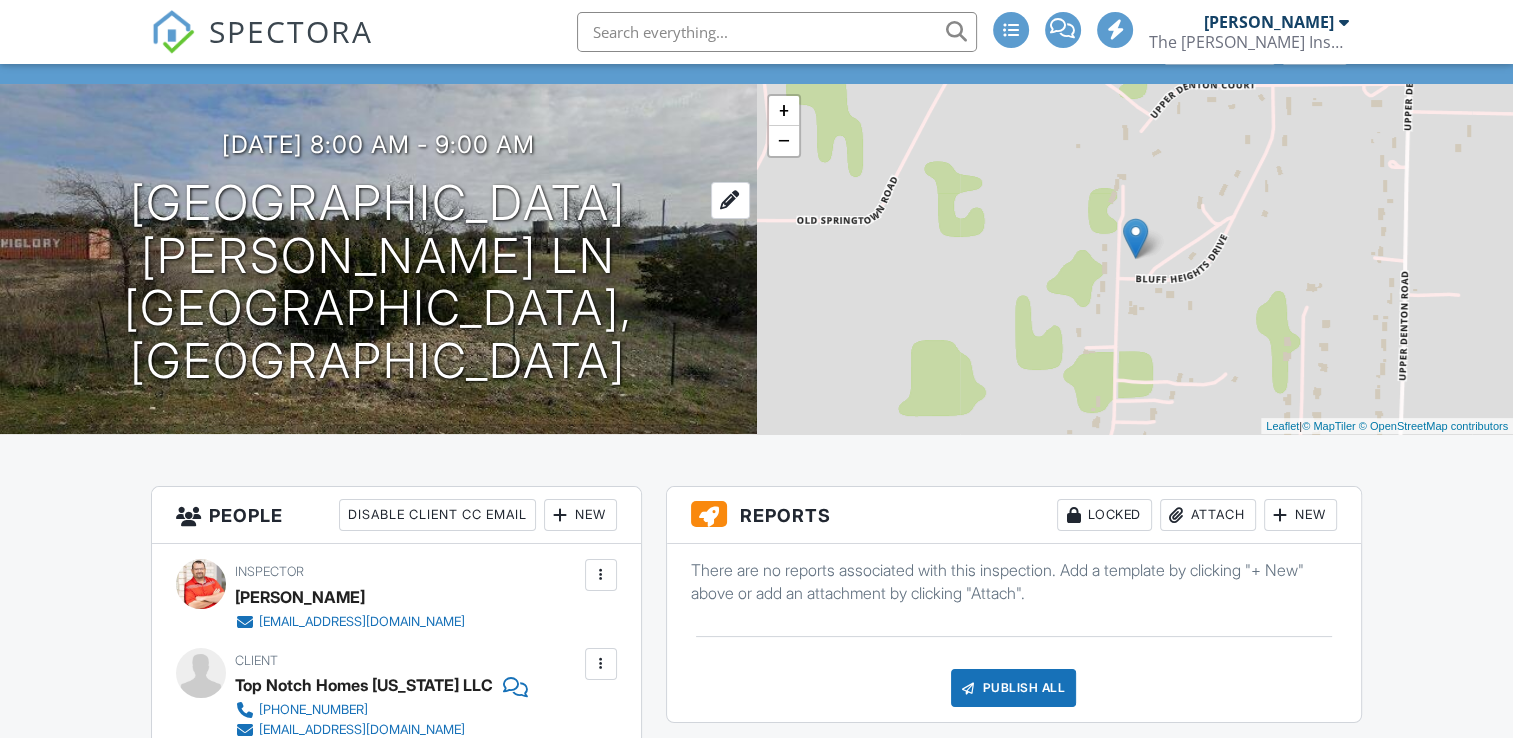 scroll, scrollTop: 0, scrollLeft: 0, axis: both 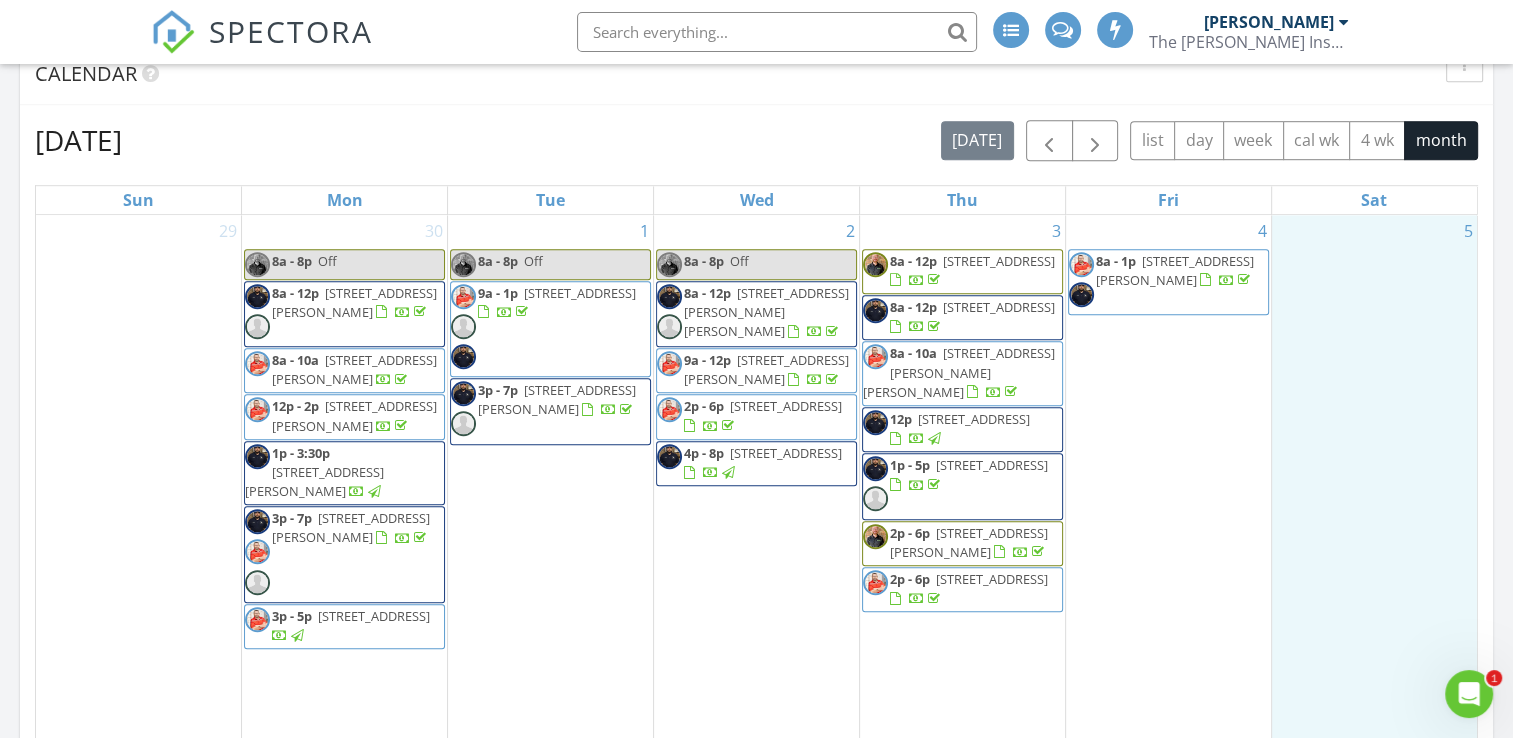 click on "5" at bounding box center (1374, 605) 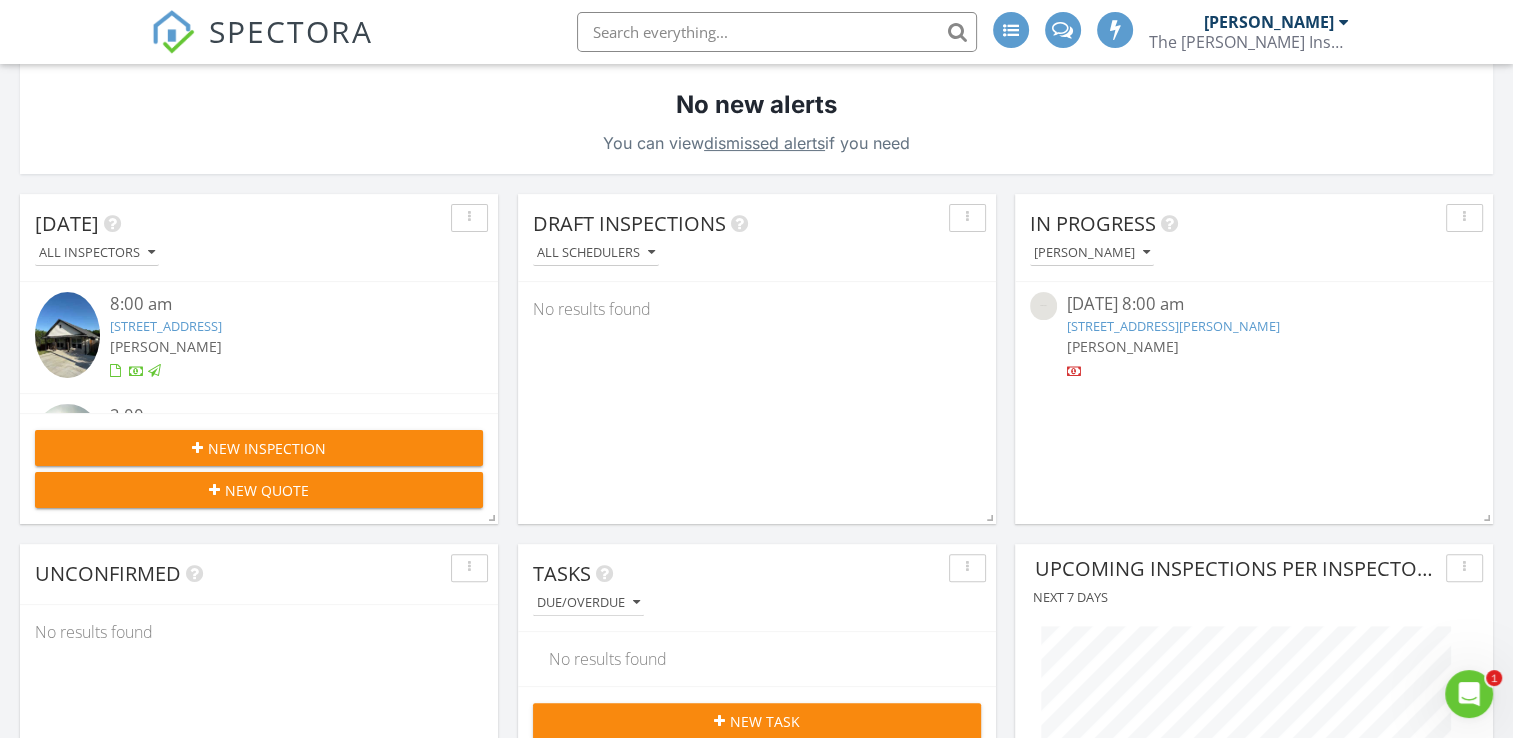 scroll, scrollTop: 0, scrollLeft: 0, axis: both 